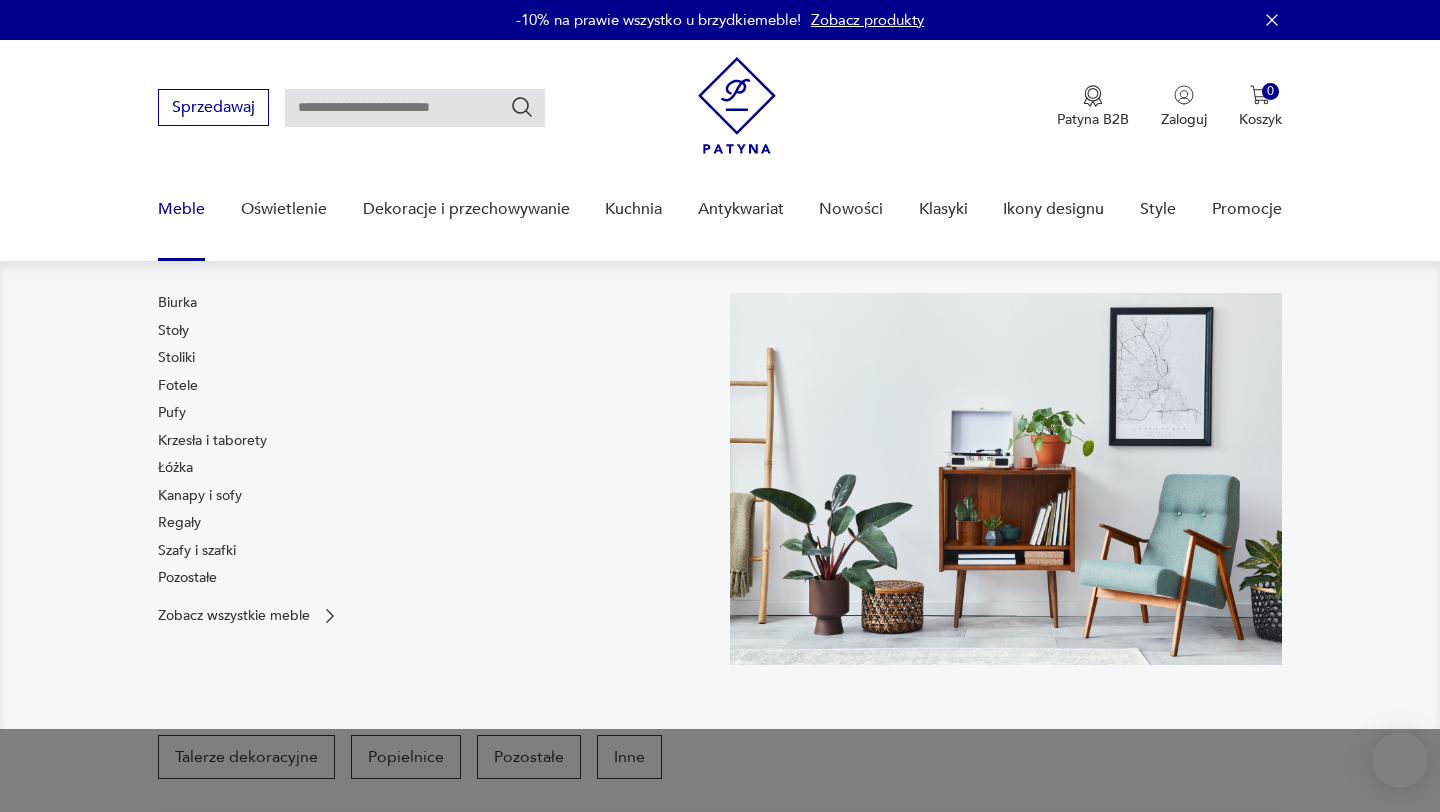 scroll, scrollTop: 42, scrollLeft: 0, axis: vertical 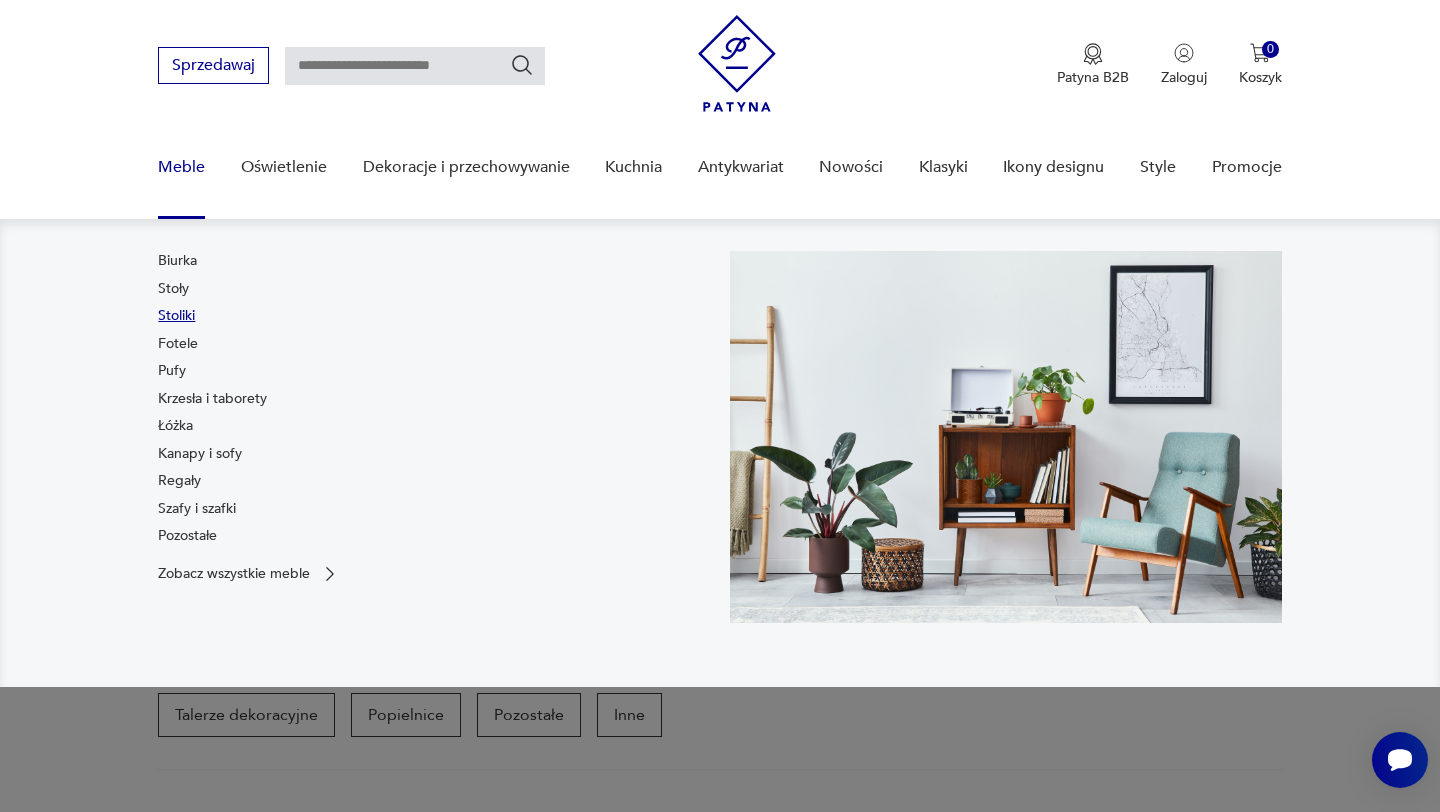 click on "Stoliki" at bounding box center [176, 316] 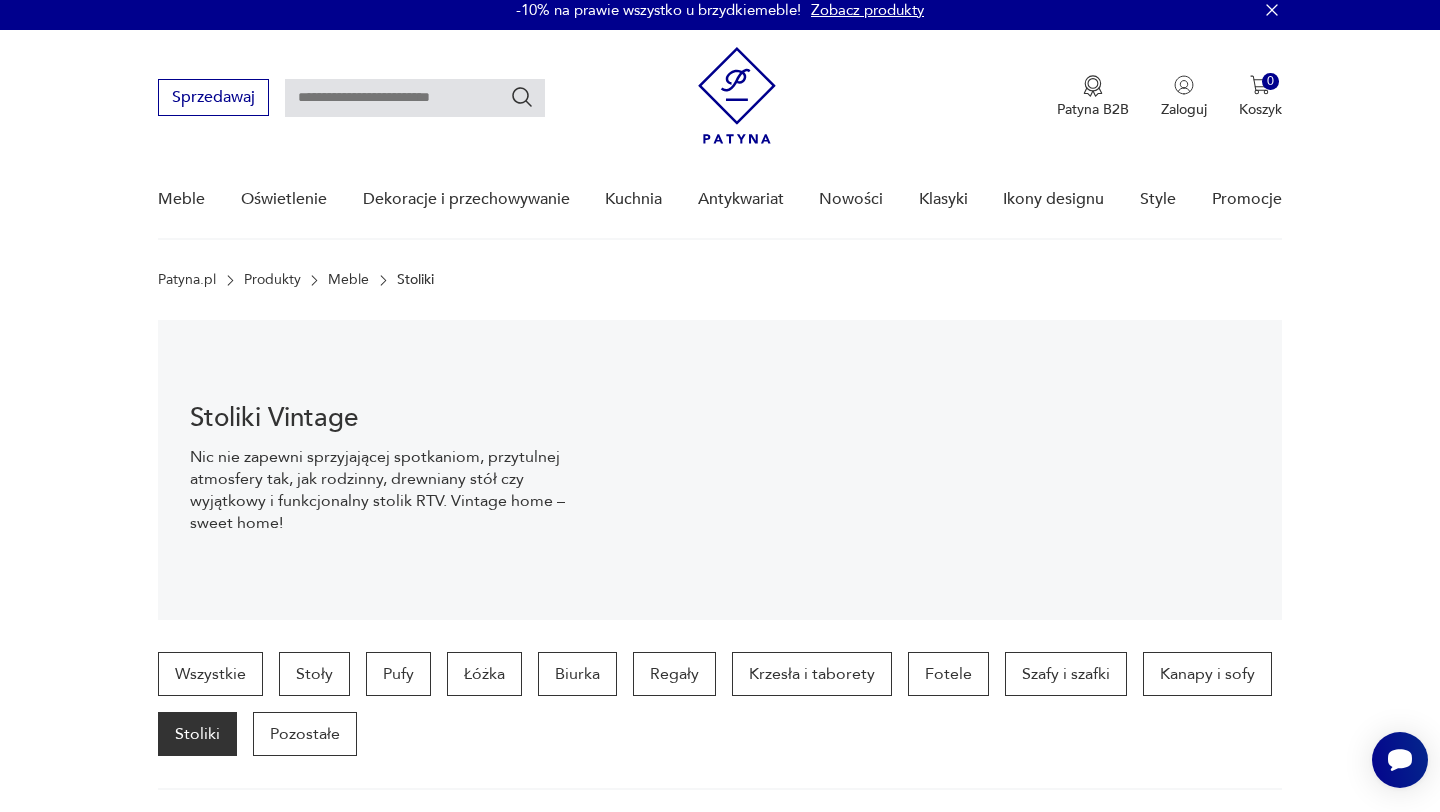 scroll, scrollTop: 0, scrollLeft: 0, axis: both 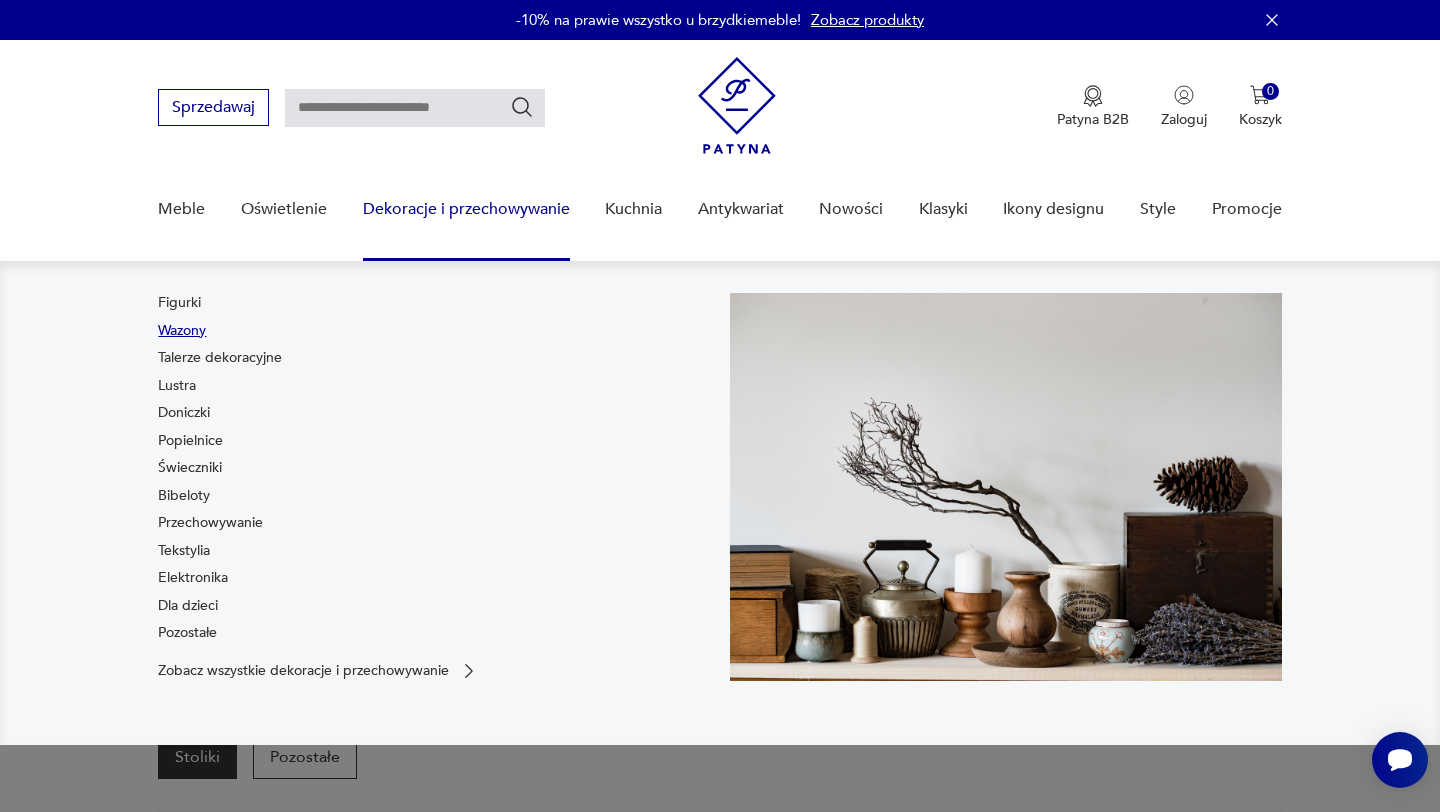 click on "Wazony" at bounding box center [182, 331] 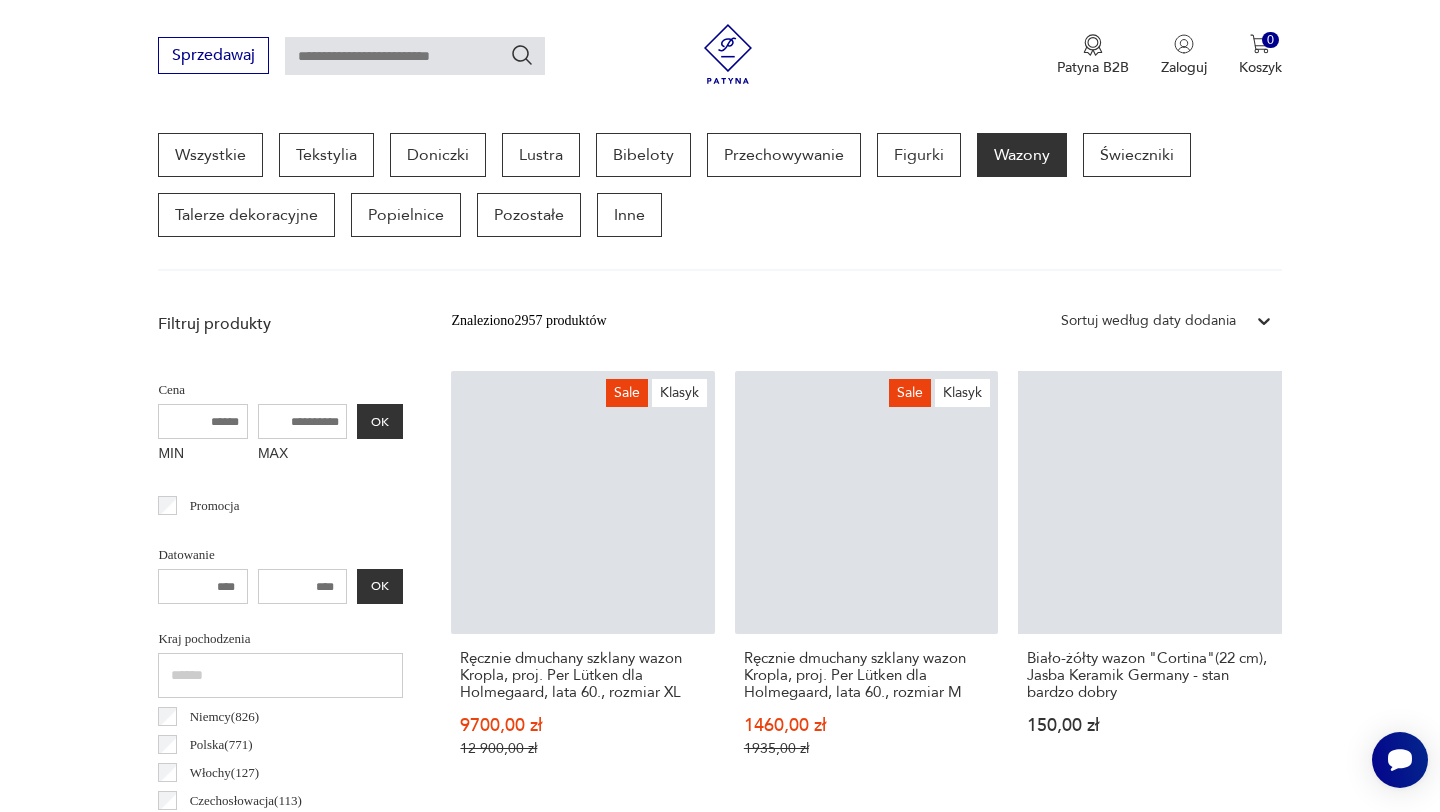 scroll, scrollTop: 531, scrollLeft: 0, axis: vertical 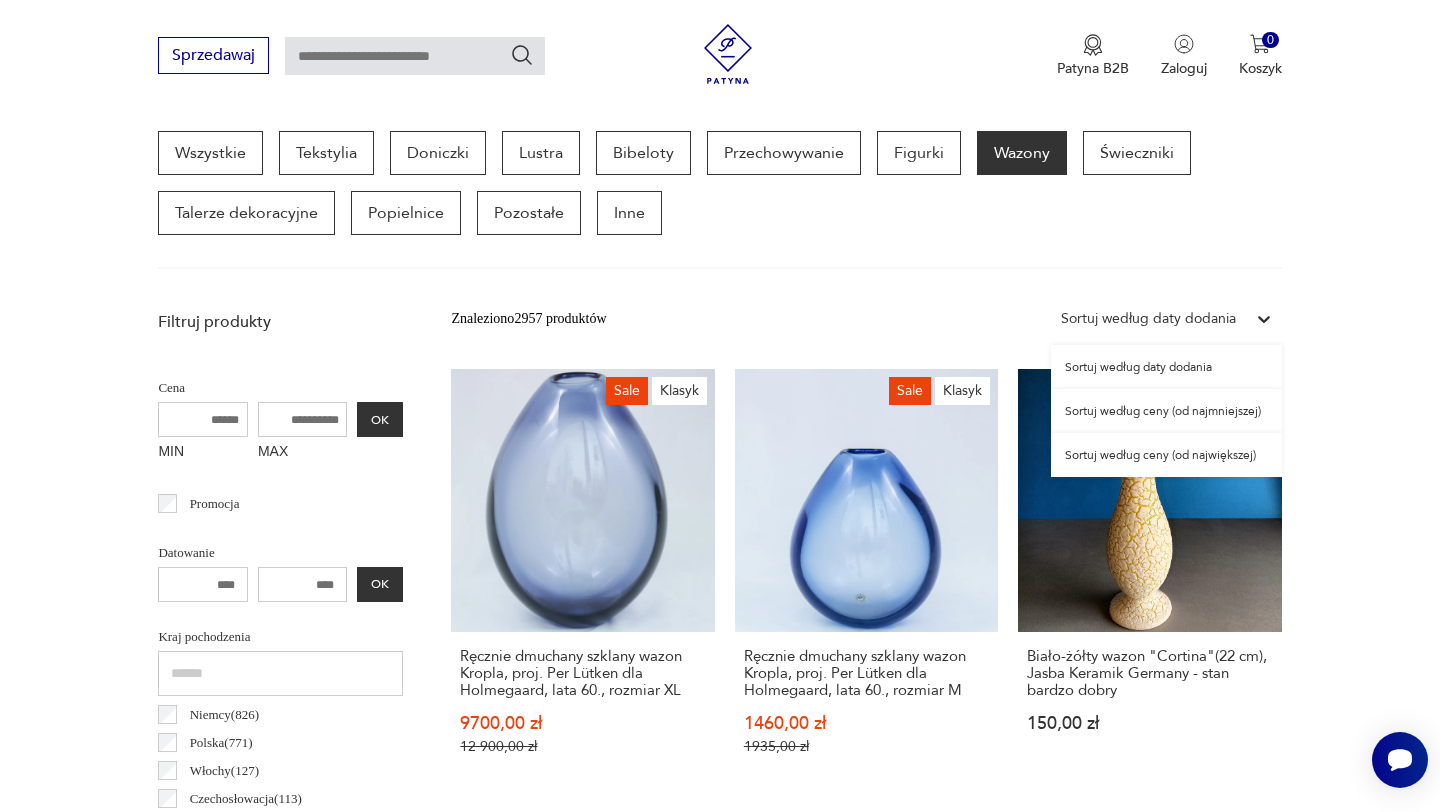 click at bounding box center [1264, 319] 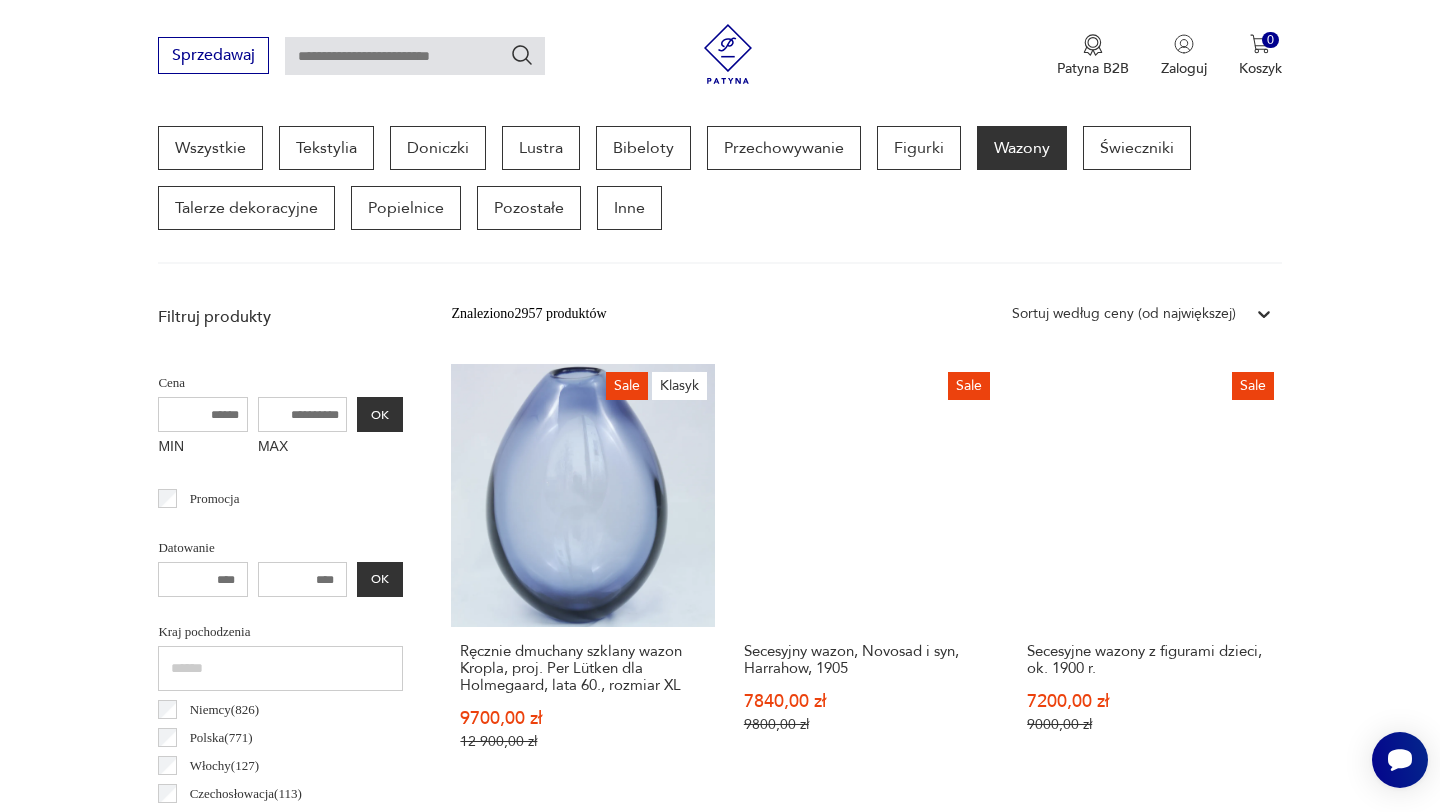 scroll, scrollTop: 544, scrollLeft: 0, axis: vertical 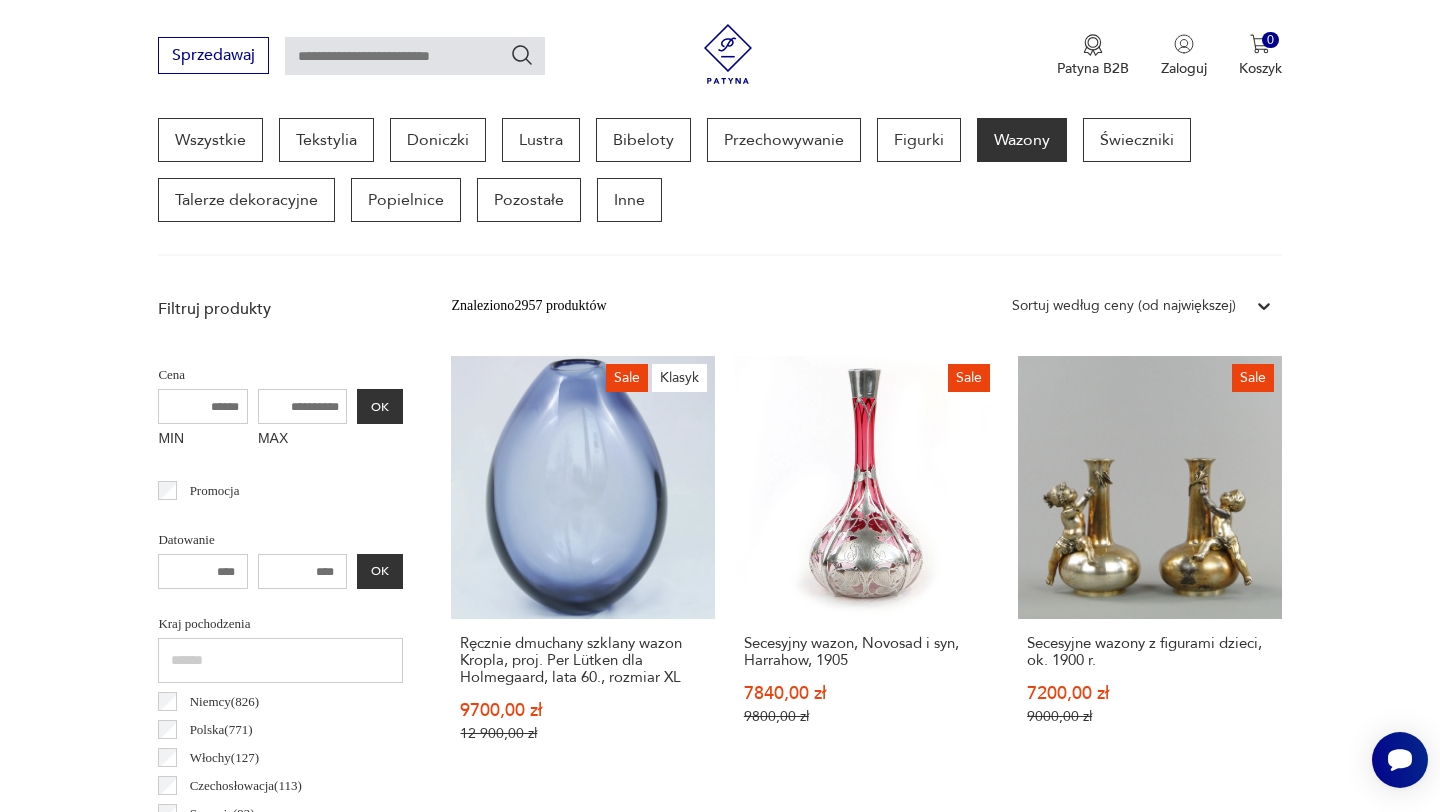 click on "MAX" at bounding box center (303, 406) 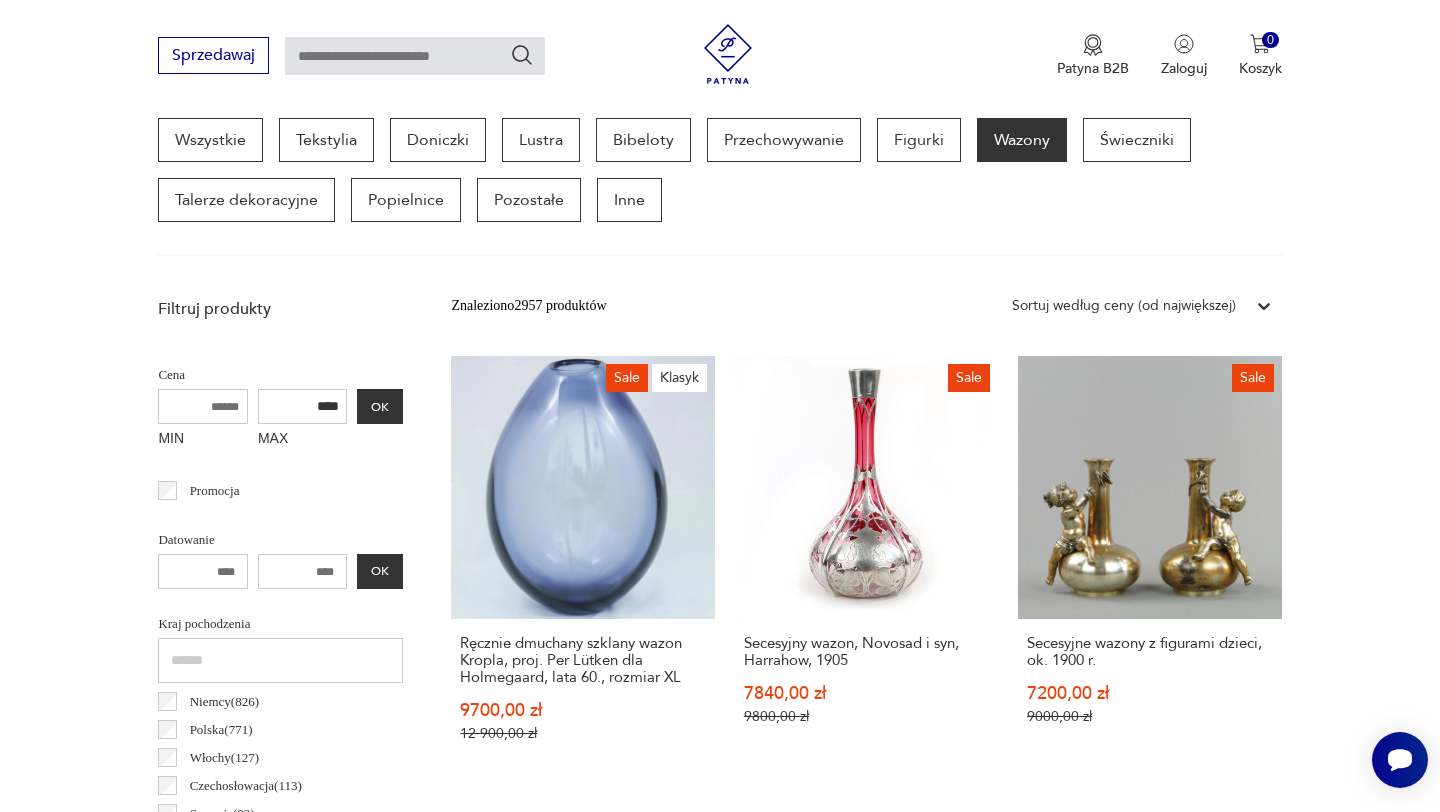 type on "****" 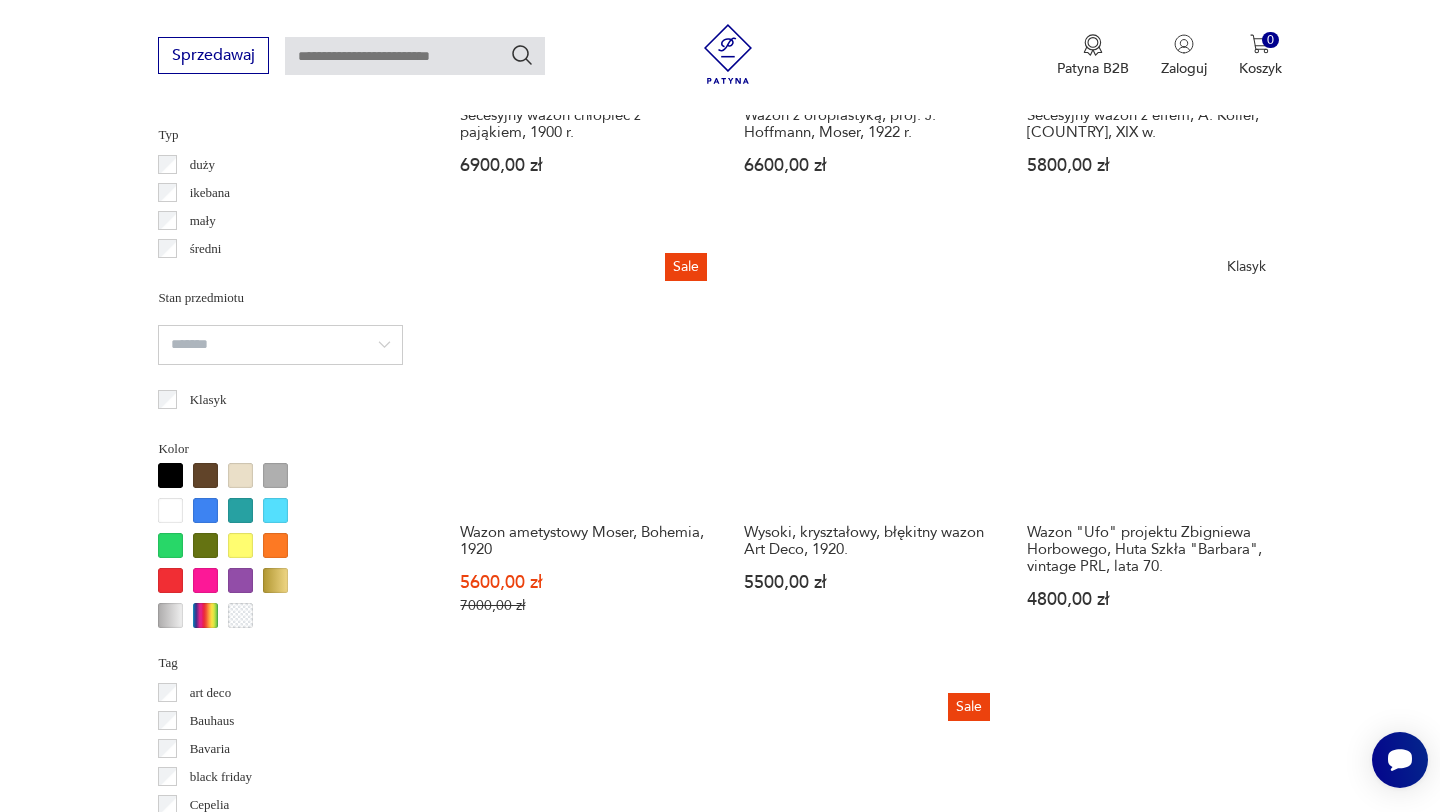 scroll, scrollTop: 1528, scrollLeft: 0, axis: vertical 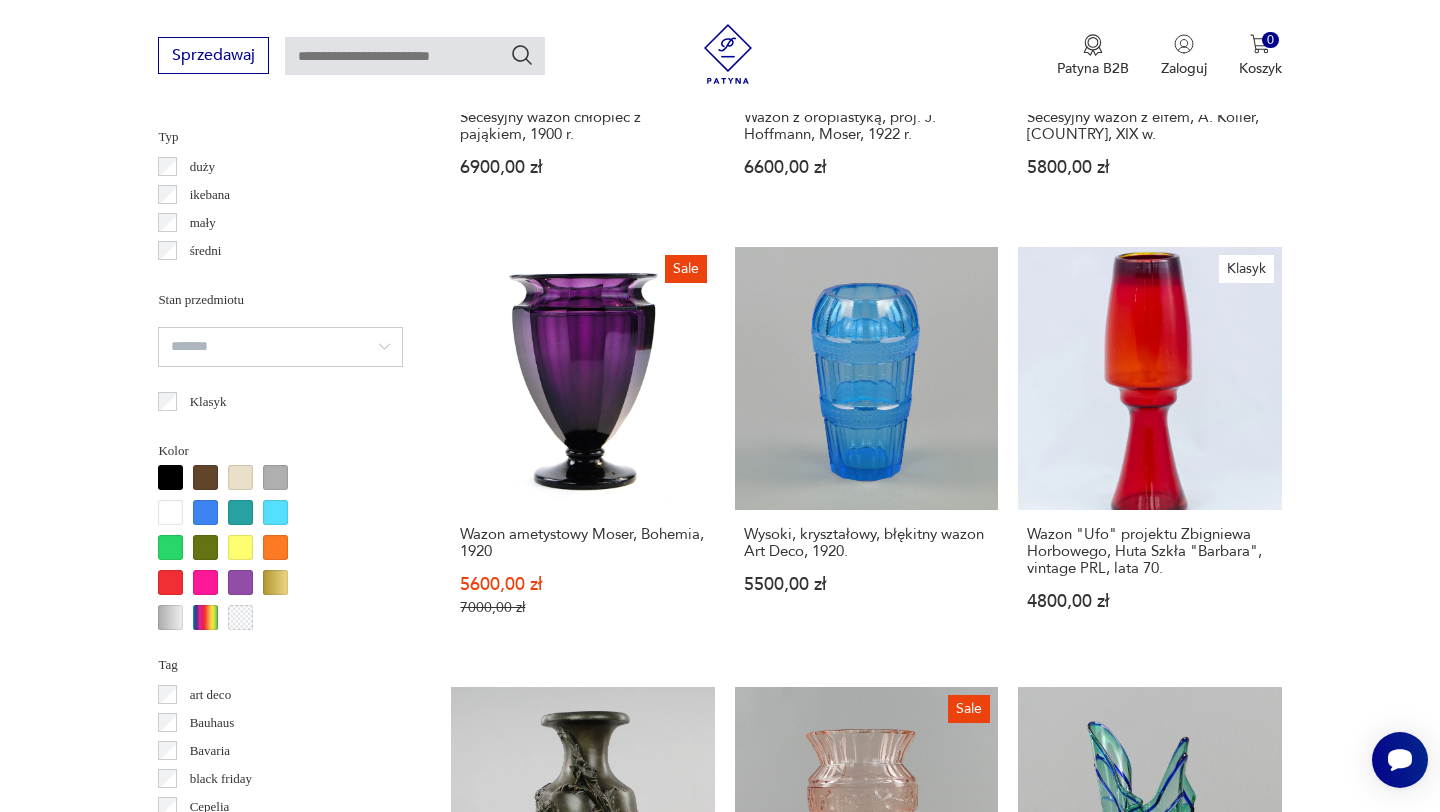 type on "***" 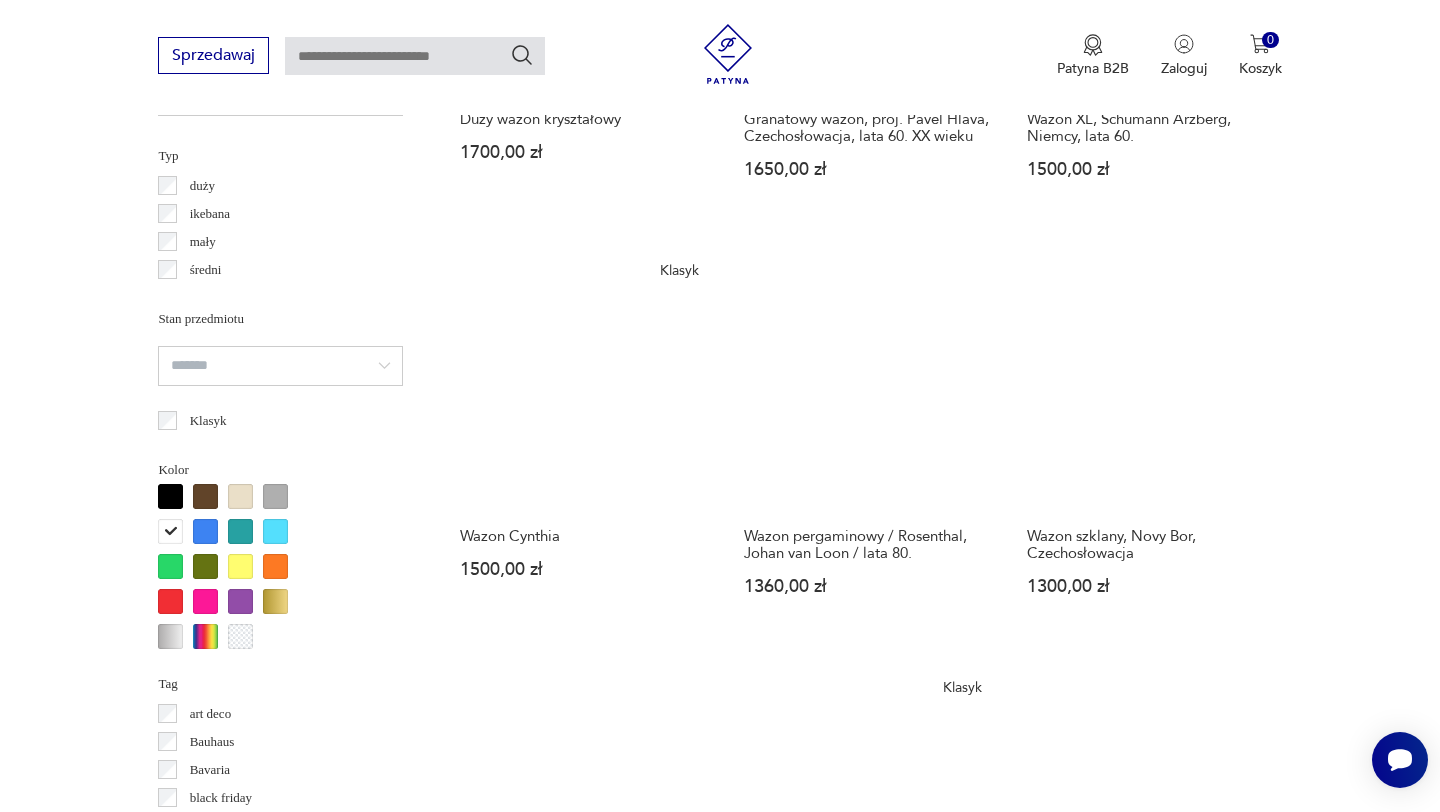 scroll, scrollTop: 1689, scrollLeft: 0, axis: vertical 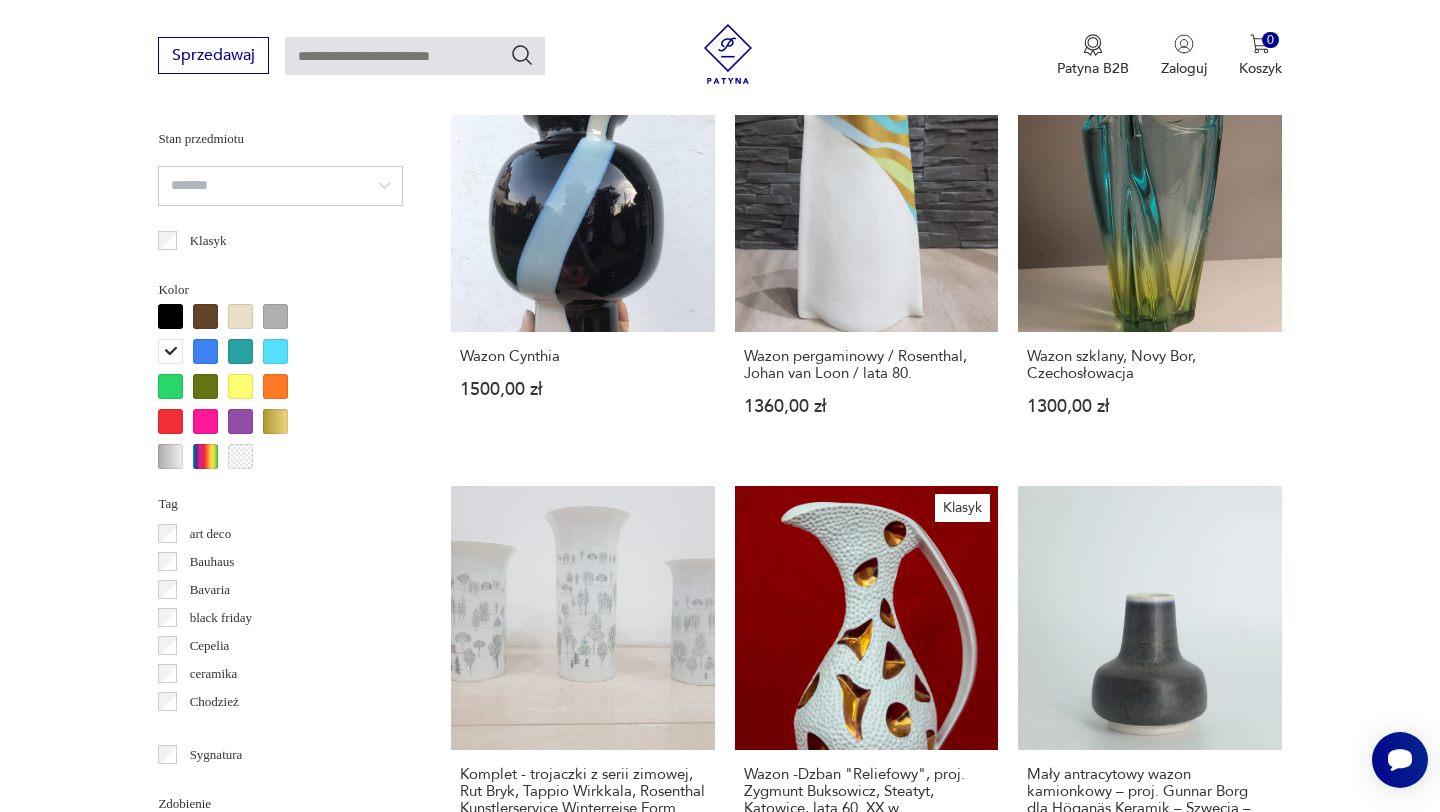 click at bounding box center (170, 316) 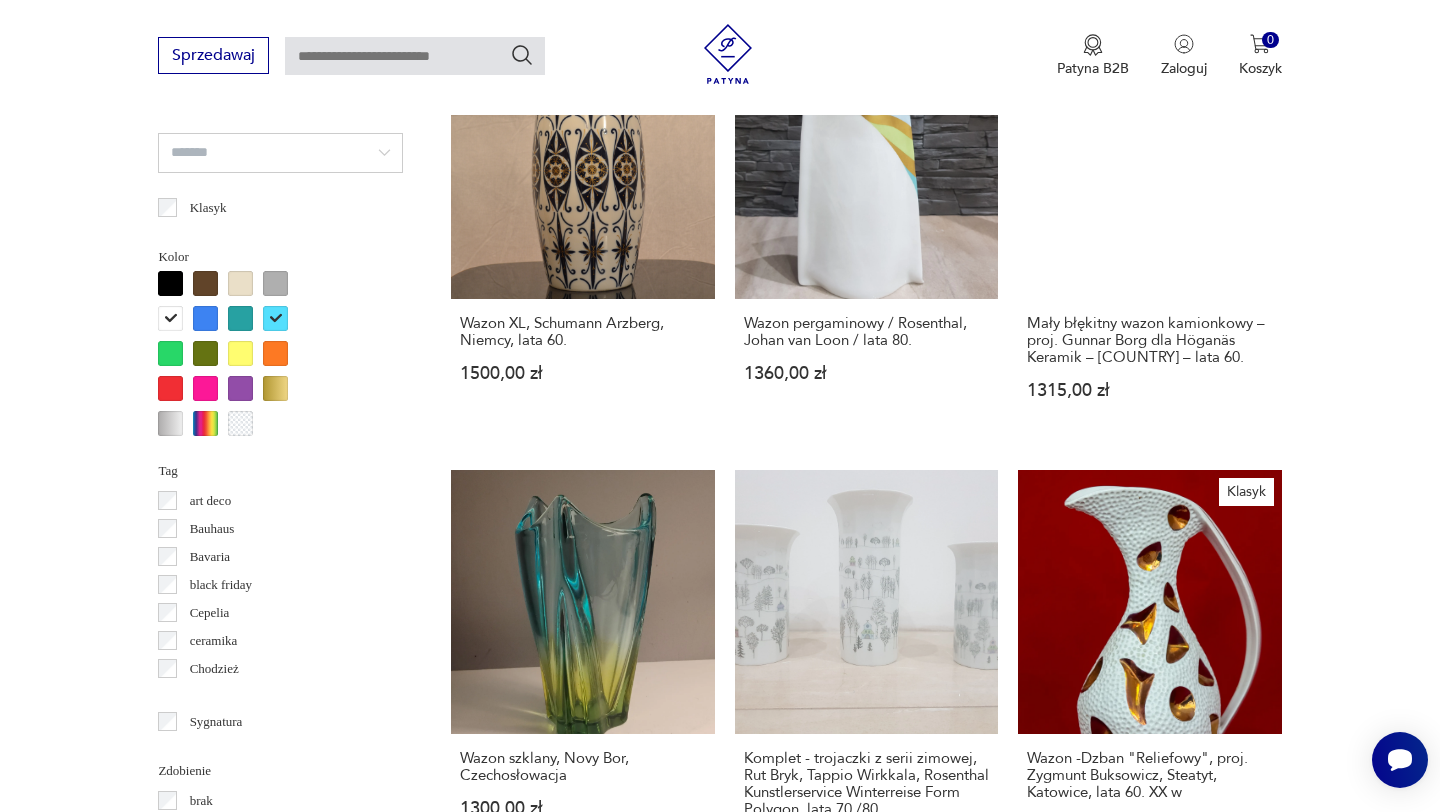 scroll, scrollTop: 1708, scrollLeft: 0, axis: vertical 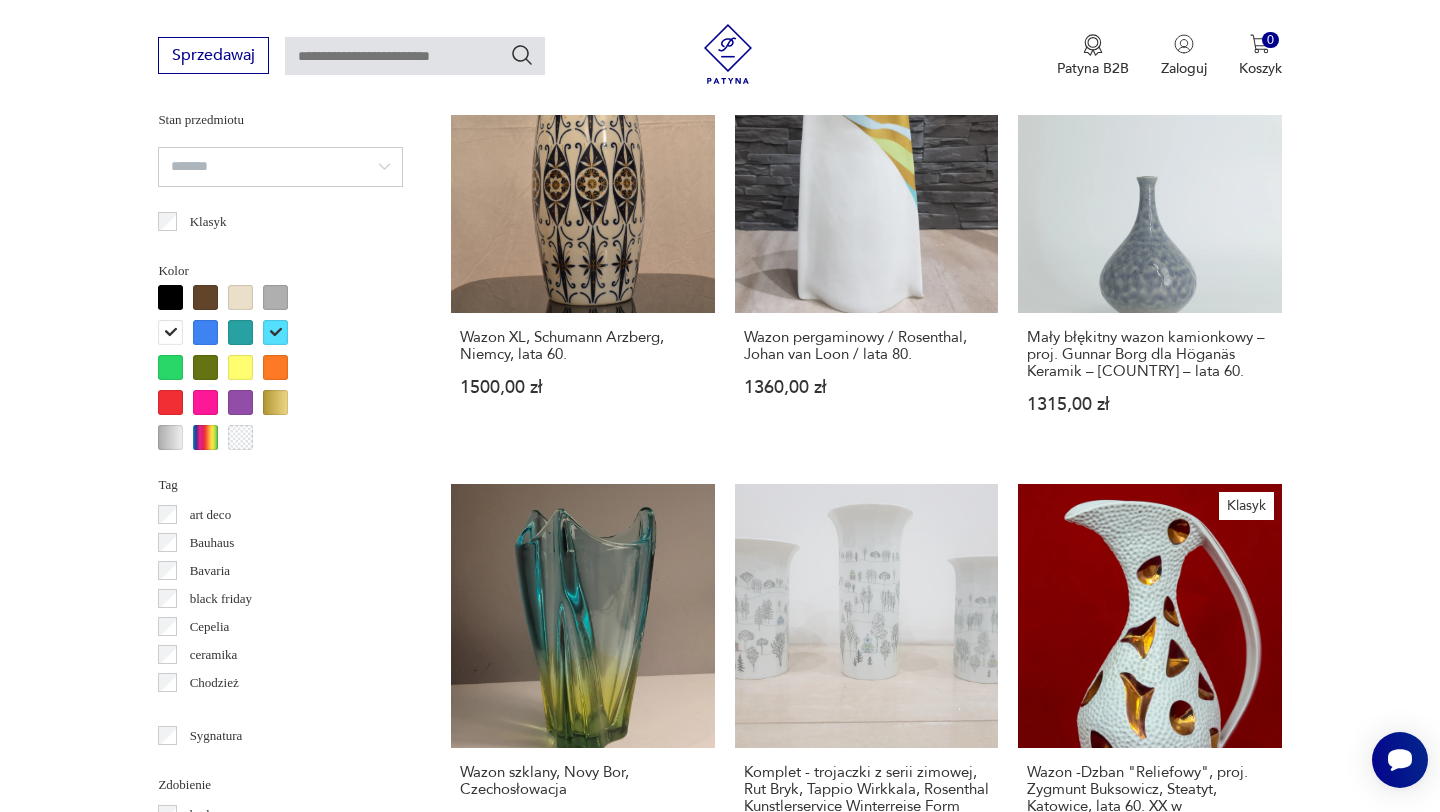 click at bounding box center [170, 297] 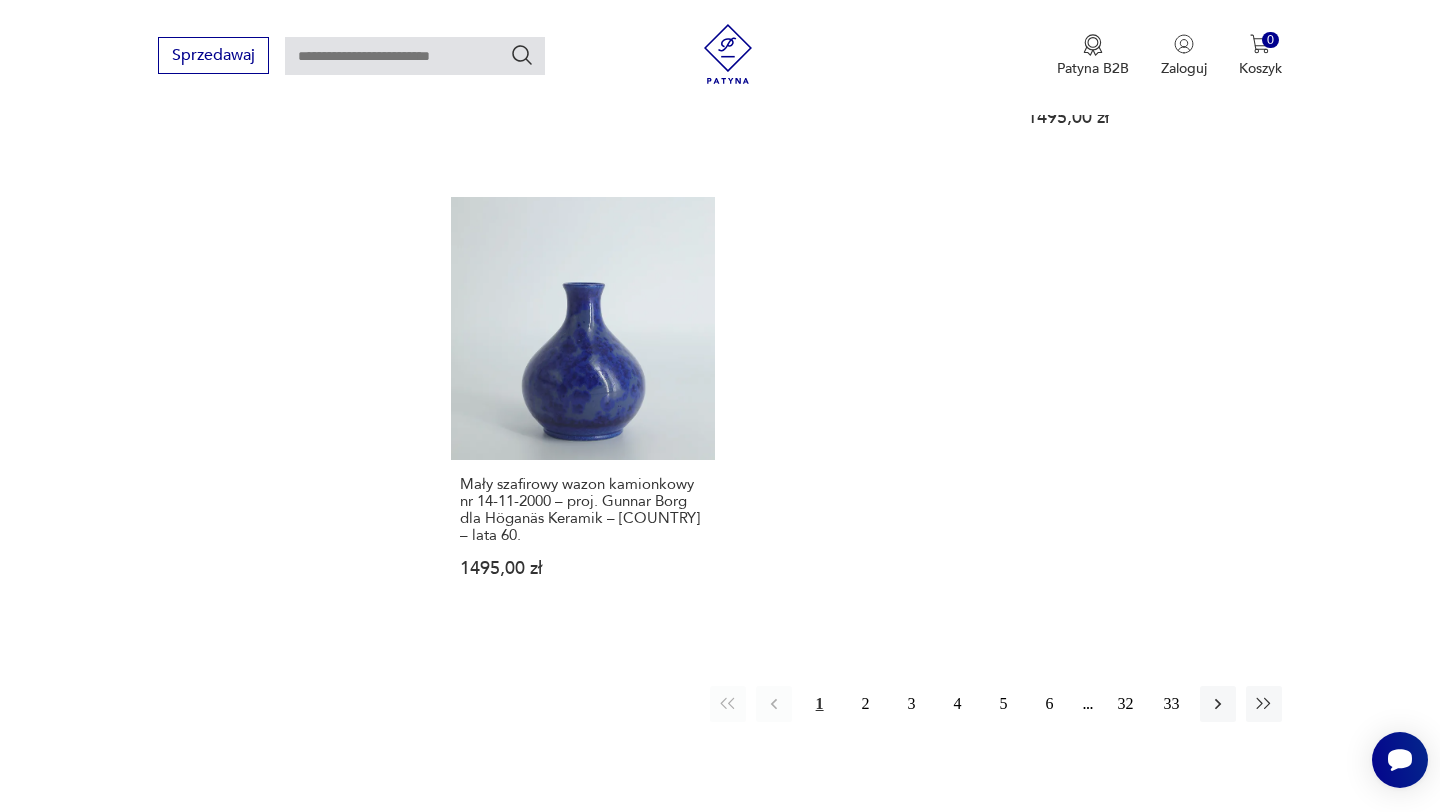 scroll, scrollTop: 3031, scrollLeft: 0, axis: vertical 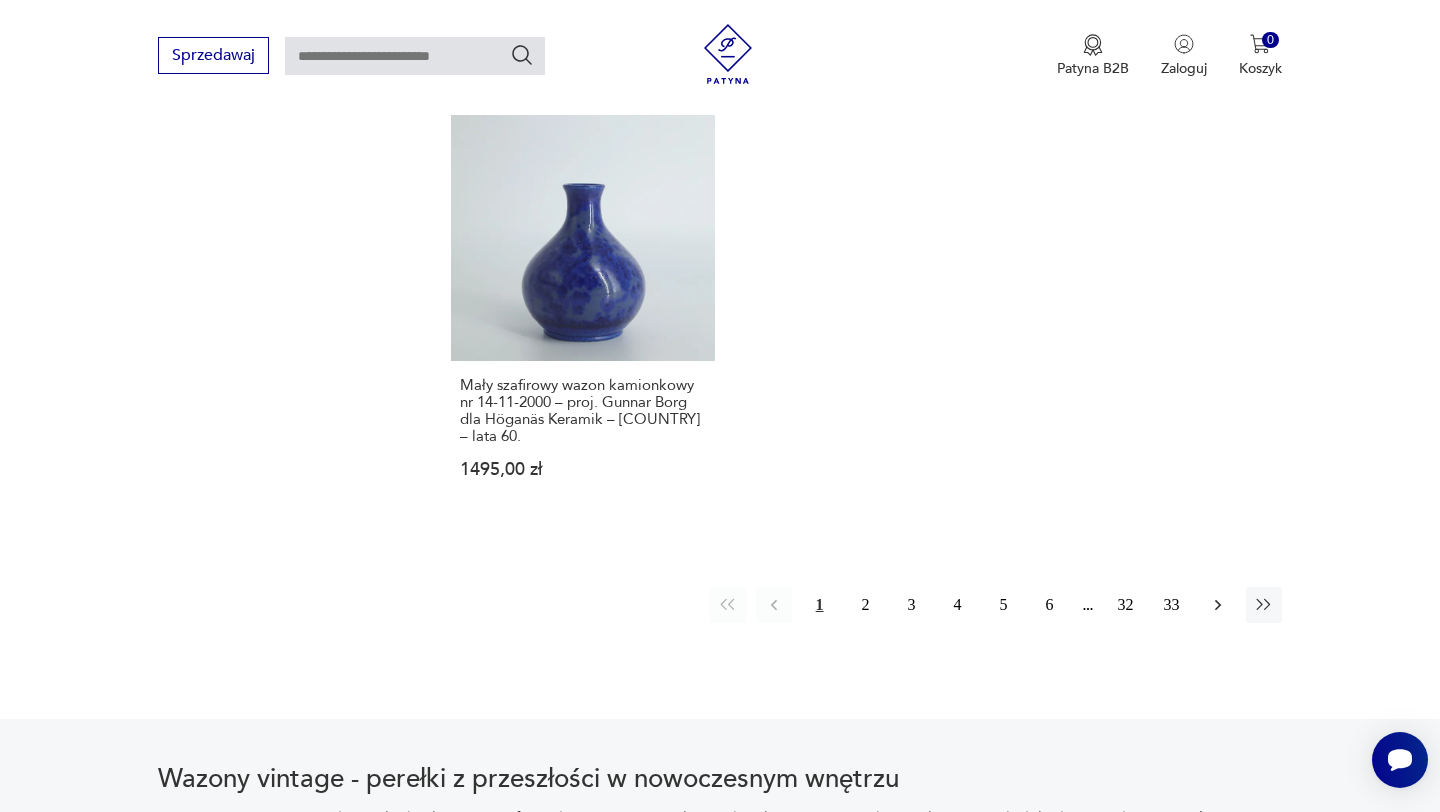 click at bounding box center [1217, 605] 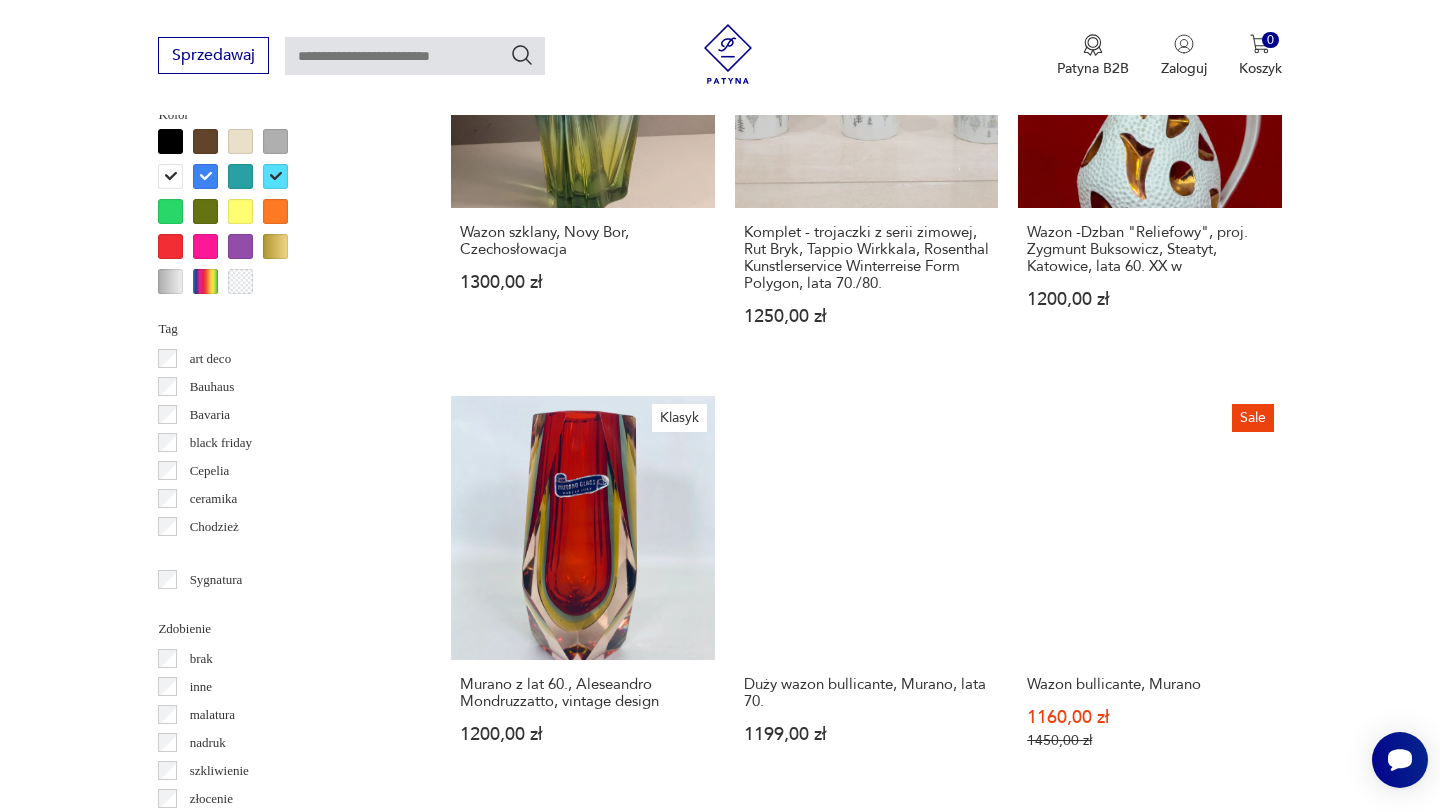 scroll, scrollTop: 1869, scrollLeft: 0, axis: vertical 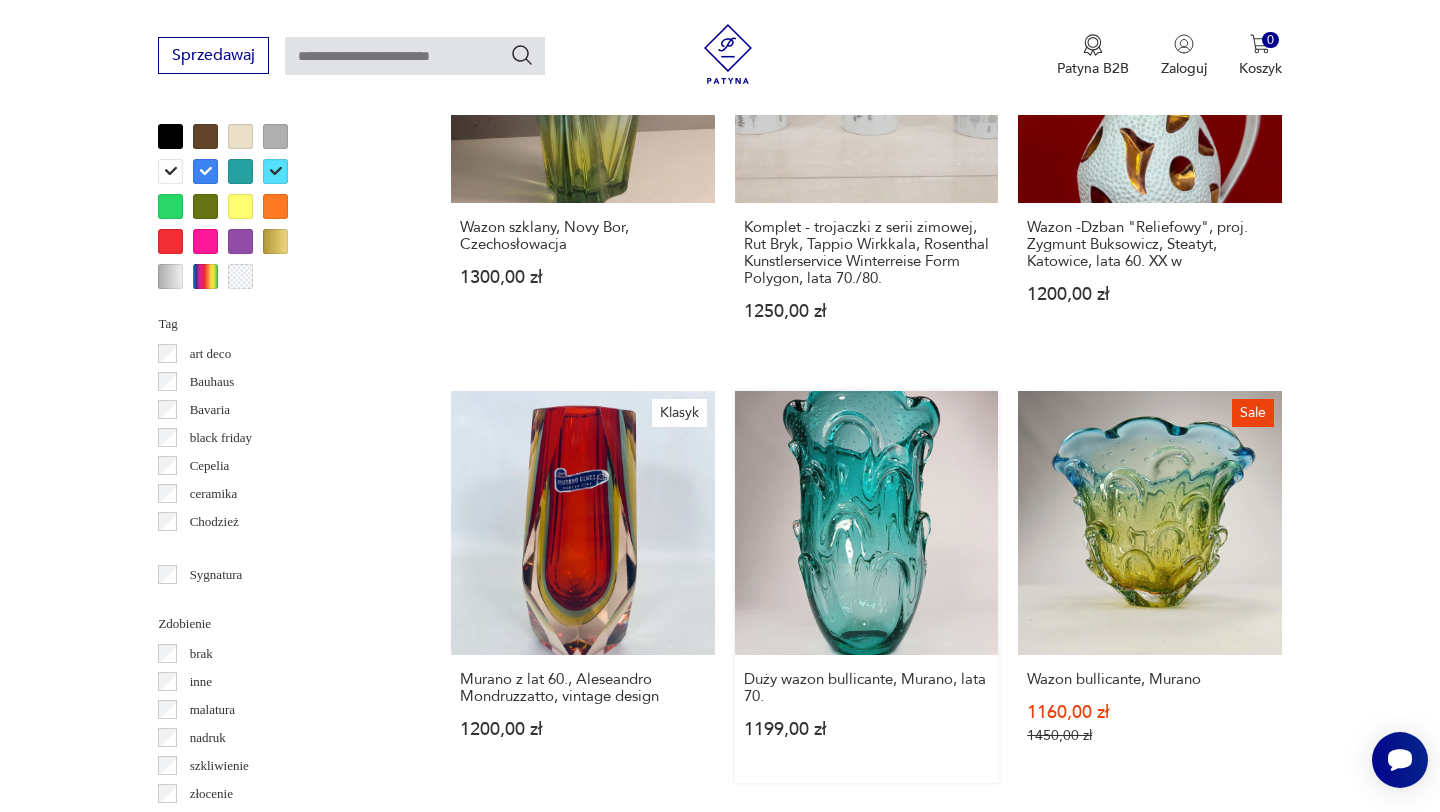 click on "Duży wazon bullicante, Murano, lata 70. 1199,00 zł" at bounding box center (866, 586) 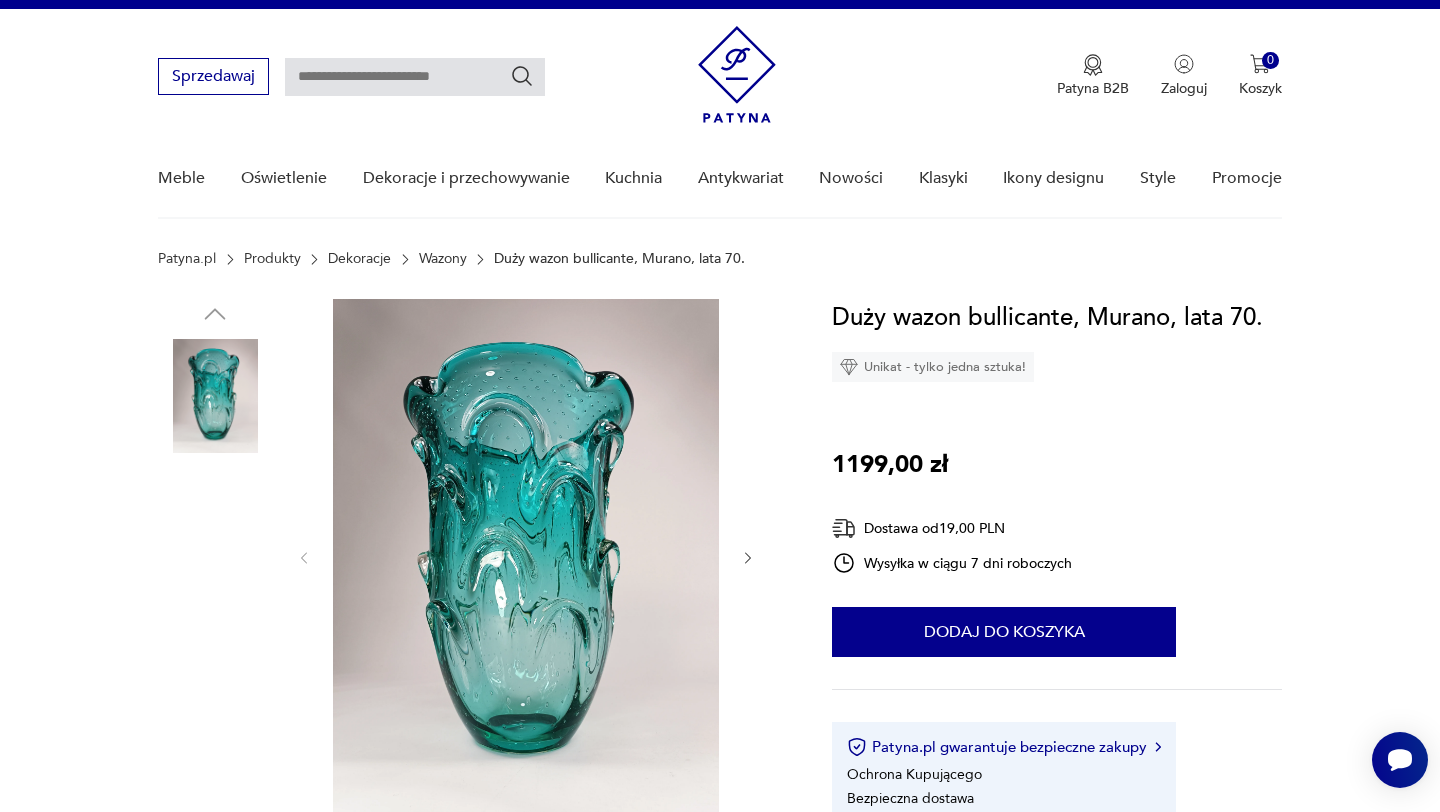 scroll, scrollTop: 33, scrollLeft: 0, axis: vertical 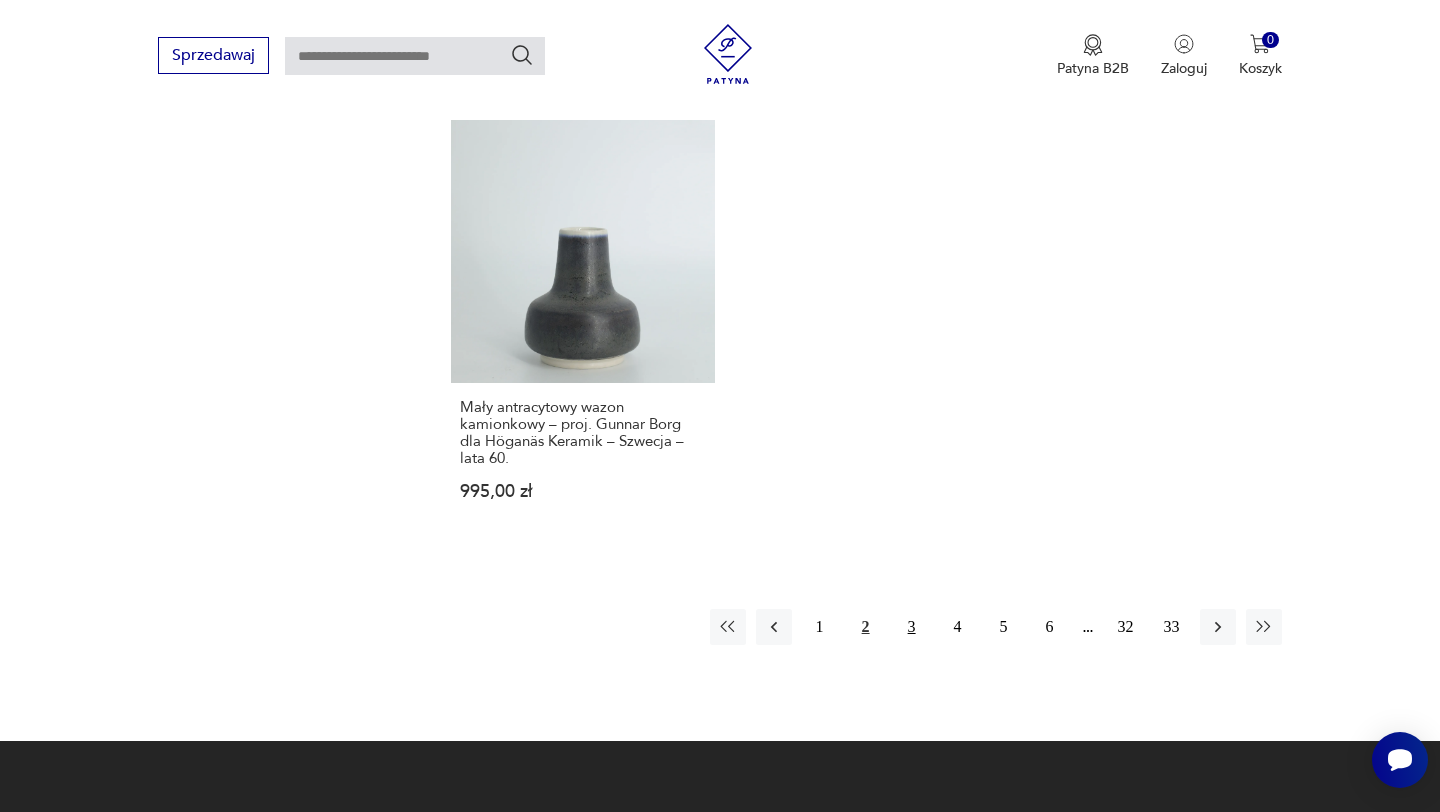 click on "3" at bounding box center [912, 627] 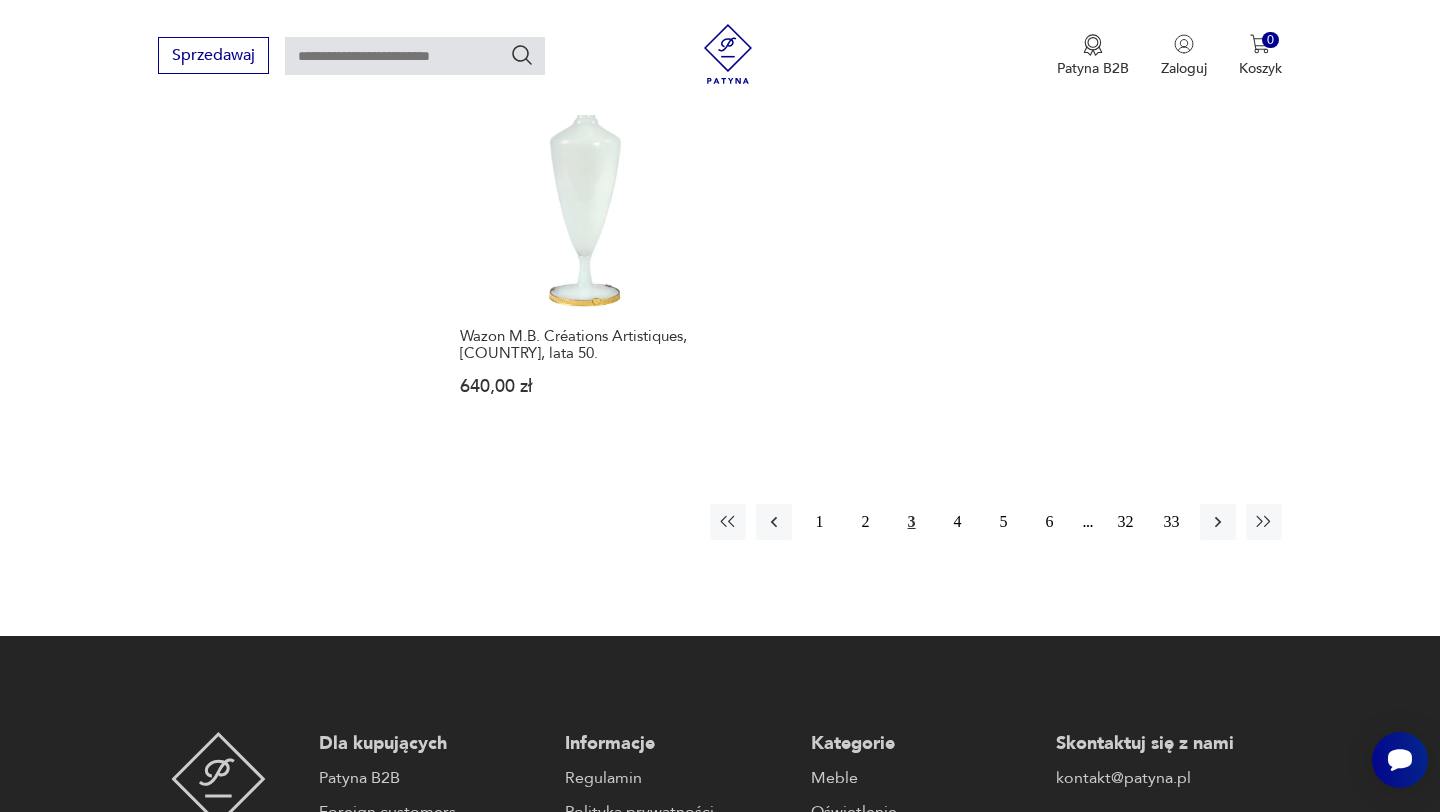 scroll, scrollTop: 3106, scrollLeft: 0, axis: vertical 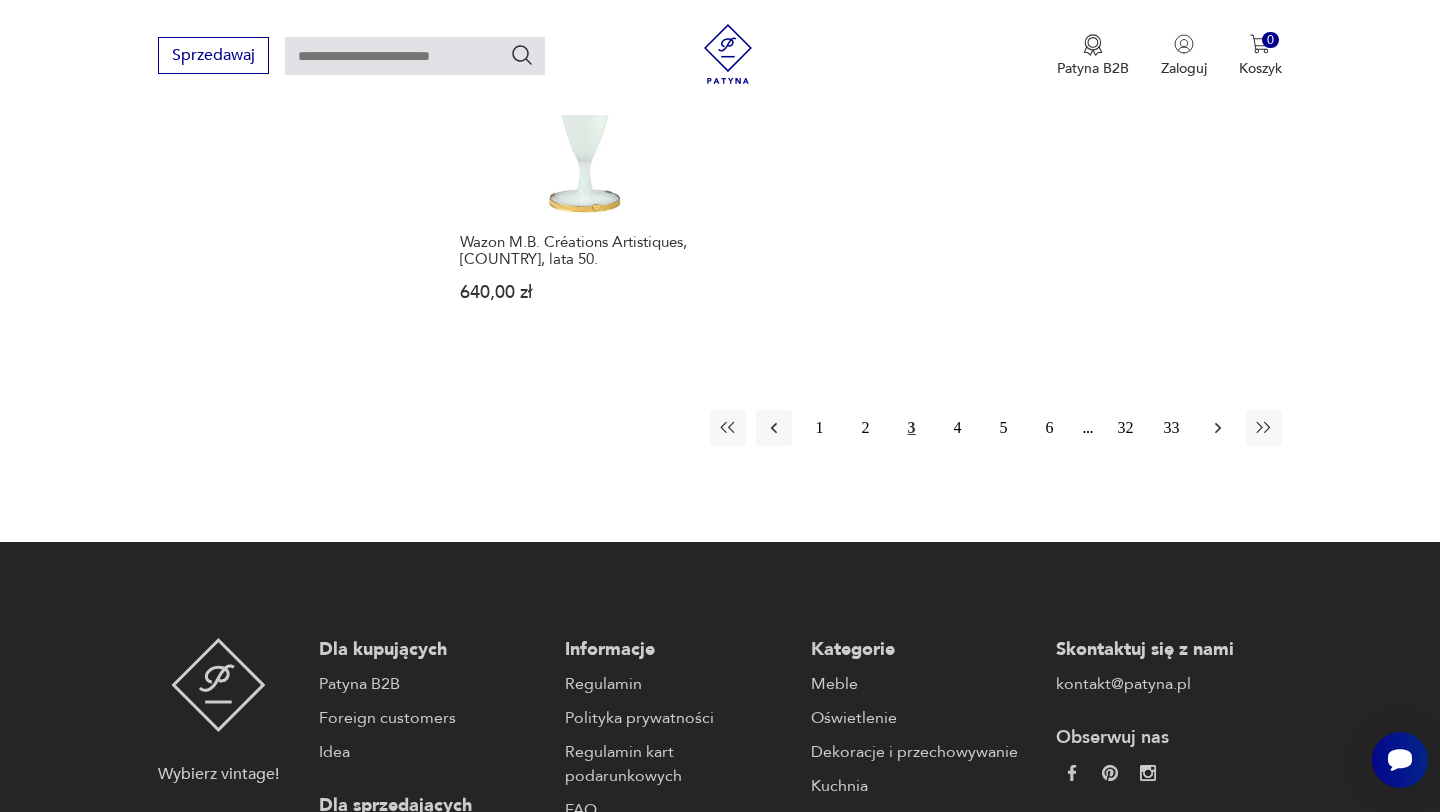 click at bounding box center (1218, 428) 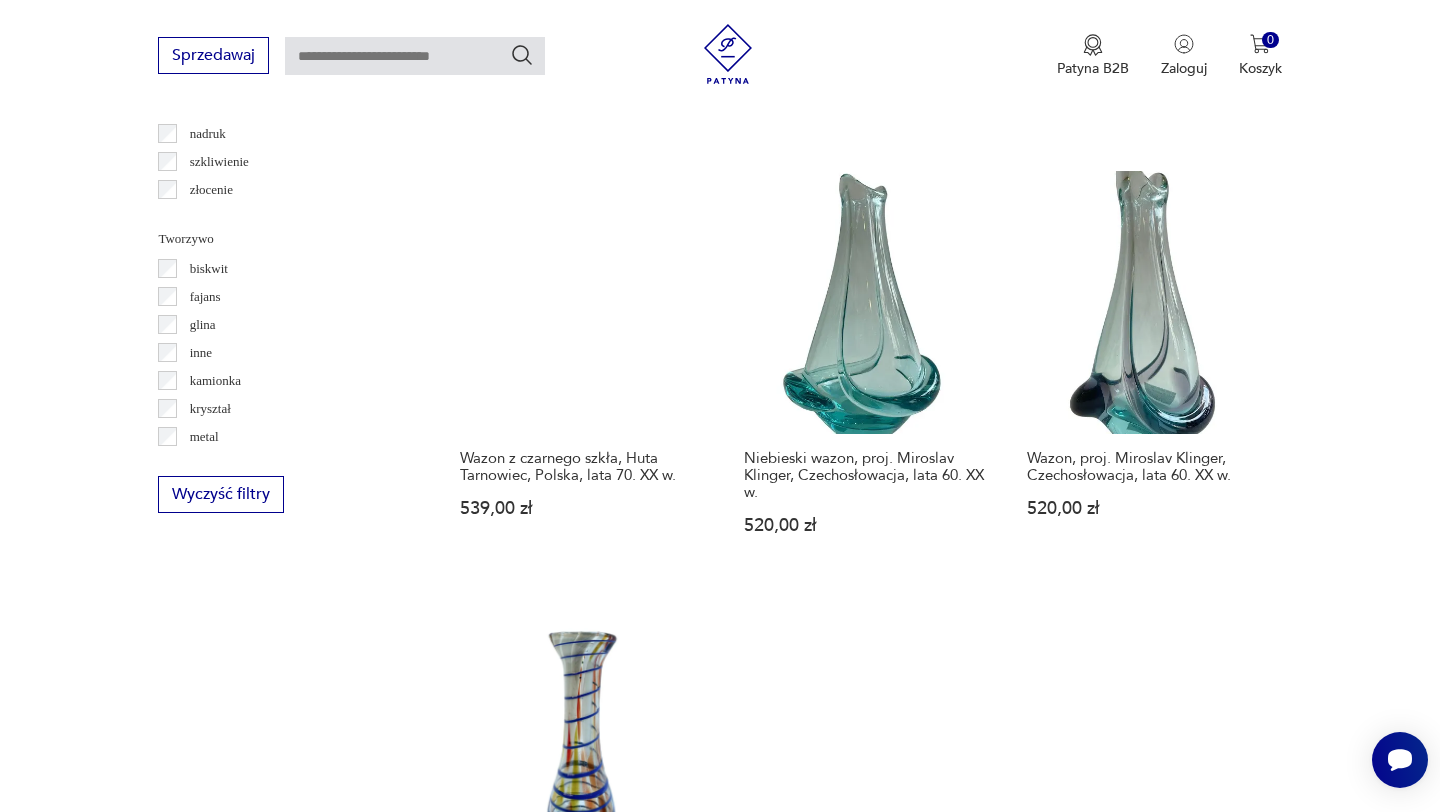 scroll, scrollTop: 2475, scrollLeft: 0, axis: vertical 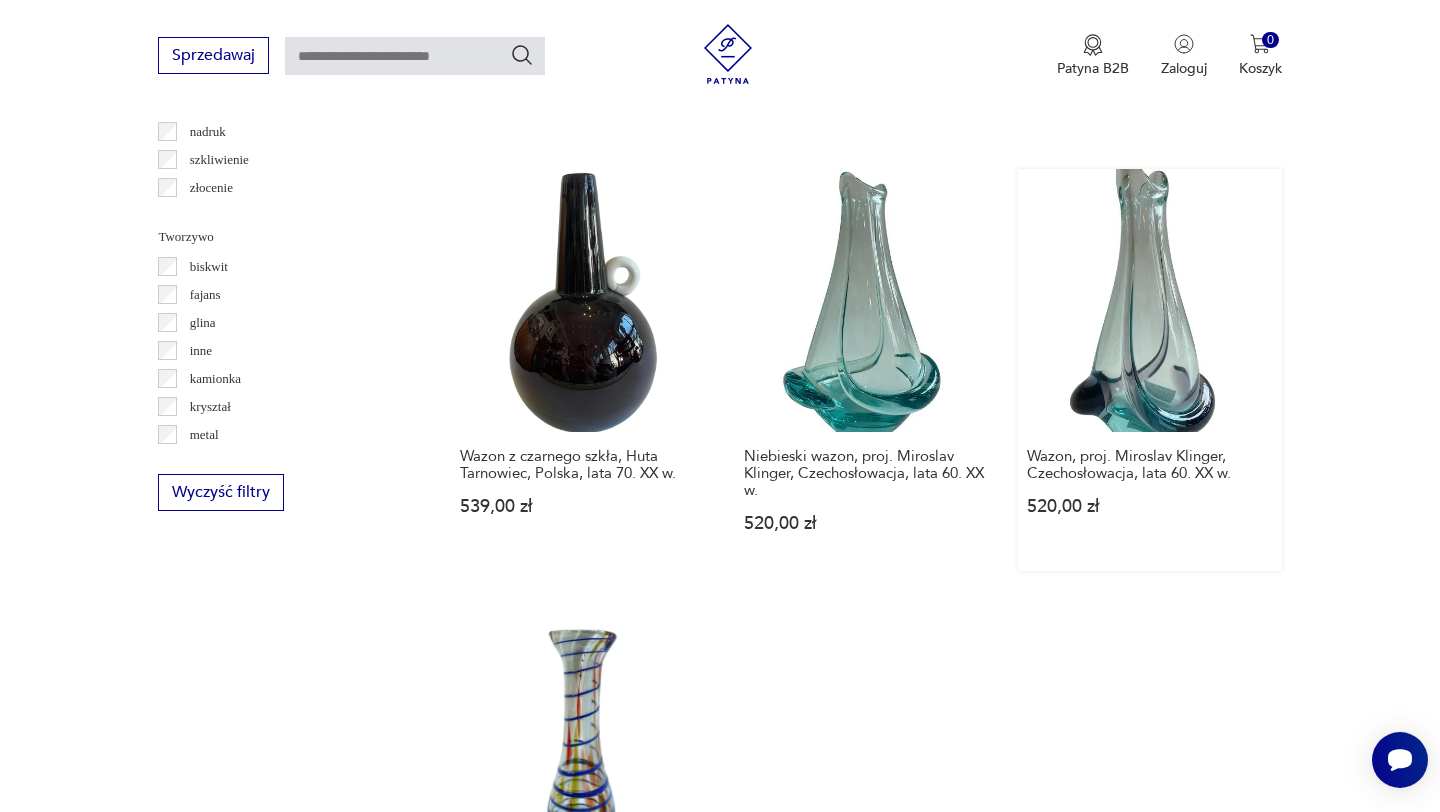 click on "Wazon, proj. Miroslav Klinger, [COUNTRY], lata 60. XX w. [PRICE]" at bounding box center [1149, 370] 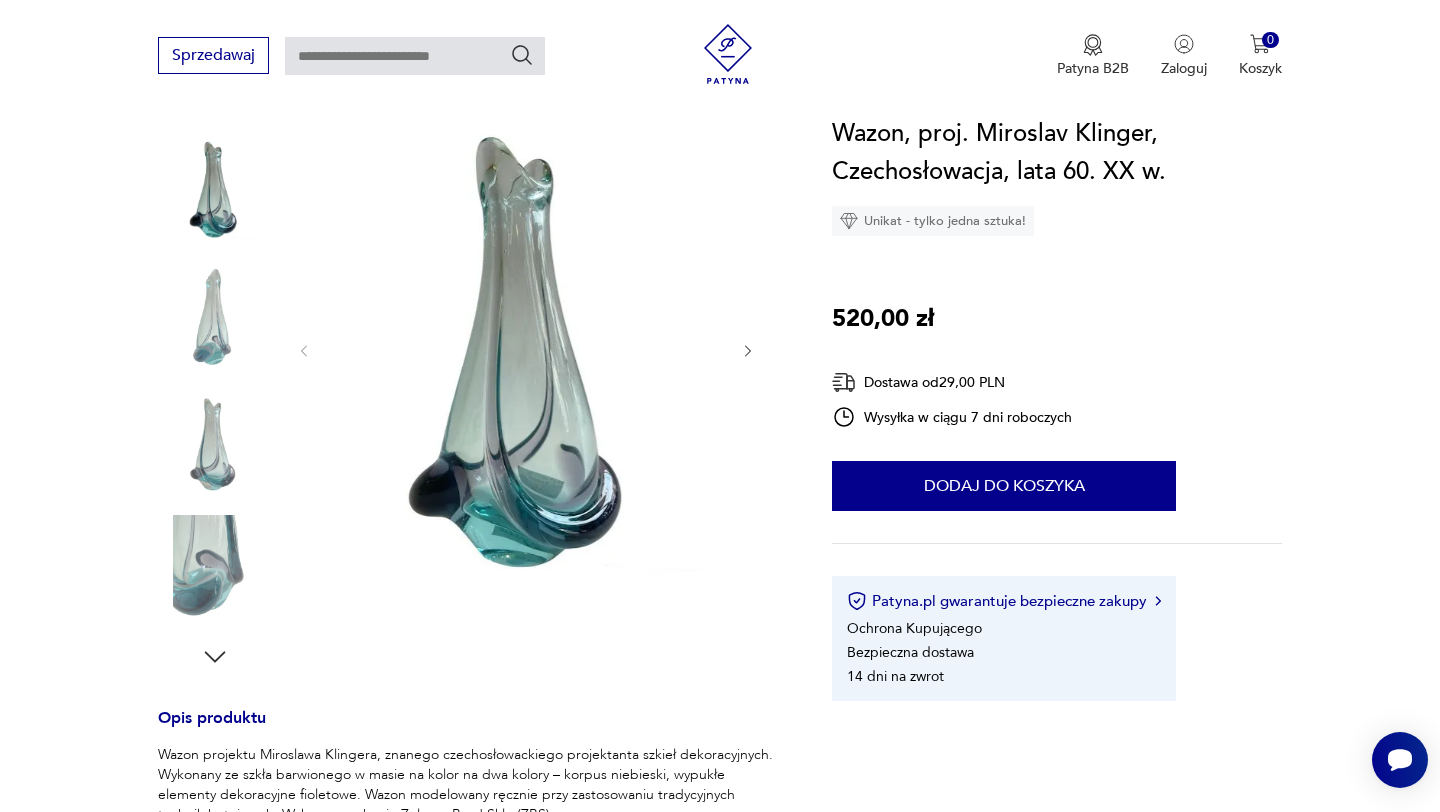 scroll, scrollTop: 257, scrollLeft: 0, axis: vertical 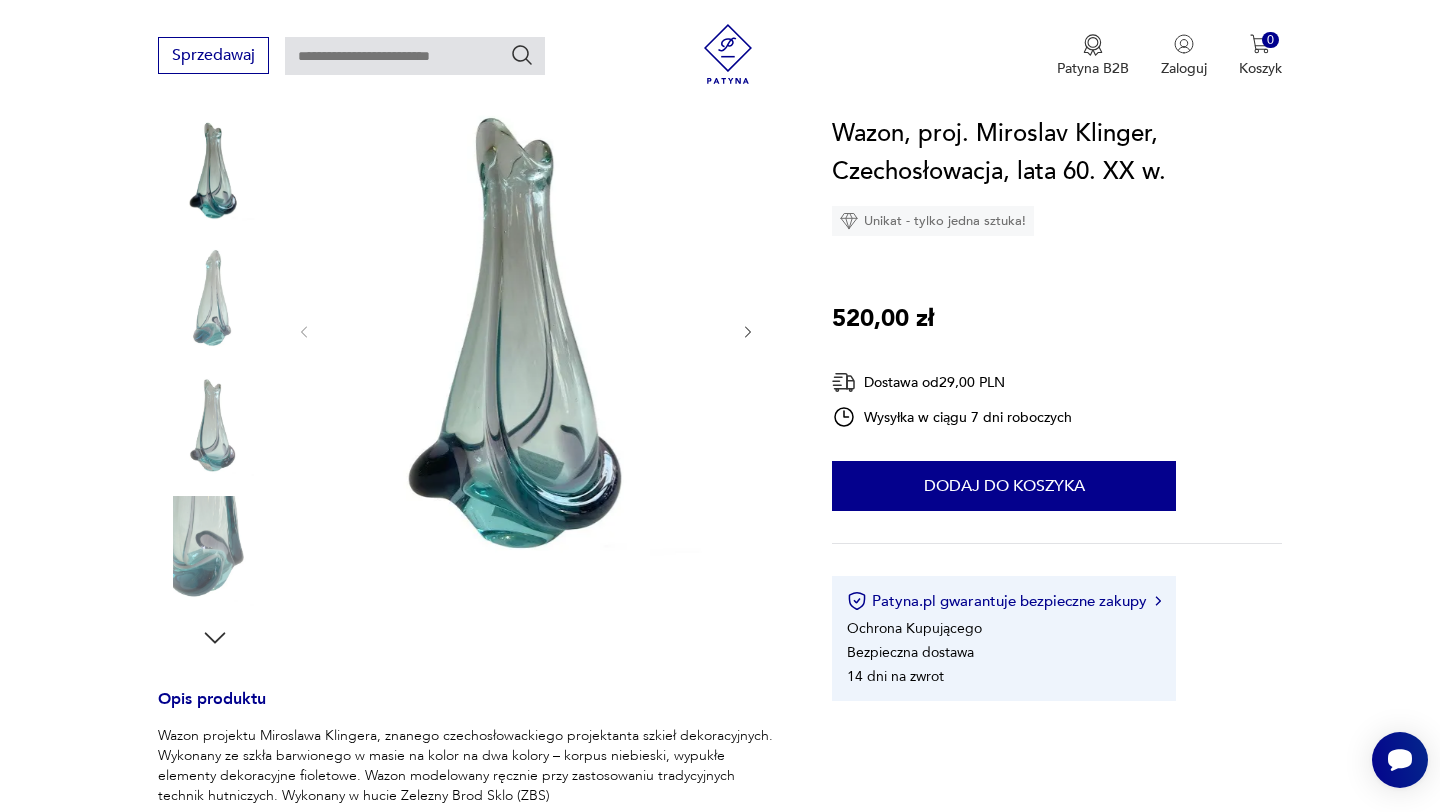 click at bounding box center (748, 332) 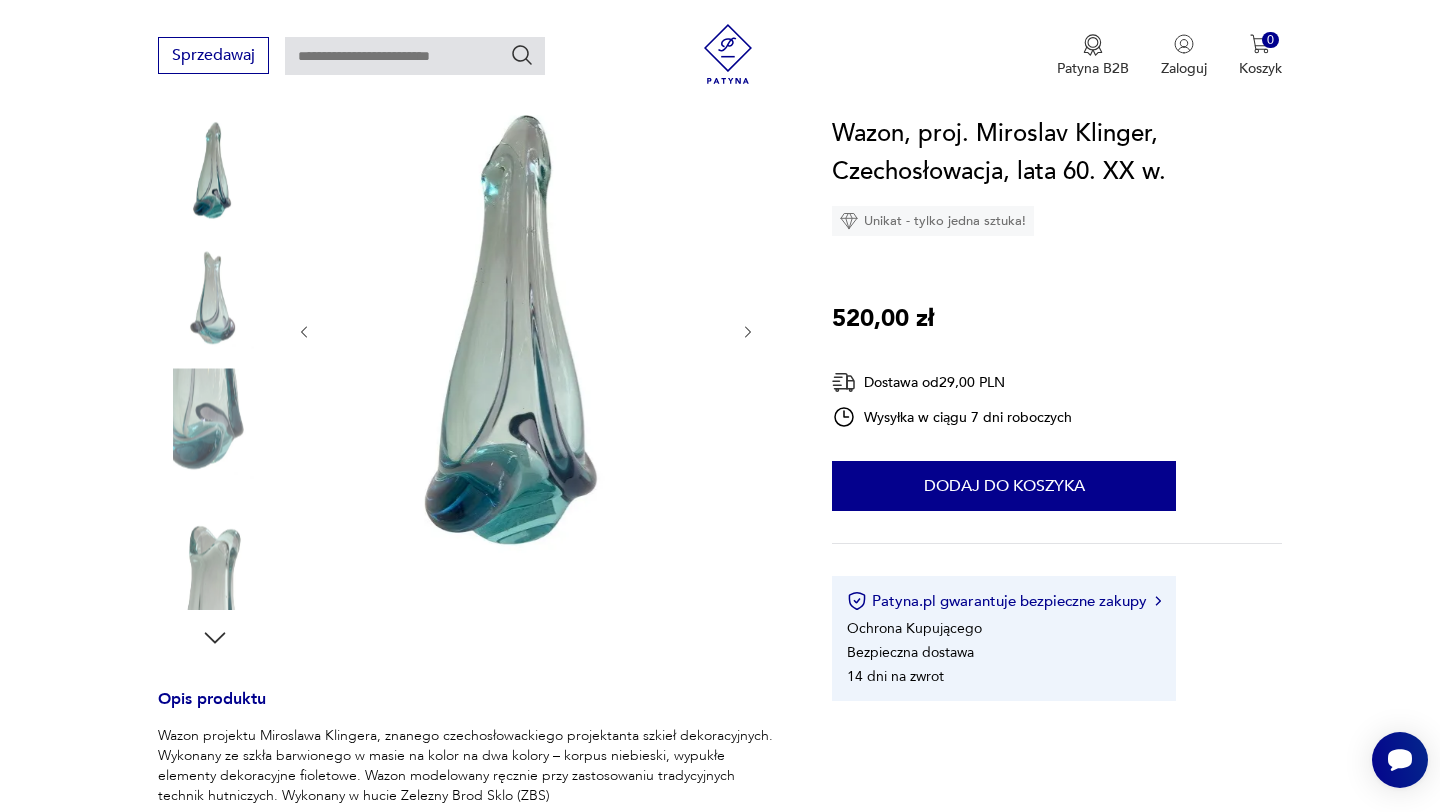 click at bounding box center [748, 332] 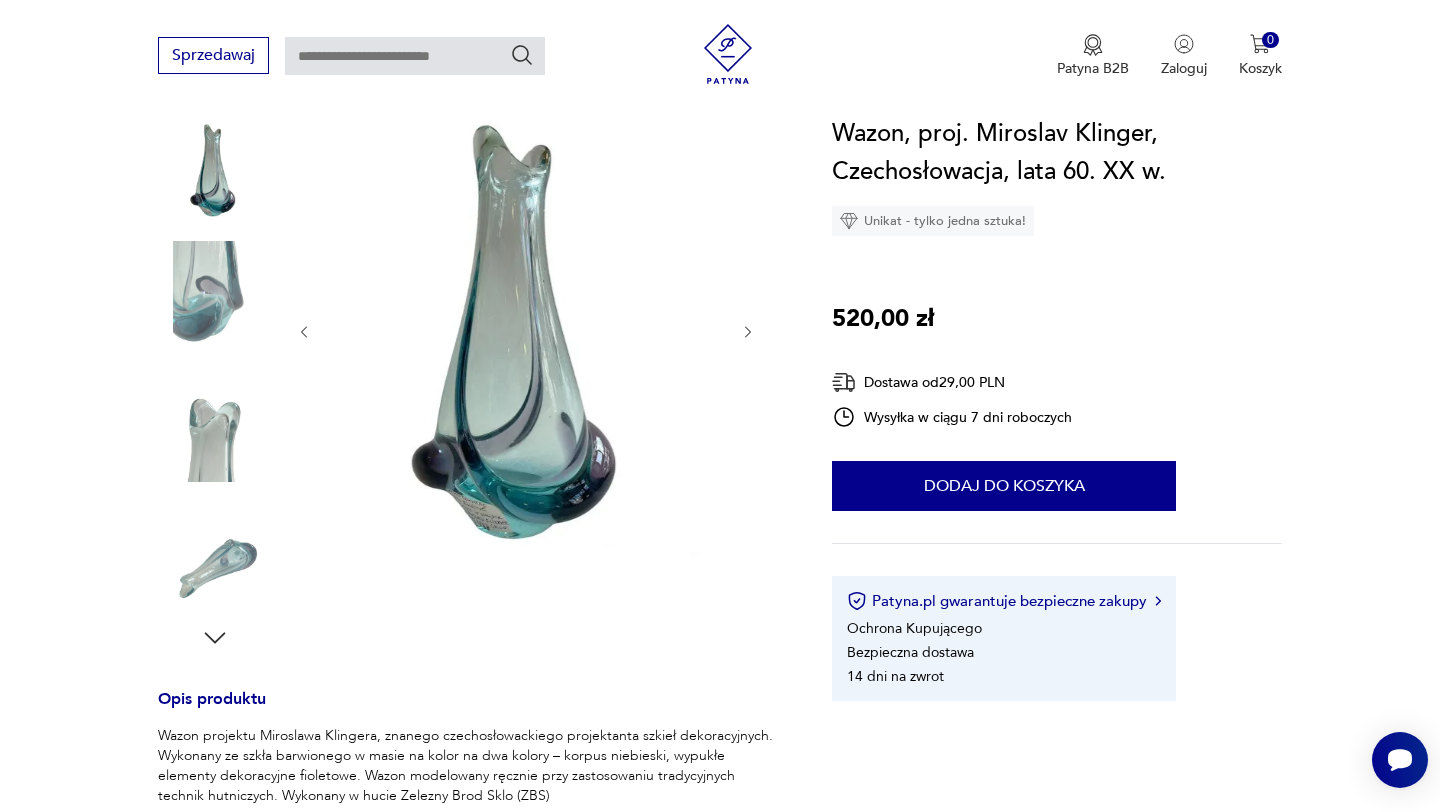 click at bounding box center [748, 332] 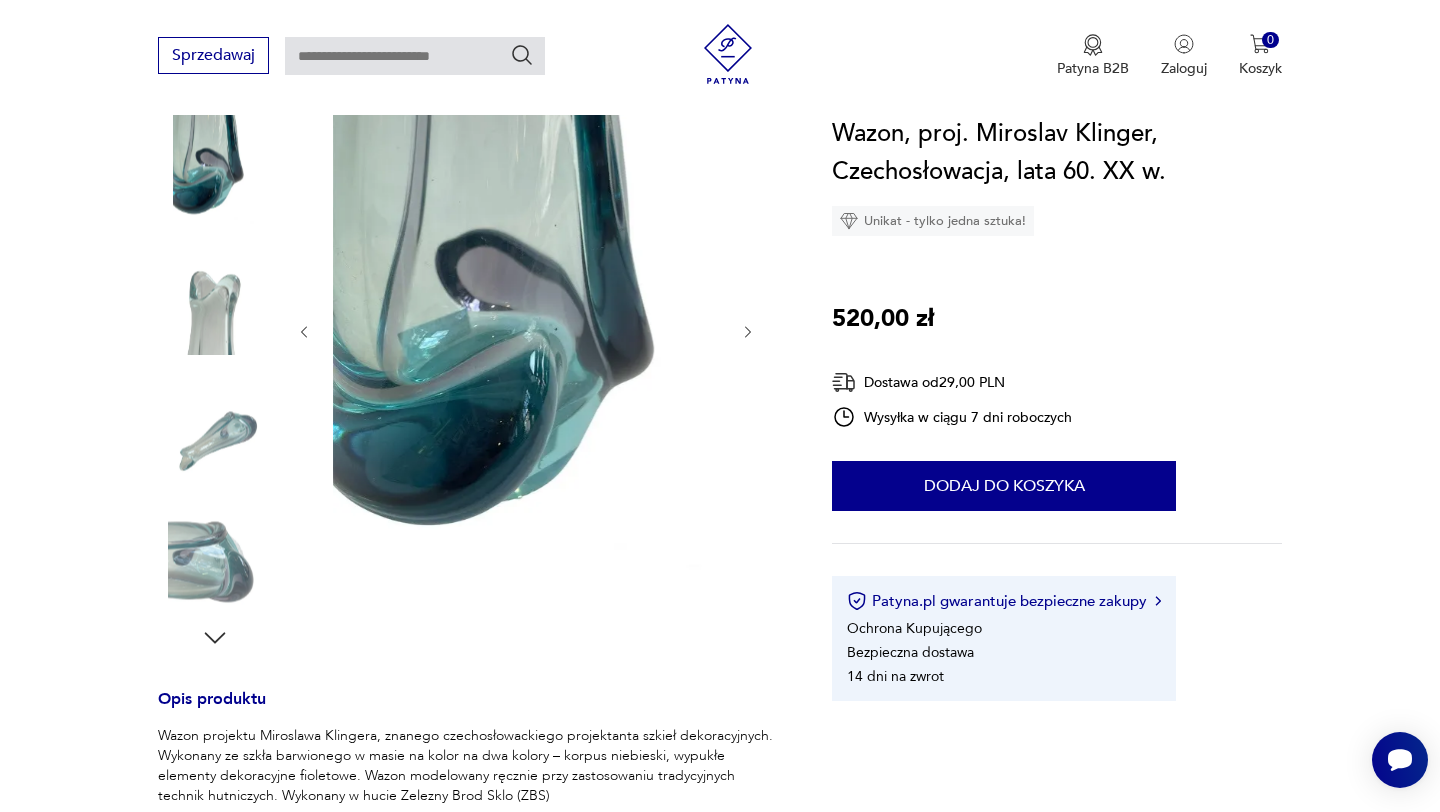 click at bounding box center [748, 332] 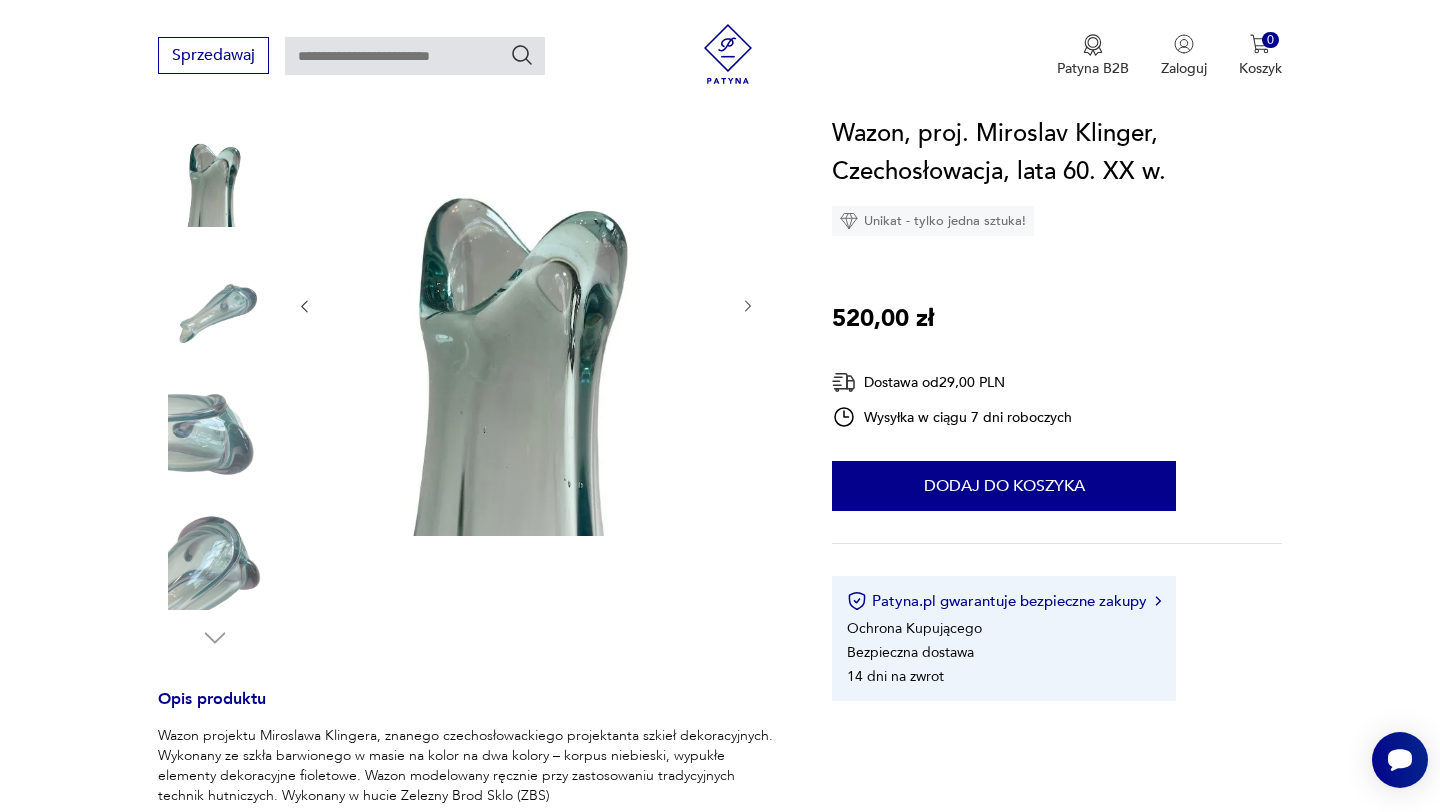 click at bounding box center [748, 306] 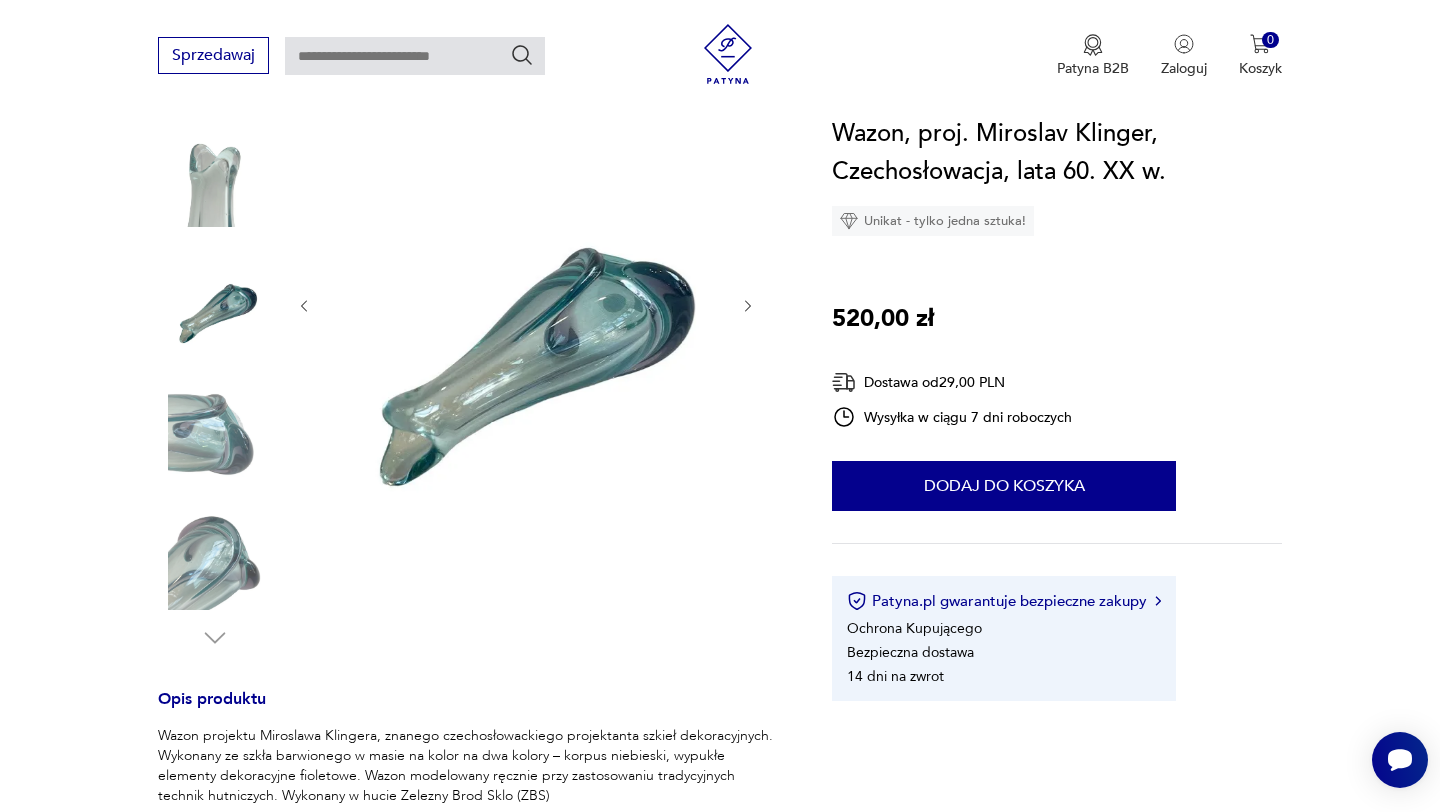click at bounding box center [748, 306] 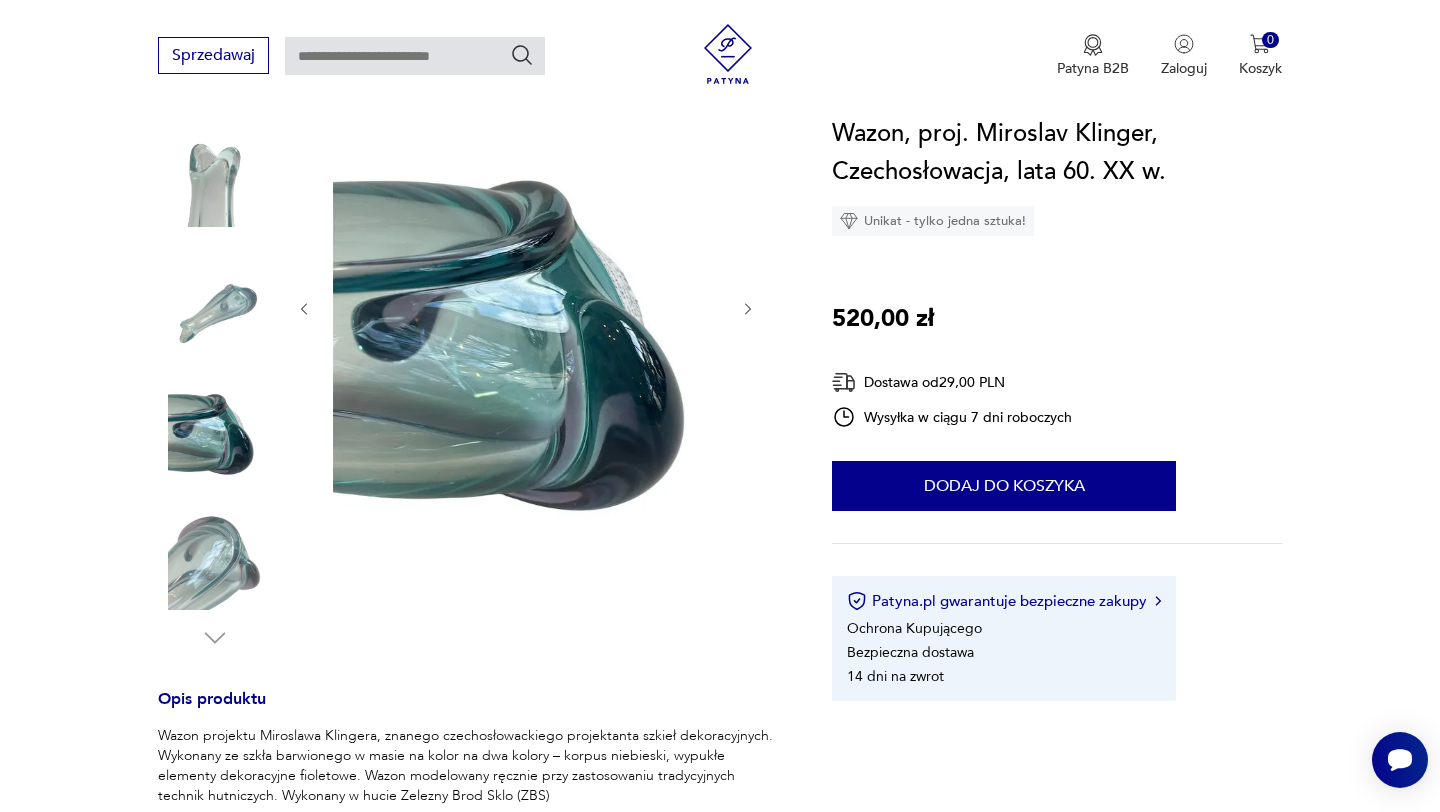 click at bounding box center [748, 309] 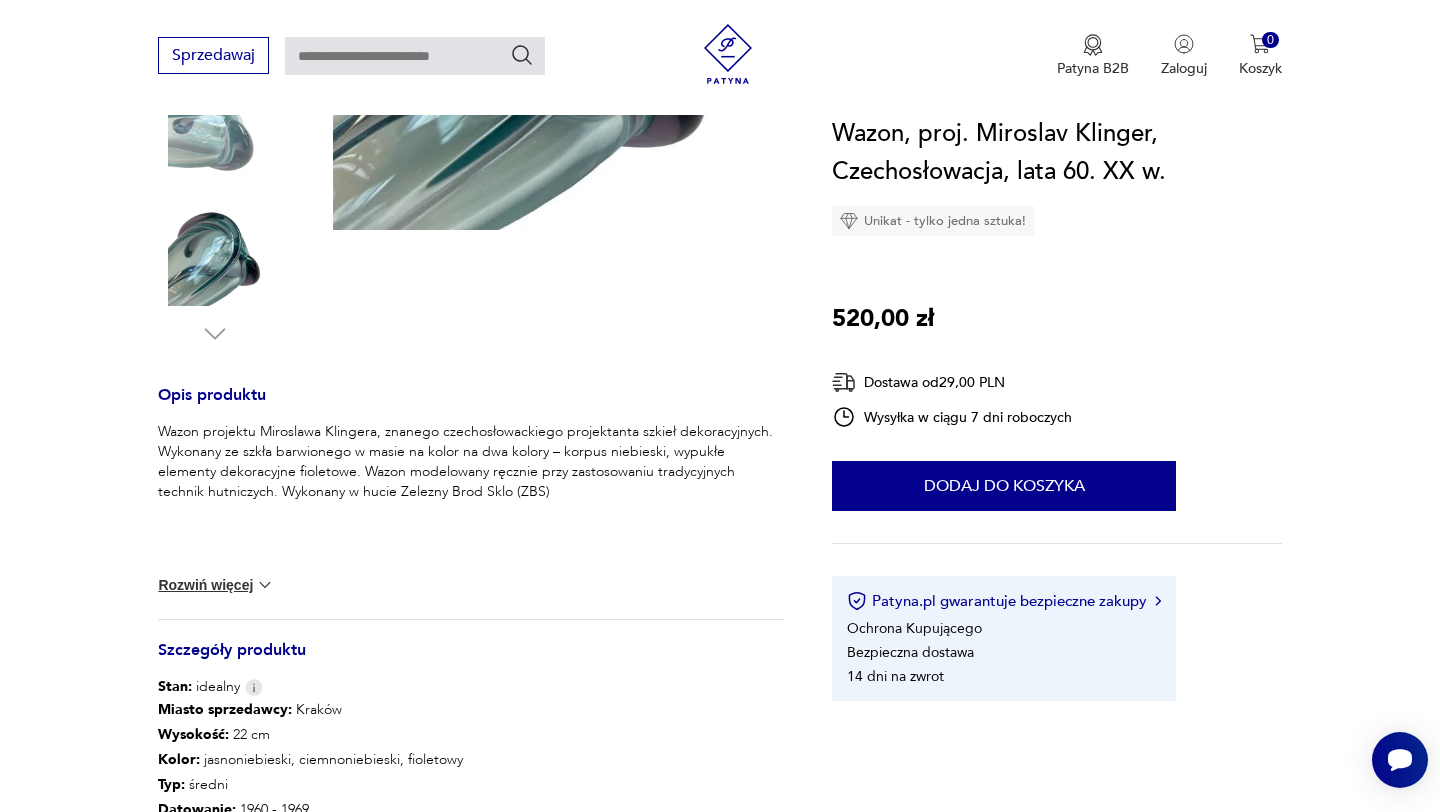 scroll, scrollTop: 589, scrollLeft: 0, axis: vertical 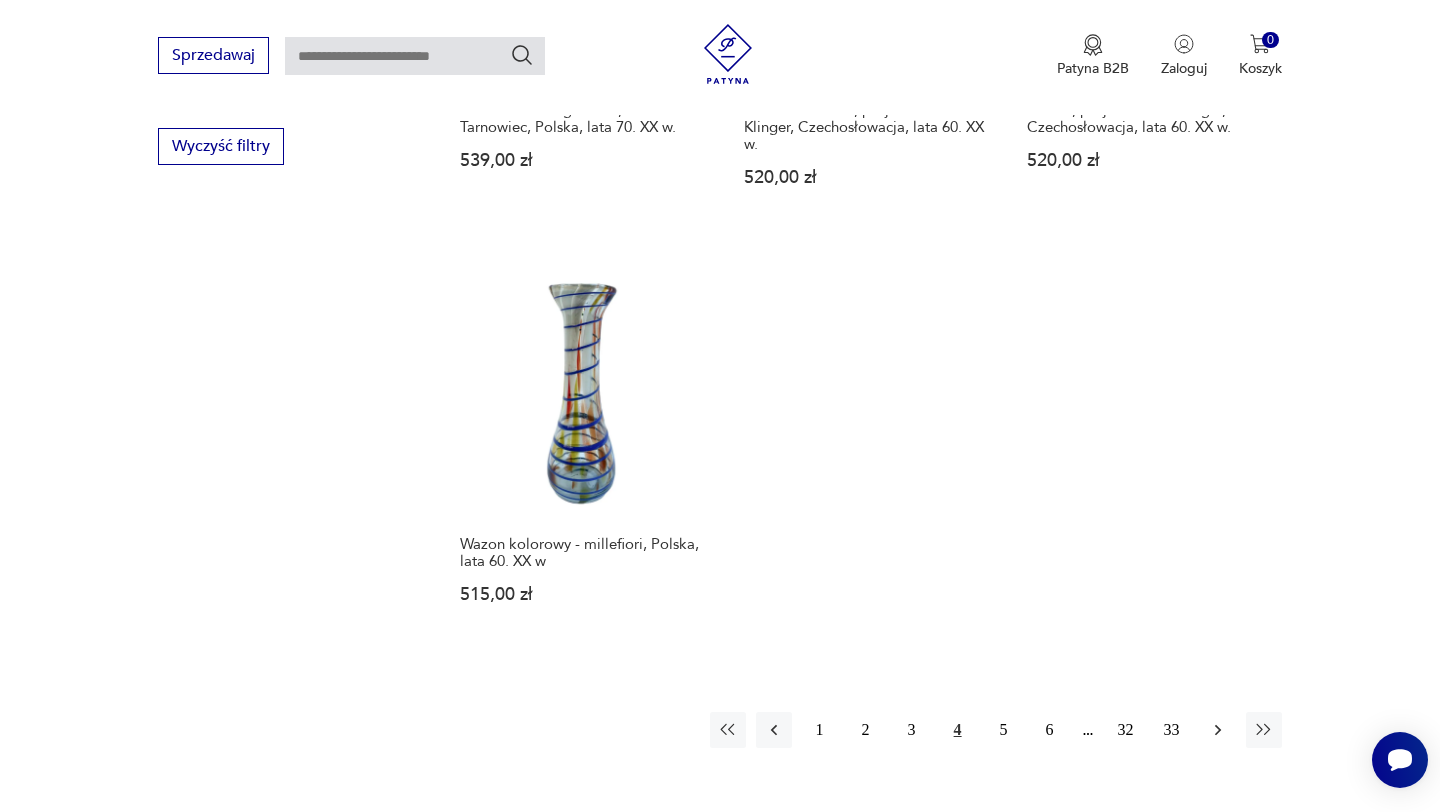 click at bounding box center (1218, 730) 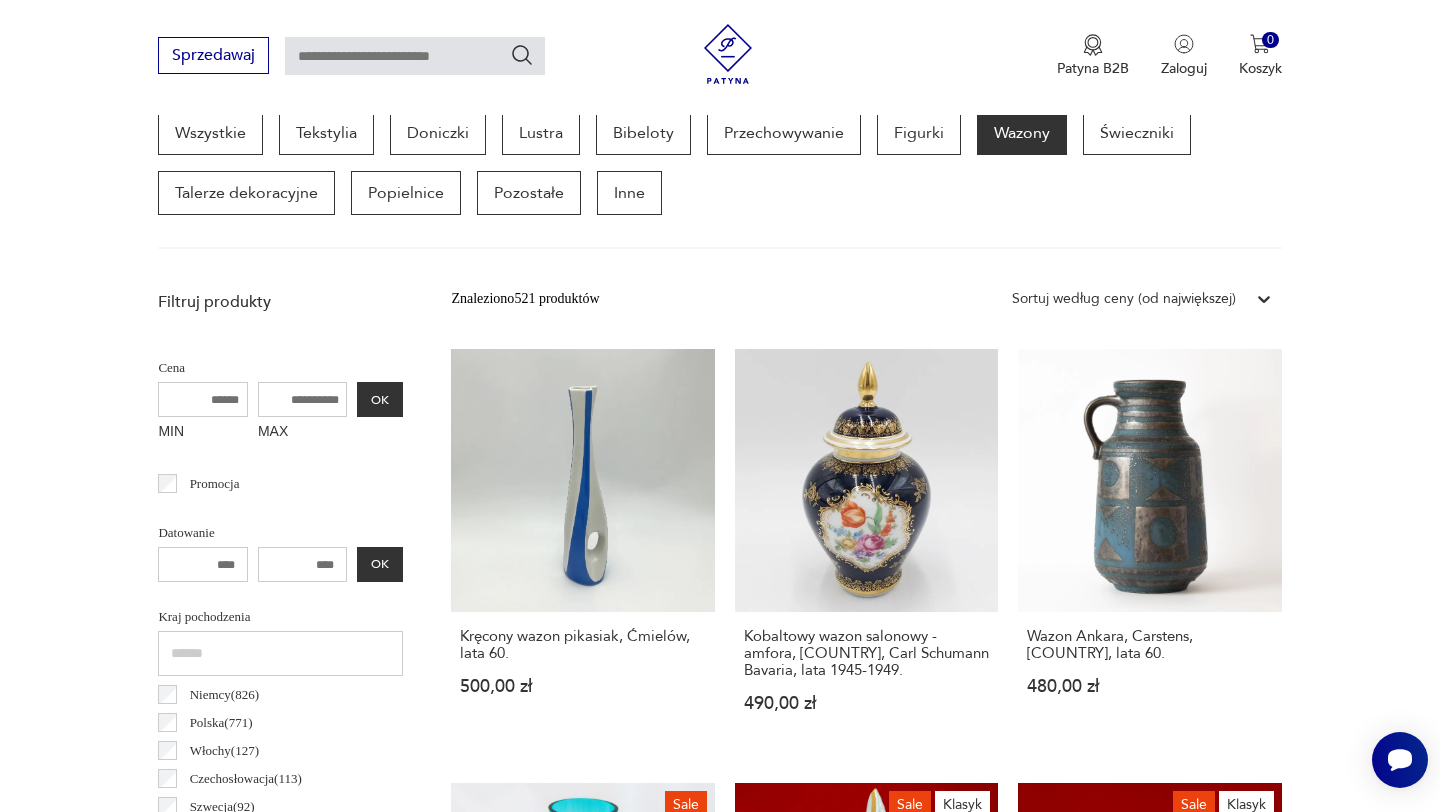 scroll, scrollTop: 555, scrollLeft: 0, axis: vertical 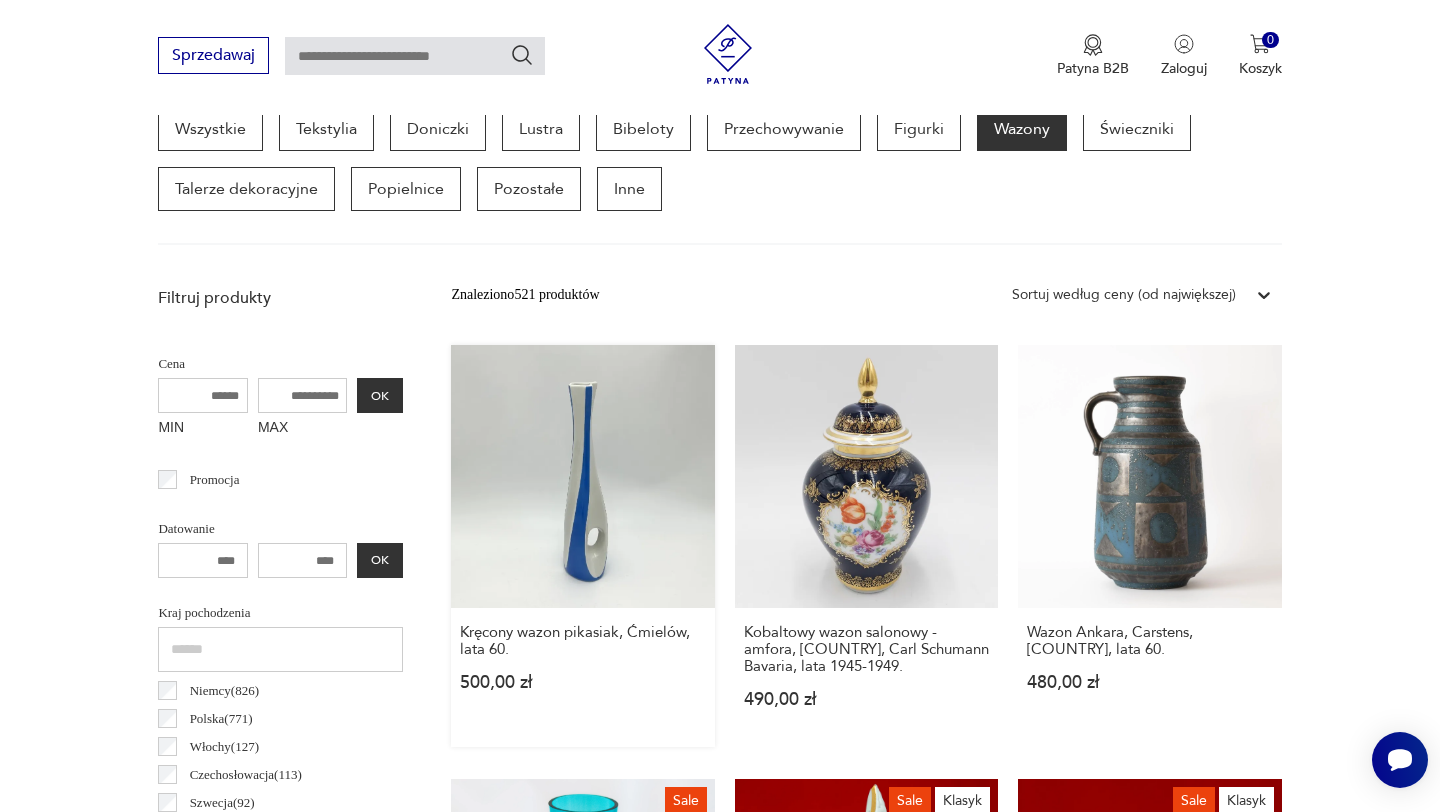 click on "Kręcony wazon pikasiak, Ćmielów, lata 60. [PRICE]" at bounding box center [582, 546] 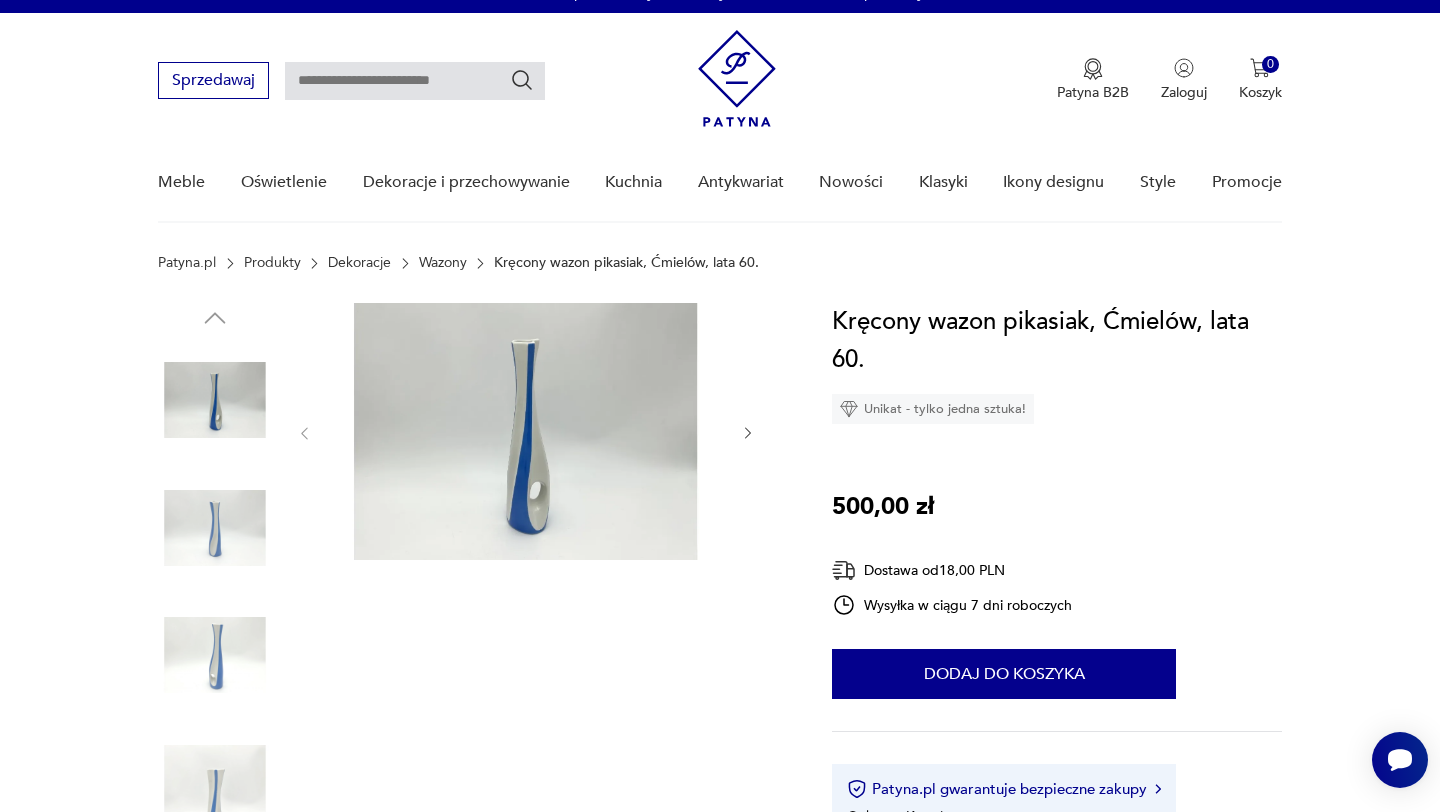 scroll, scrollTop: 28, scrollLeft: 0, axis: vertical 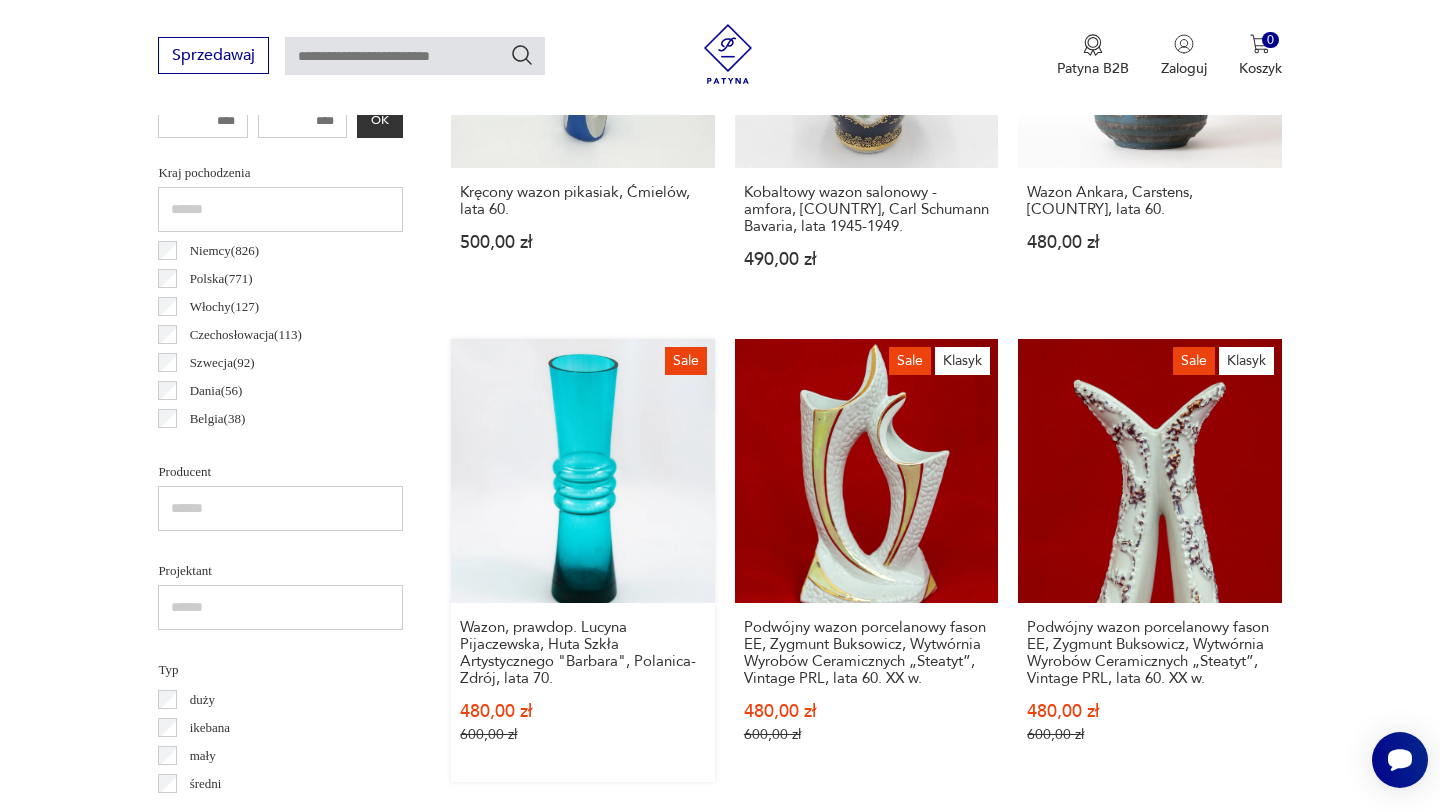 click on "Sale Wazon, prawdop. Lucyna Pijaczewska, Huta Szkła Artystycznego "Barbara", Polanica-Zdrój, lata 70. 480,00 zł 600,00 zł" at bounding box center [582, 560] 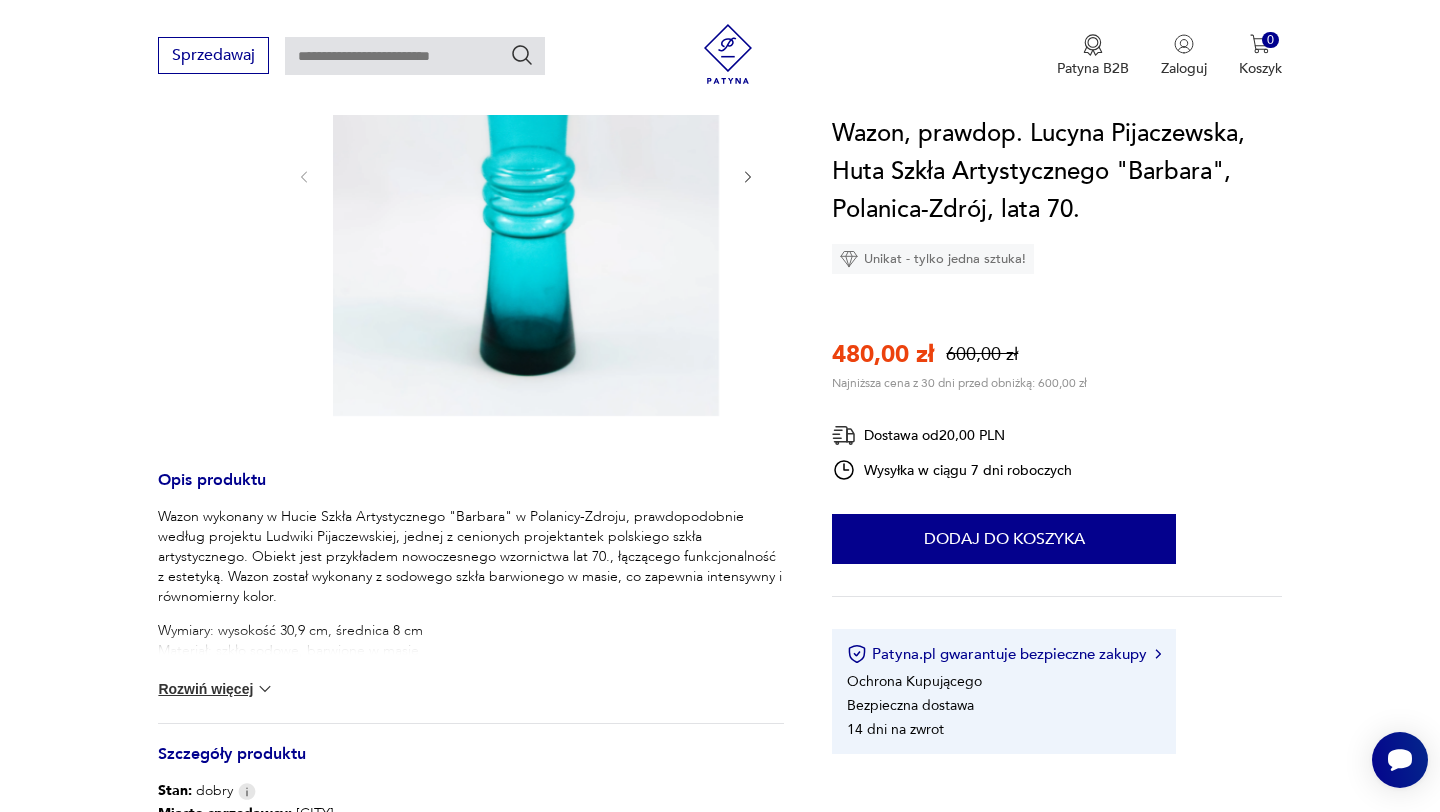 scroll, scrollTop: 401, scrollLeft: 0, axis: vertical 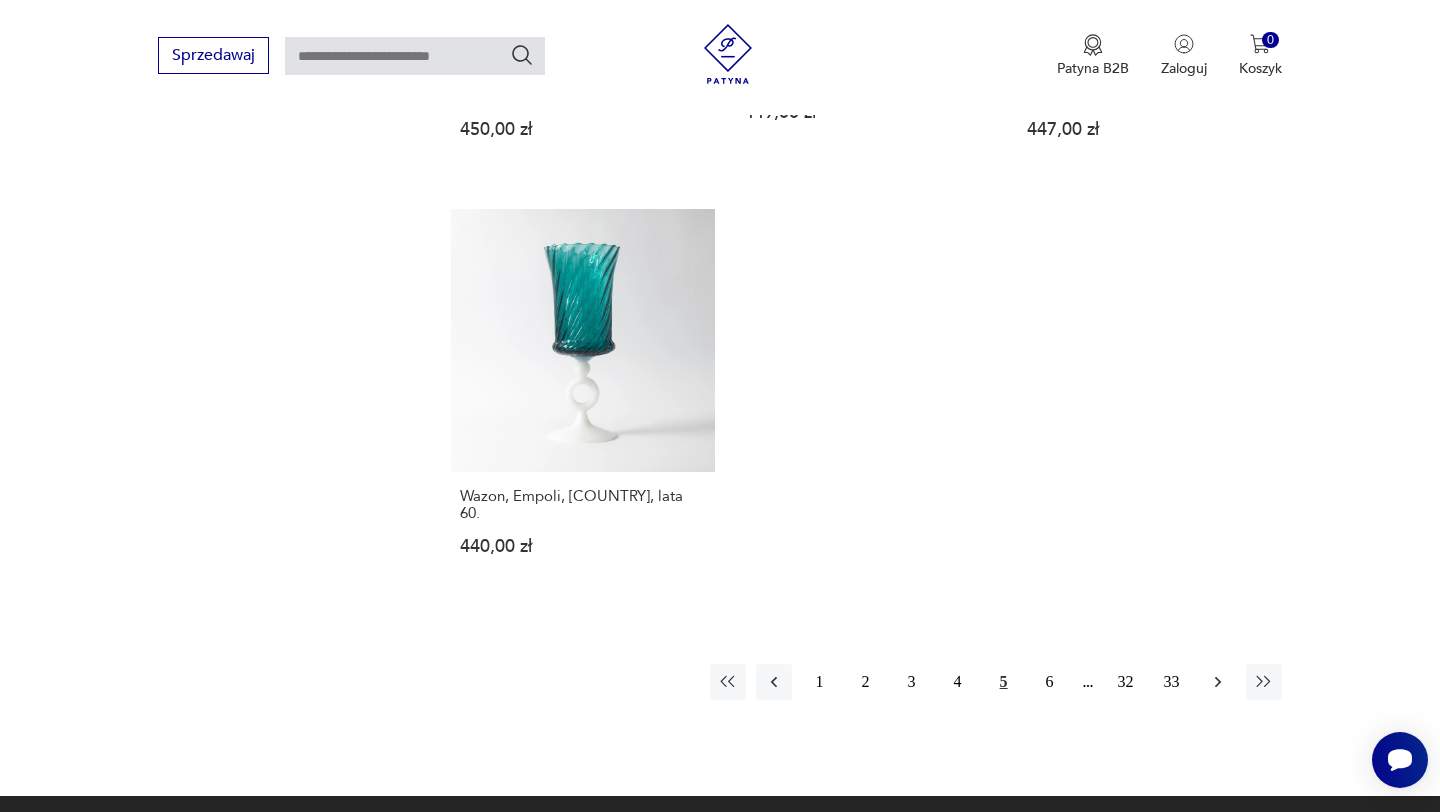 click at bounding box center (1217, 682) 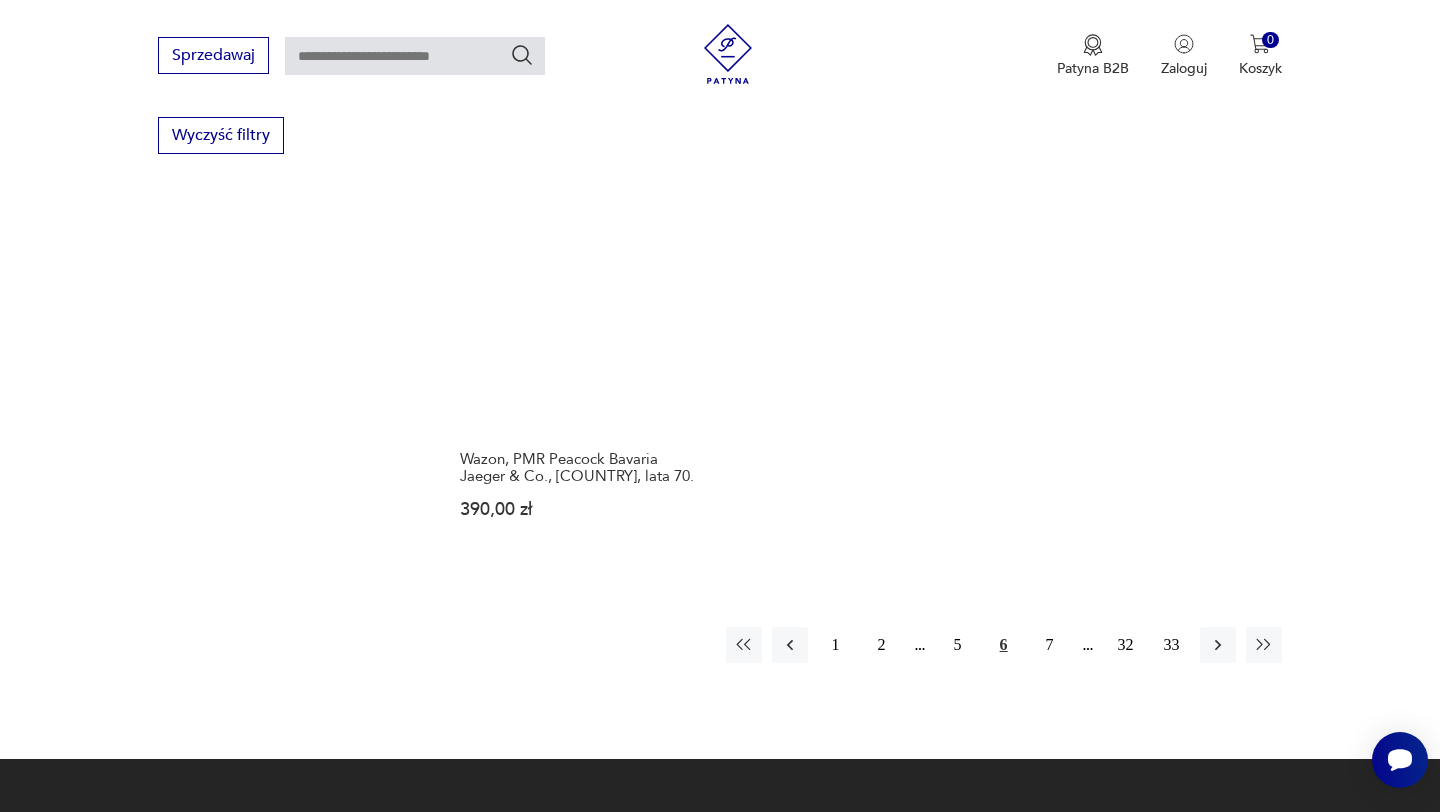 scroll, scrollTop: 2841, scrollLeft: 0, axis: vertical 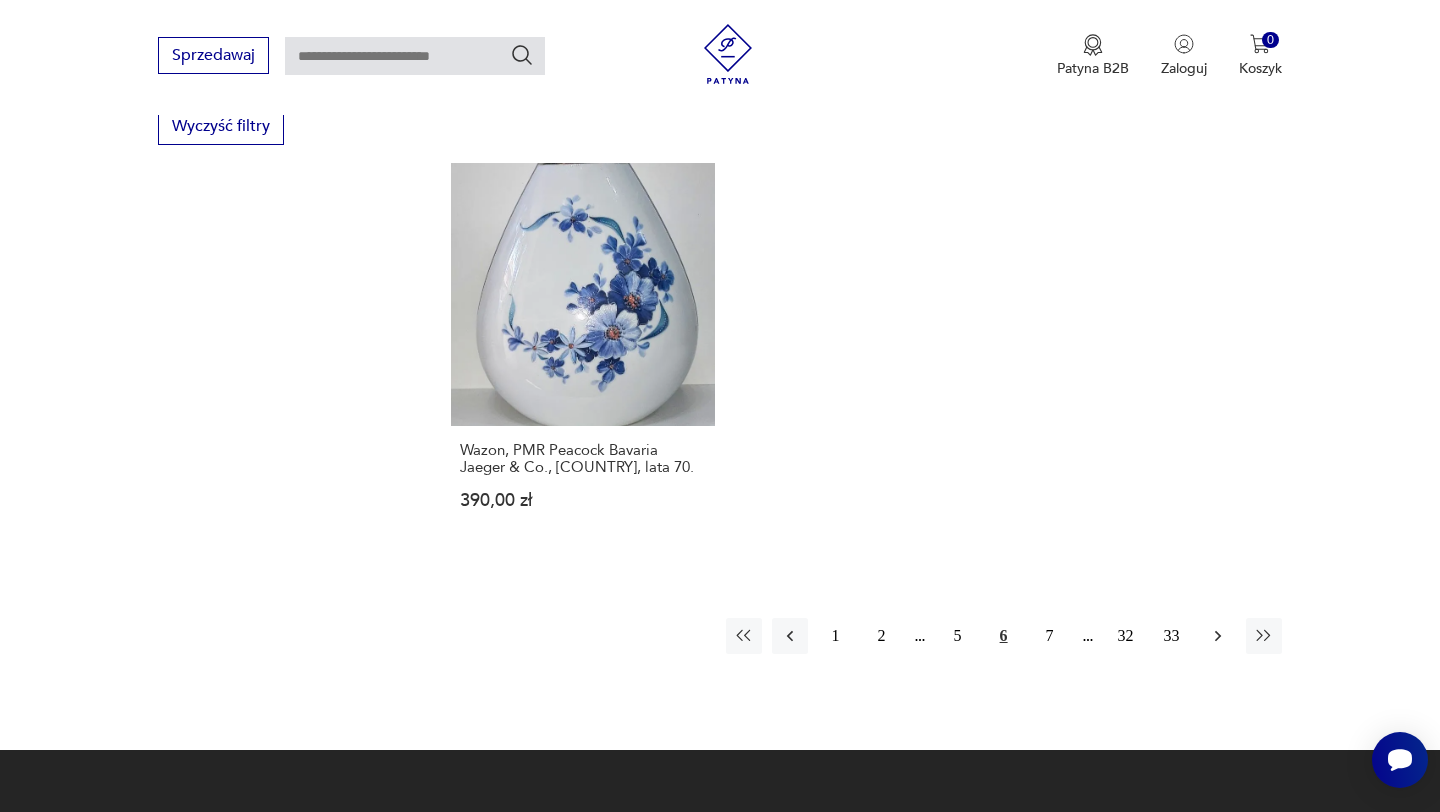 click at bounding box center (1218, 636) 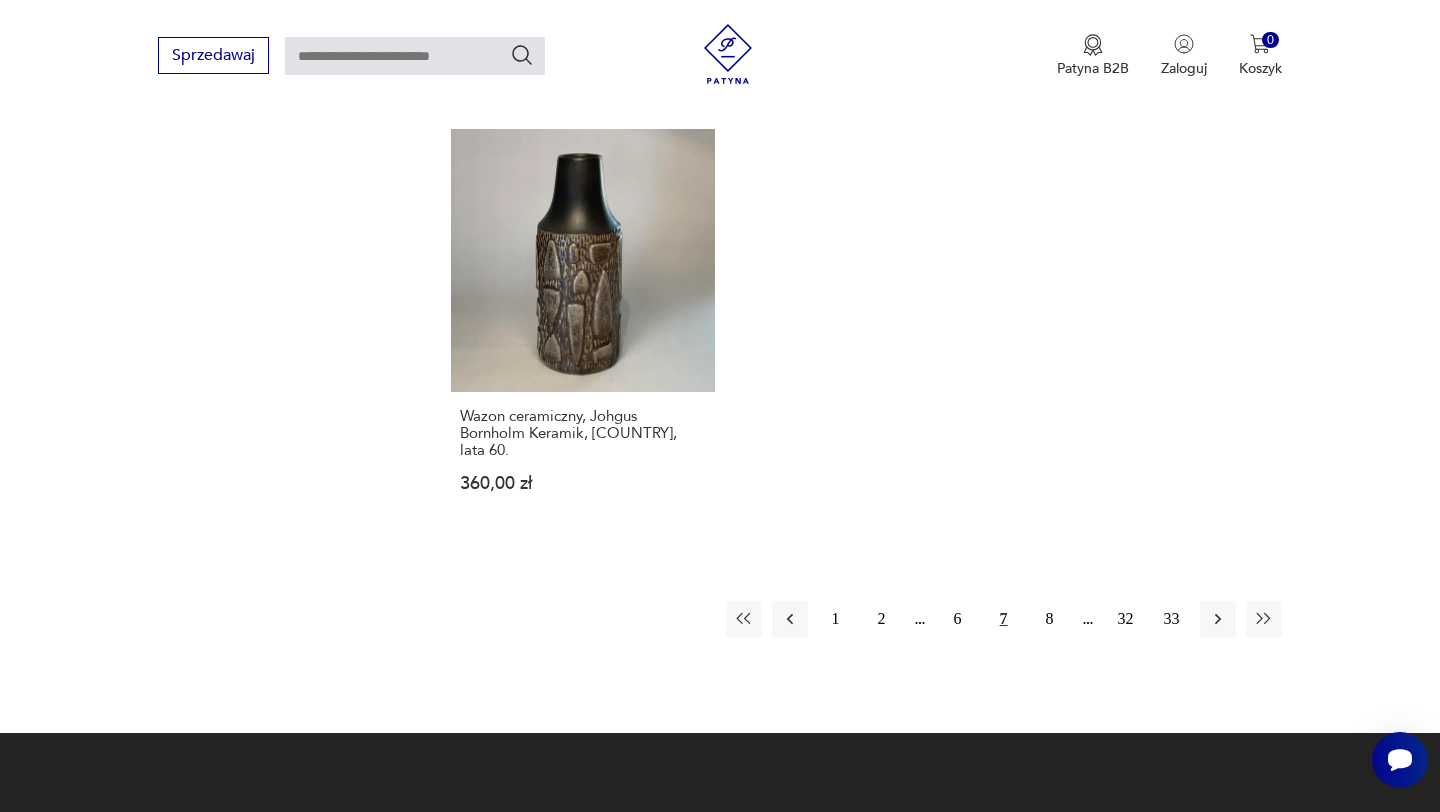 scroll, scrollTop: 2922, scrollLeft: 0, axis: vertical 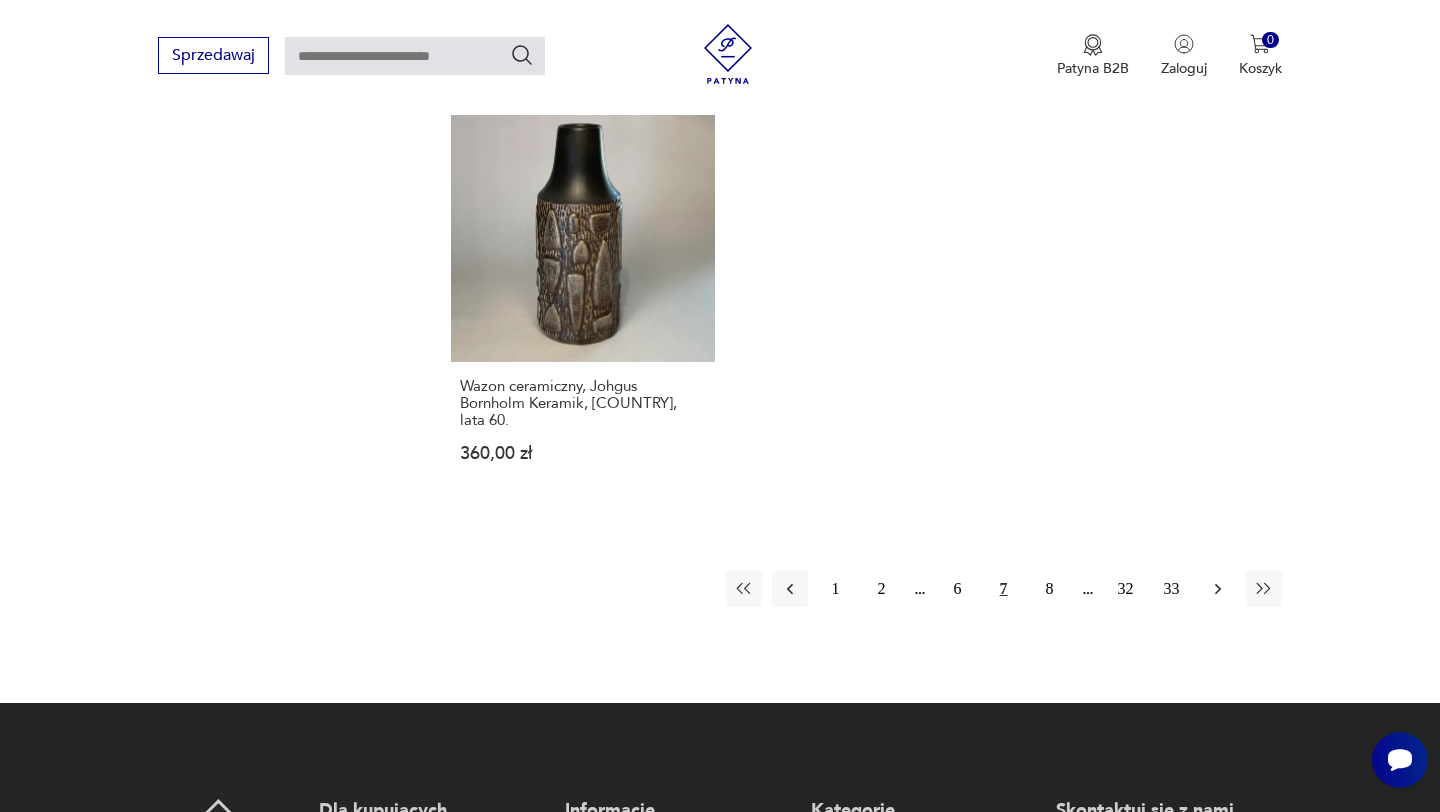 click at bounding box center (1218, 589) 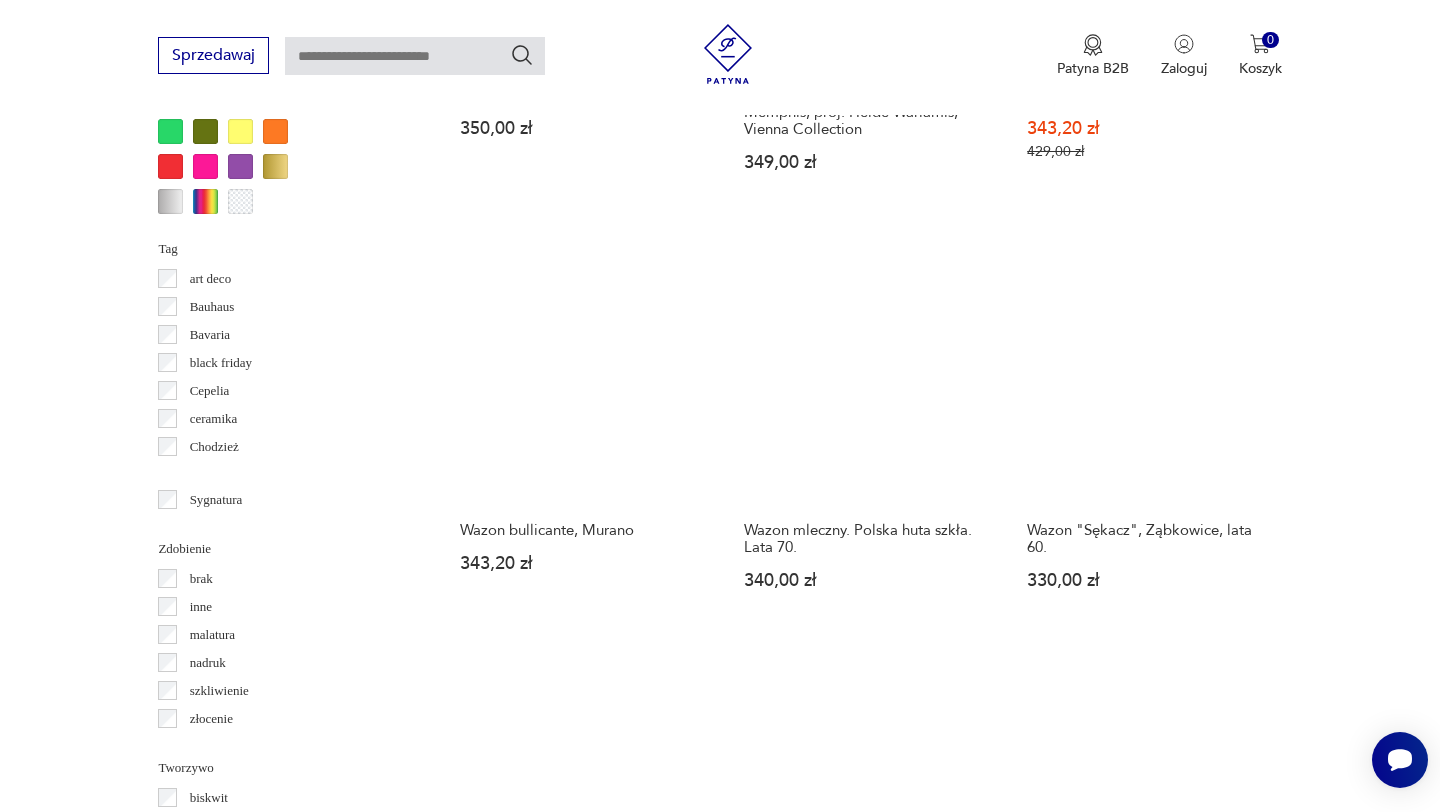 scroll, scrollTop: 1945, scrollLeft: 0, axis: vertical 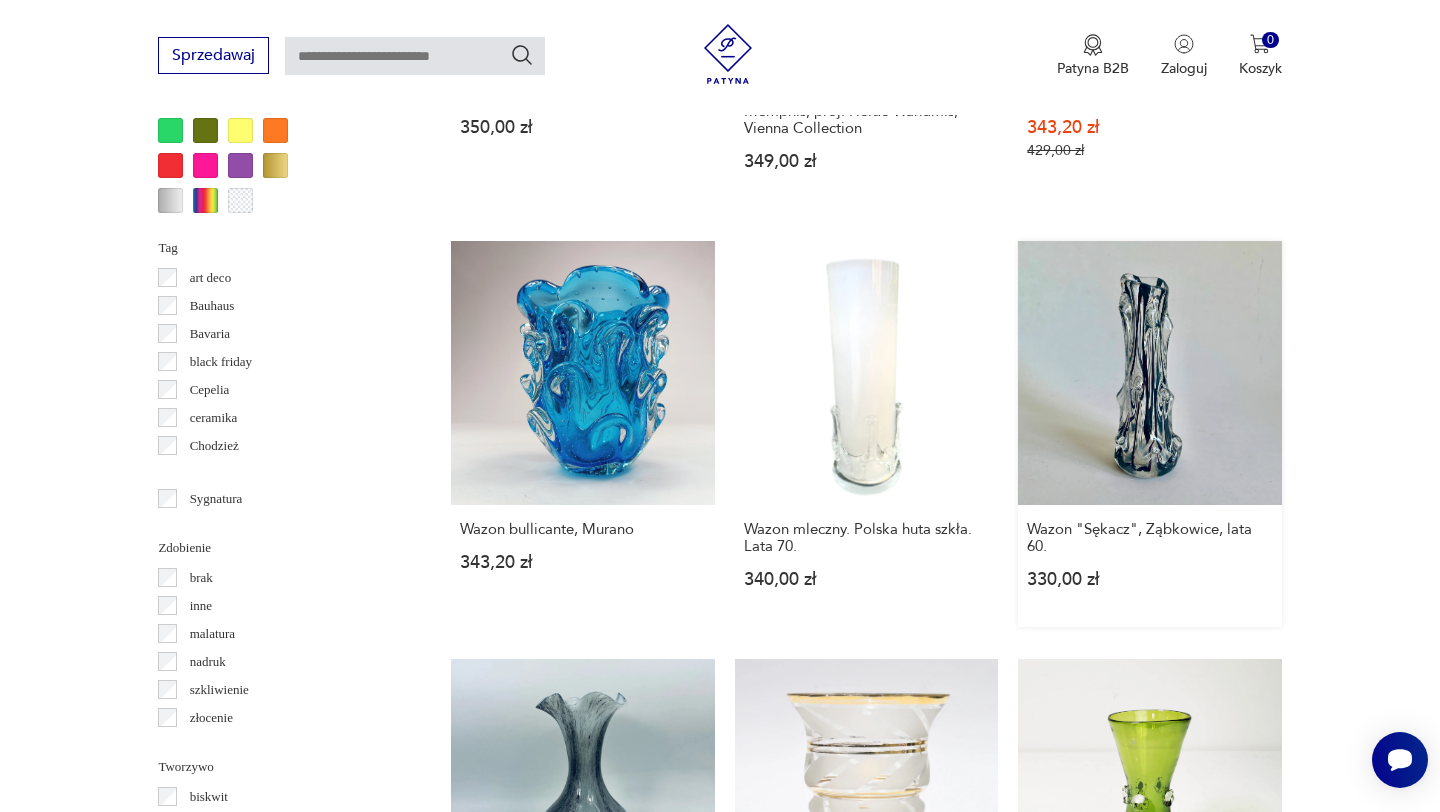 click on "Wazon "Sękacz", Ząbkowice, lata 60. 330,00 zł" at bounding box center (1149, 433) 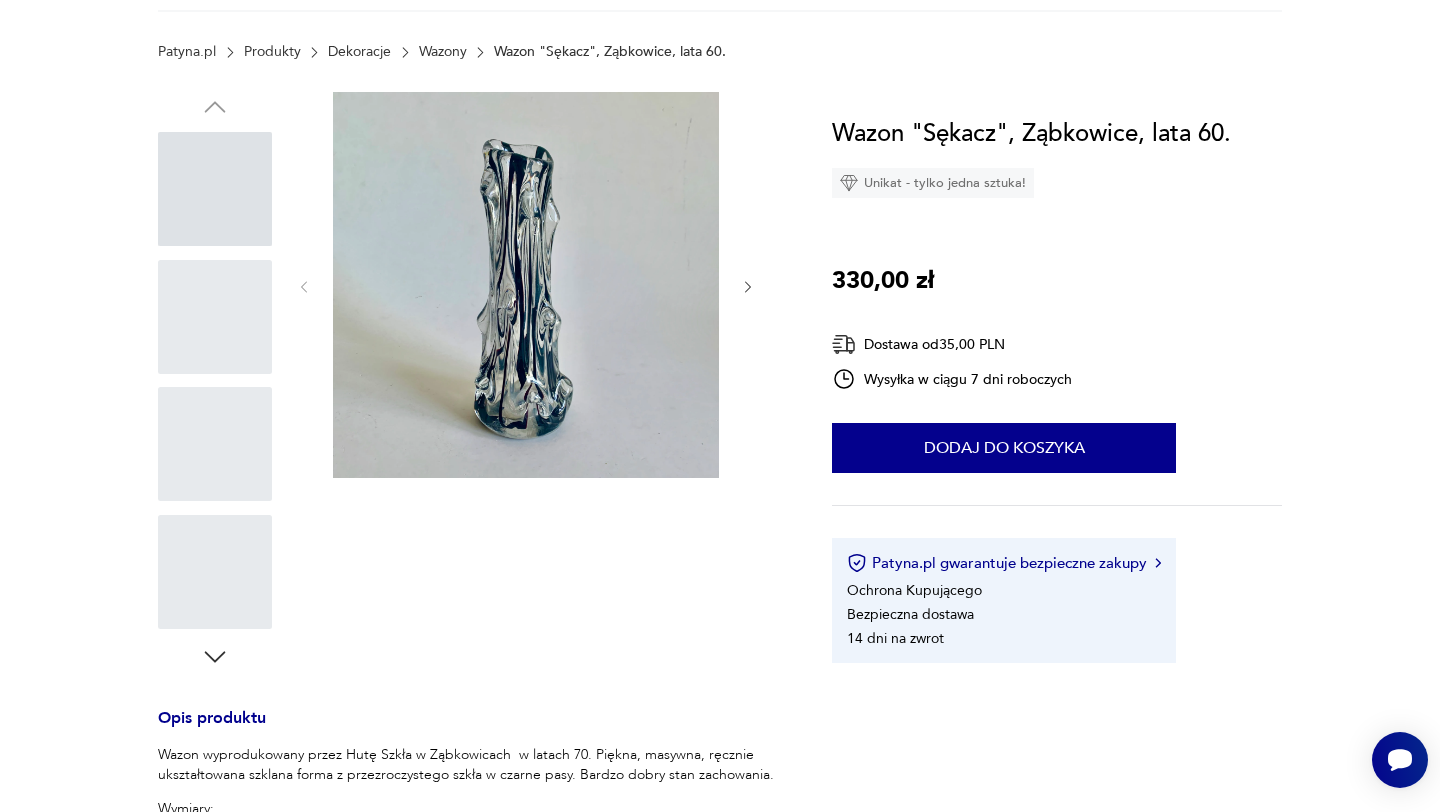 scroll, scrollTop: 0, scrollLeft: 0, axis: both 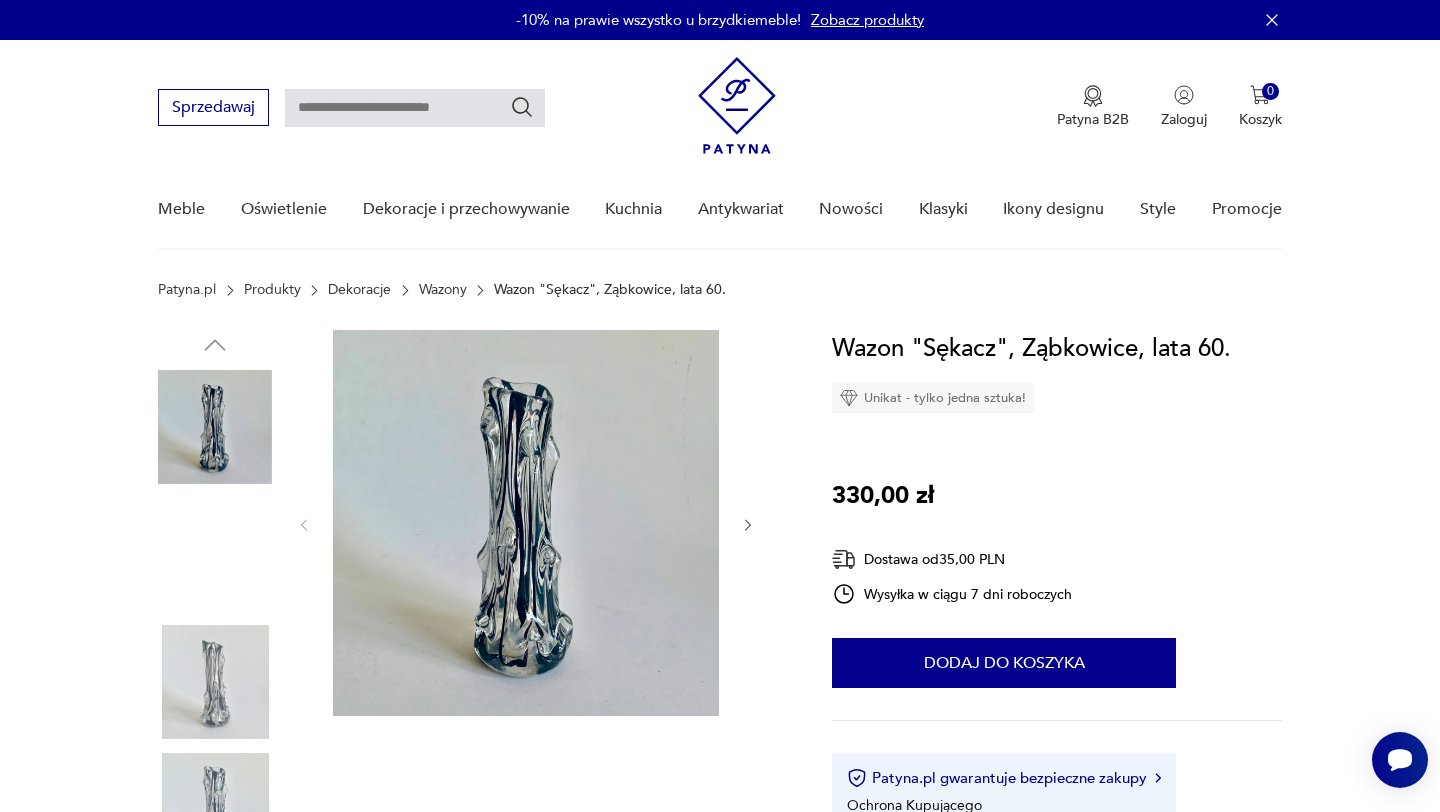 click at bounding box center (526, 523) 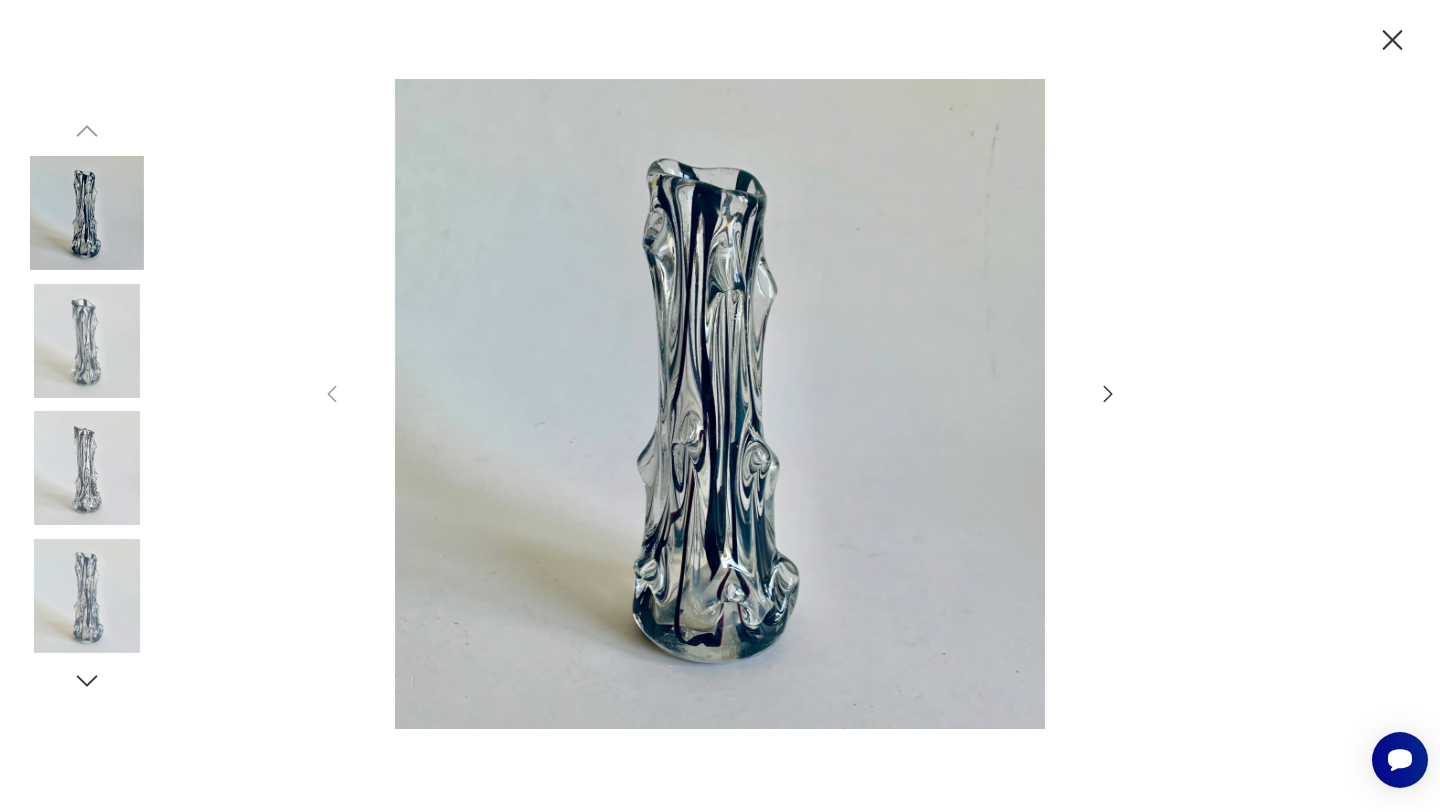 click at bounding box center [1108, 394] 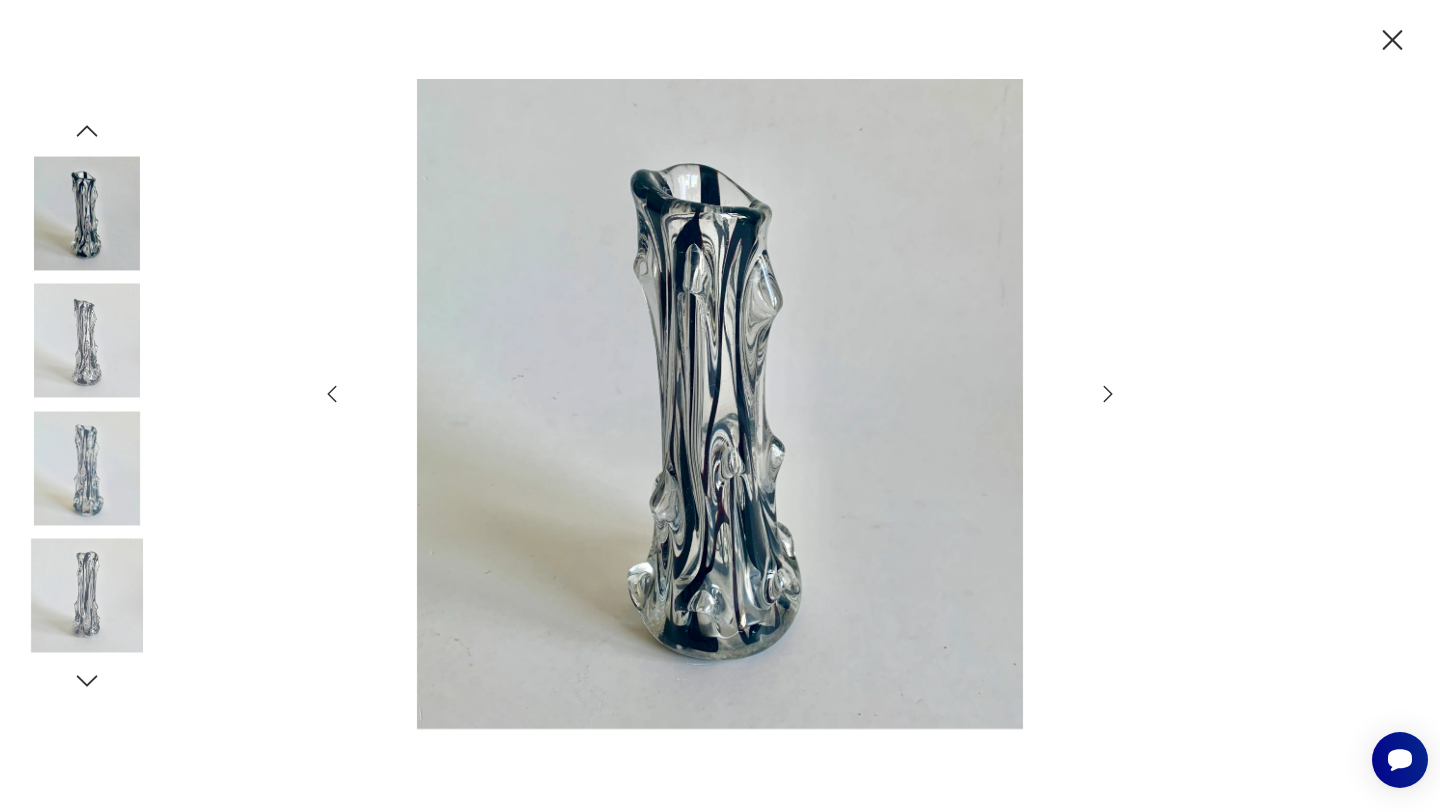click at bounding box center (1108, 394) 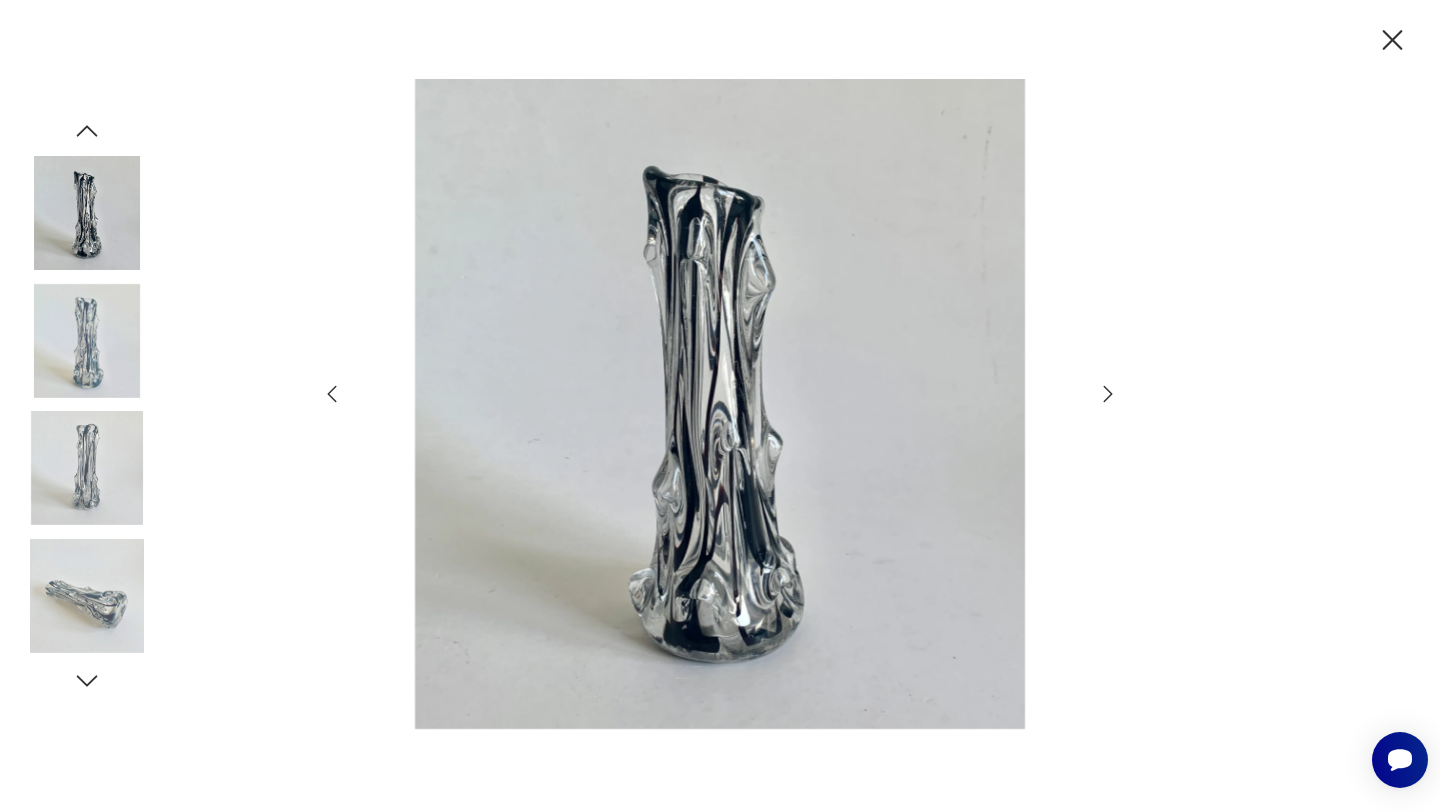 click at bounding box center [1108, 394] 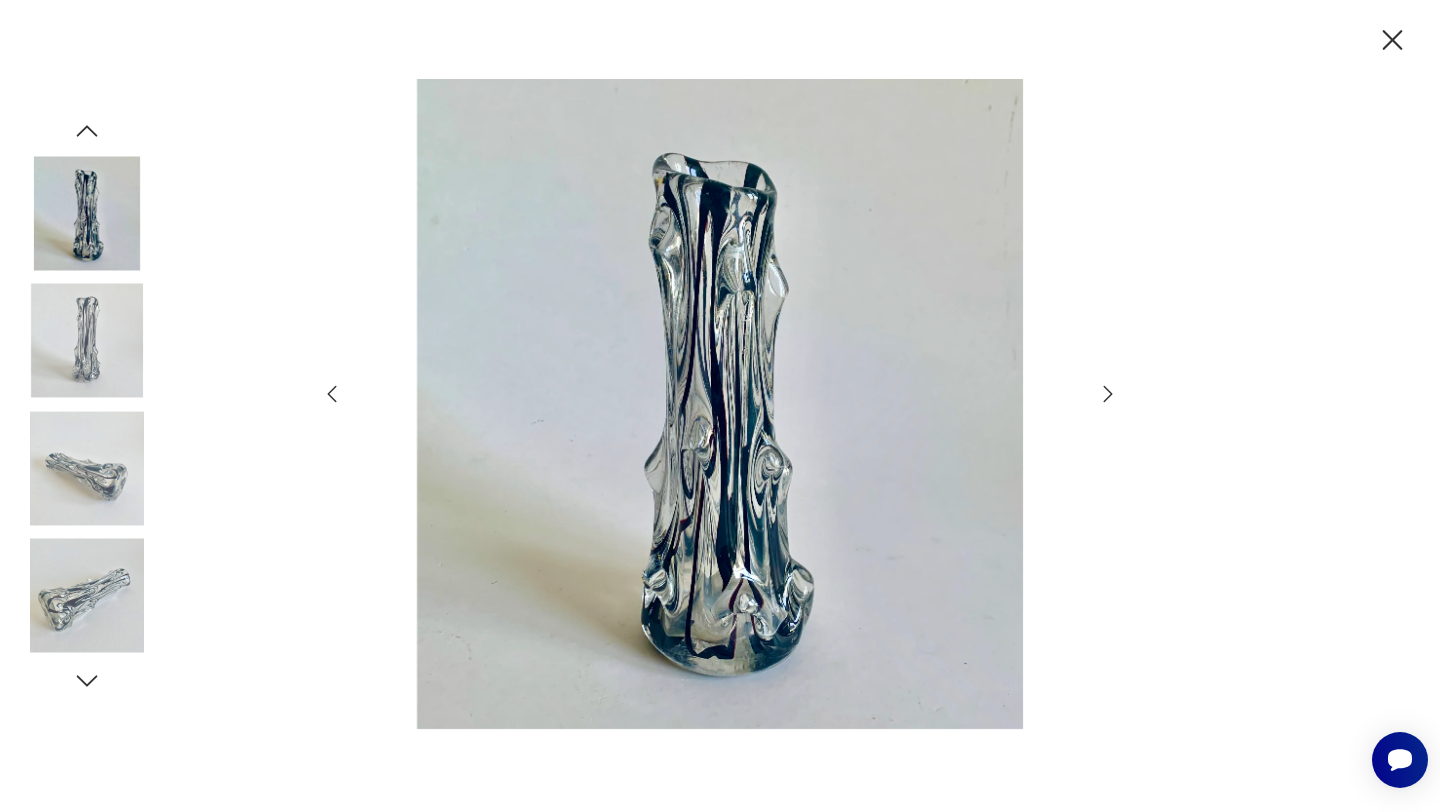 click at bounding box center (1108, 394) 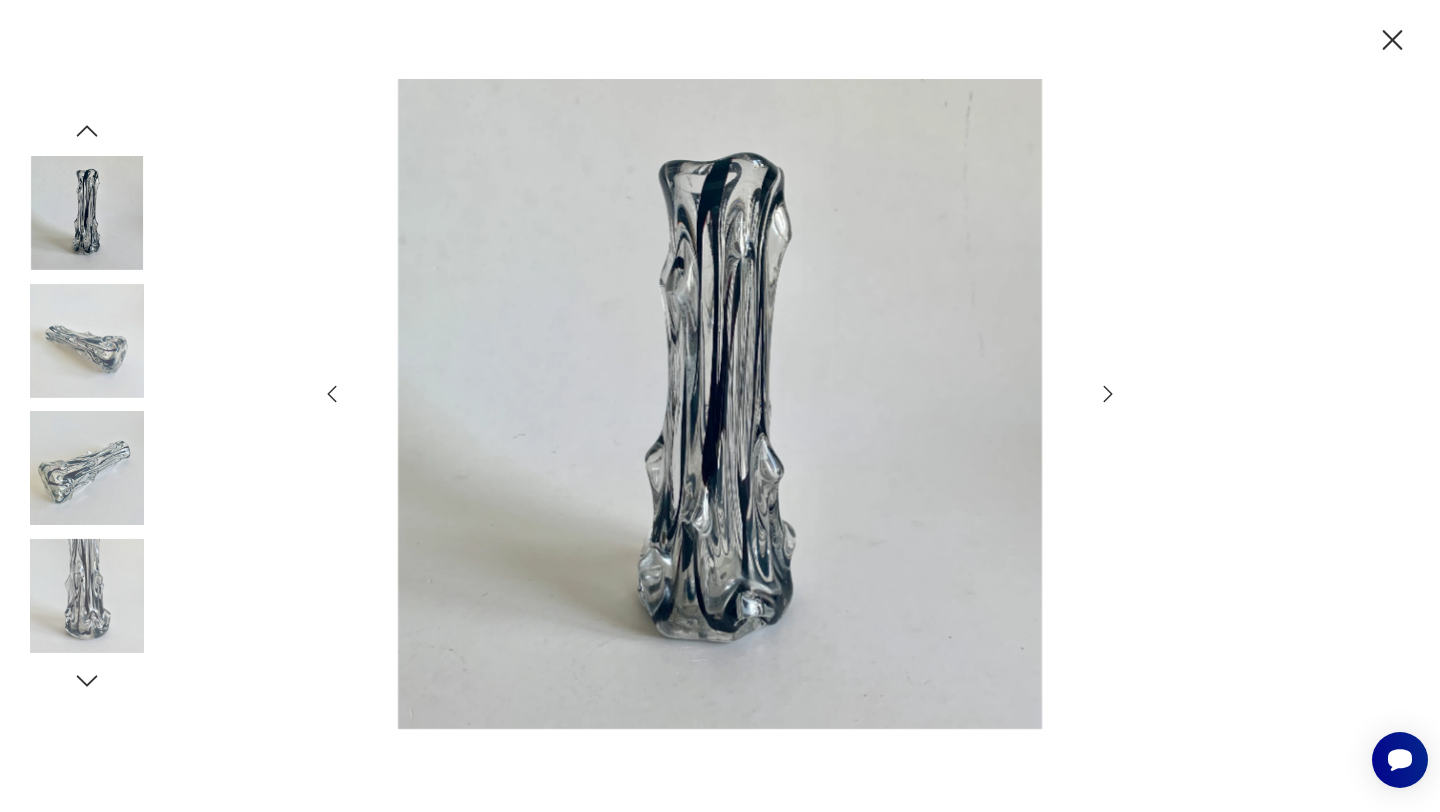 click at bounding box center (1108, 394) 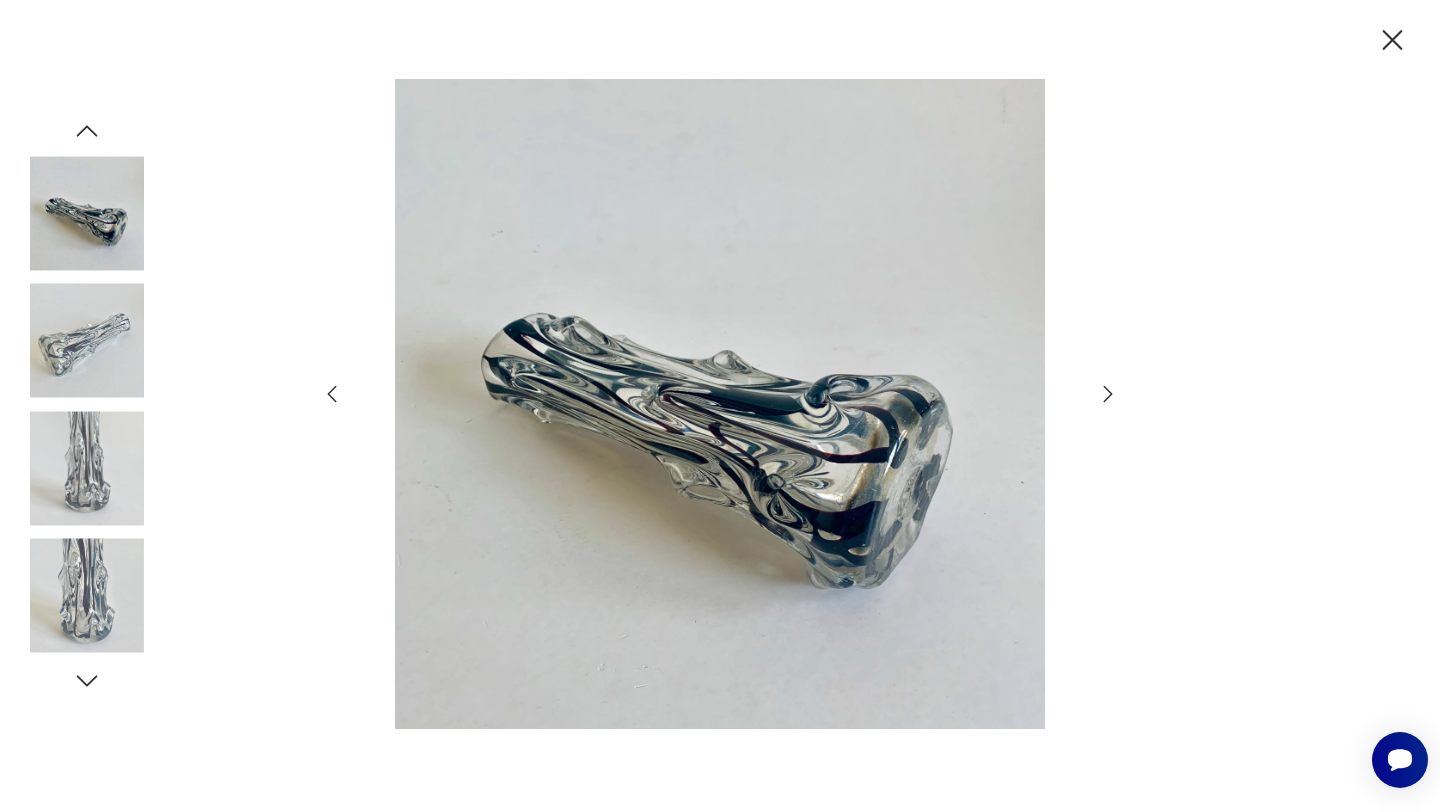 click at bounding box center [1392, 40] 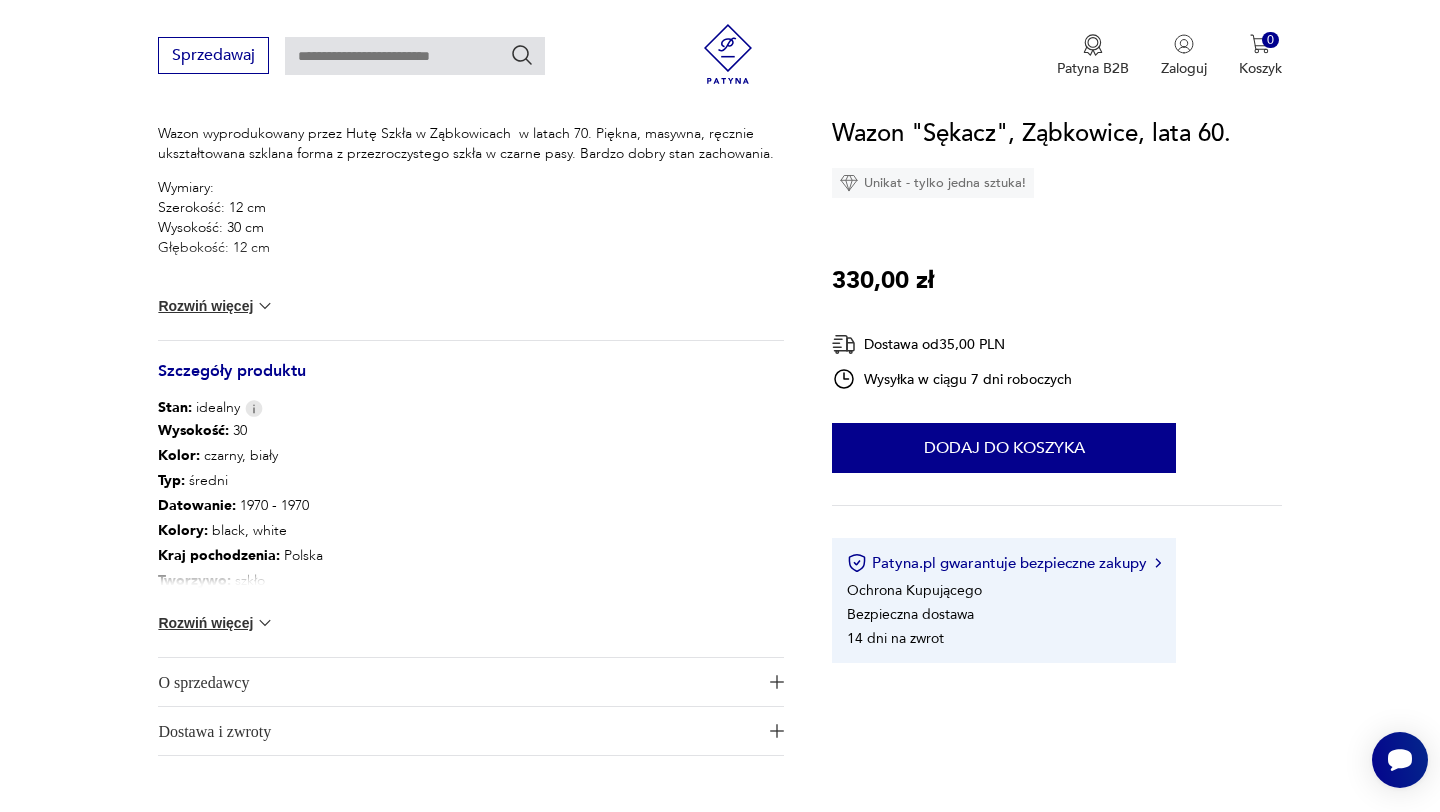 scroll, scrollTop: 857, scrollLeft: 0, axis: vertical 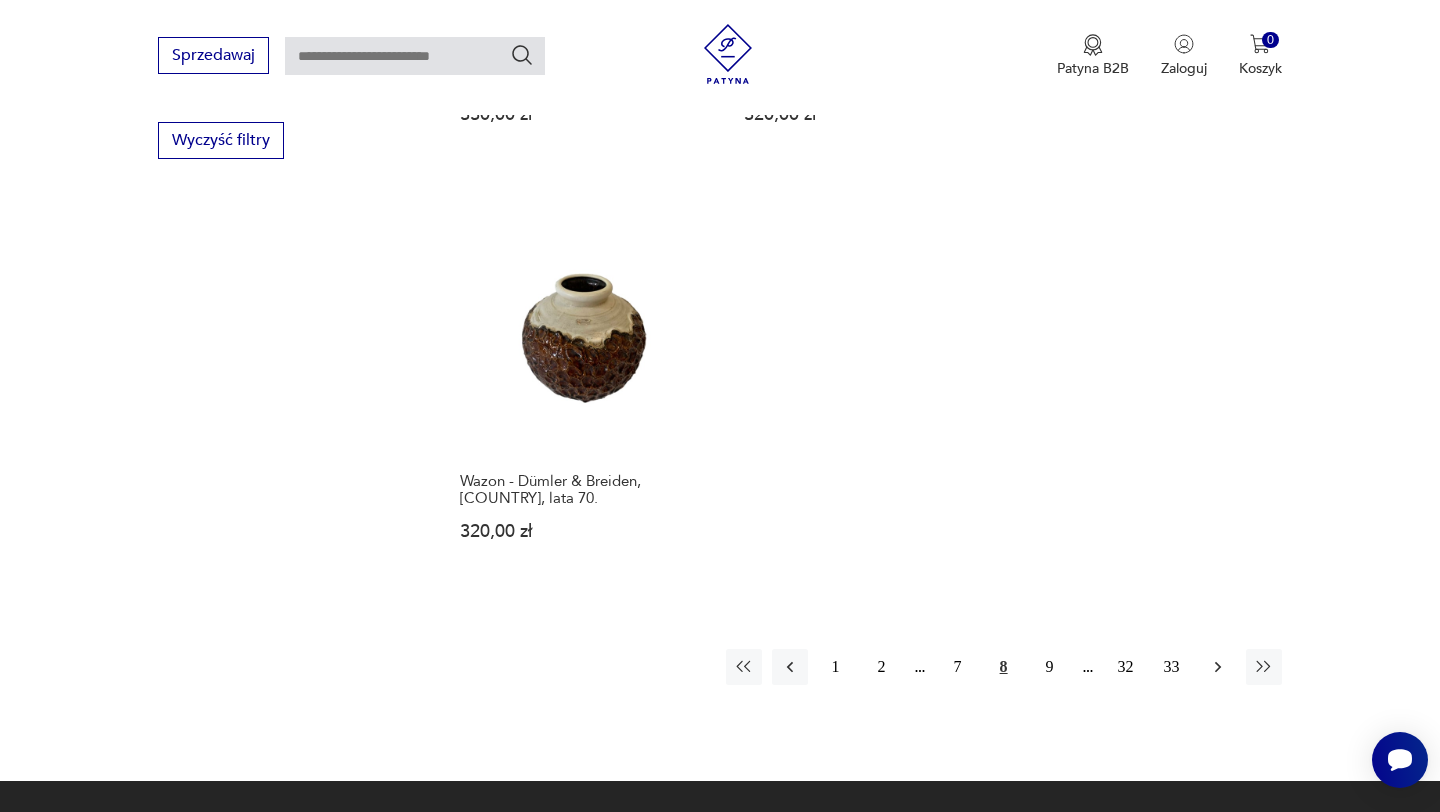 click at bounding box center (1218, 667) 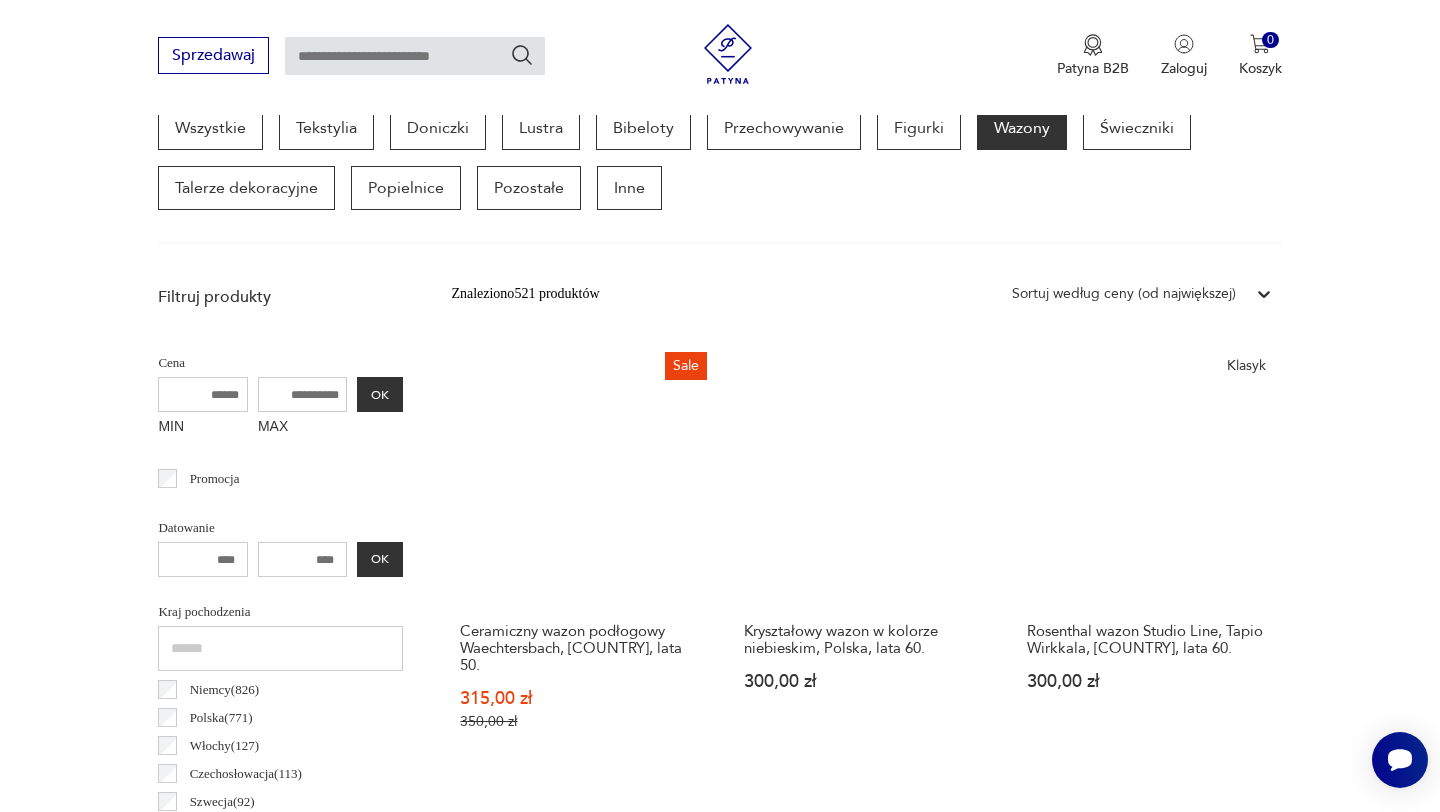 scroll, scrollTop: 562, scrollLeft: 0, axis: vertical 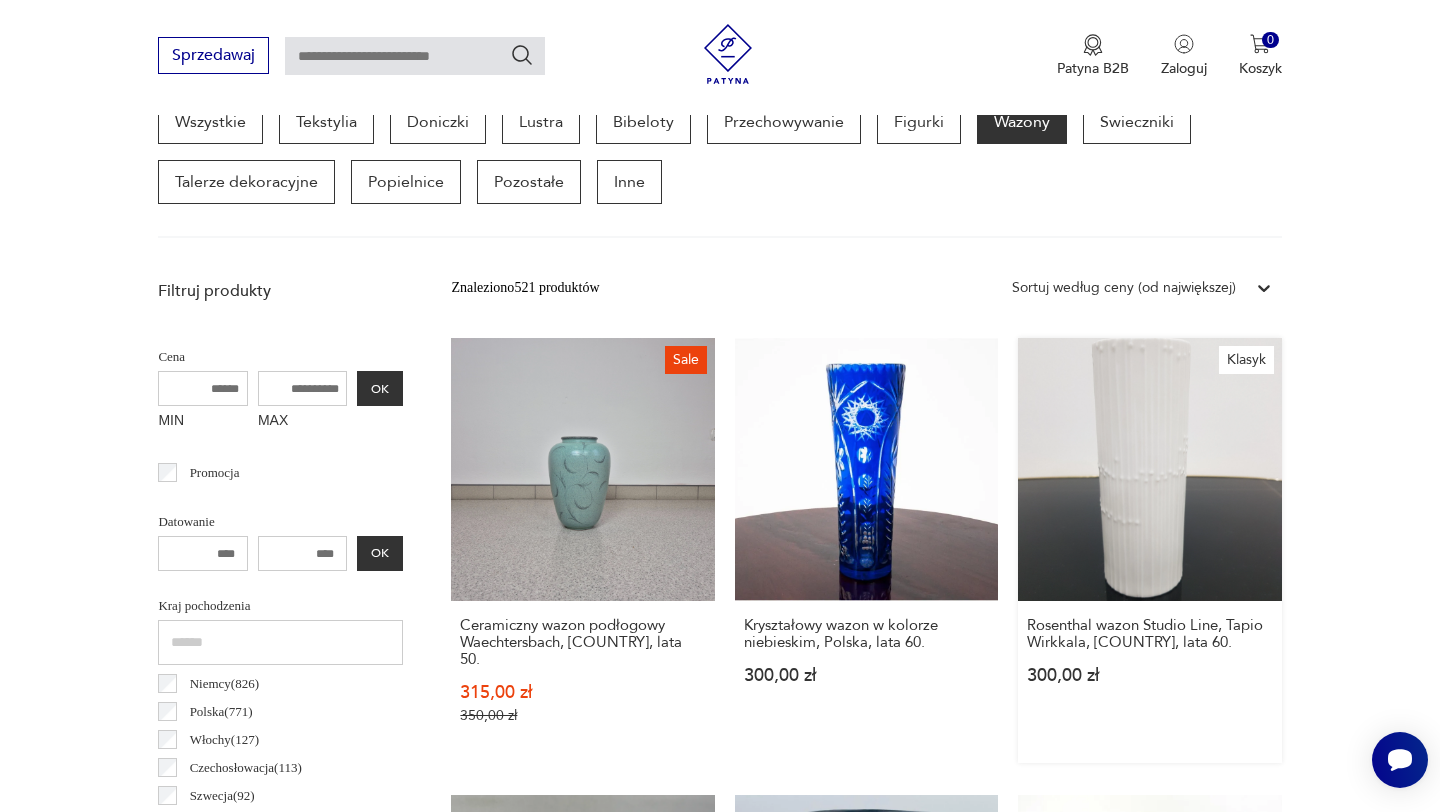 click on "Klasyk Rosenthal wazon Studio Line, Tapio Wirkkala, Niemcy, lata 60. 300,00 zł" at bounding box center (1149, 550) 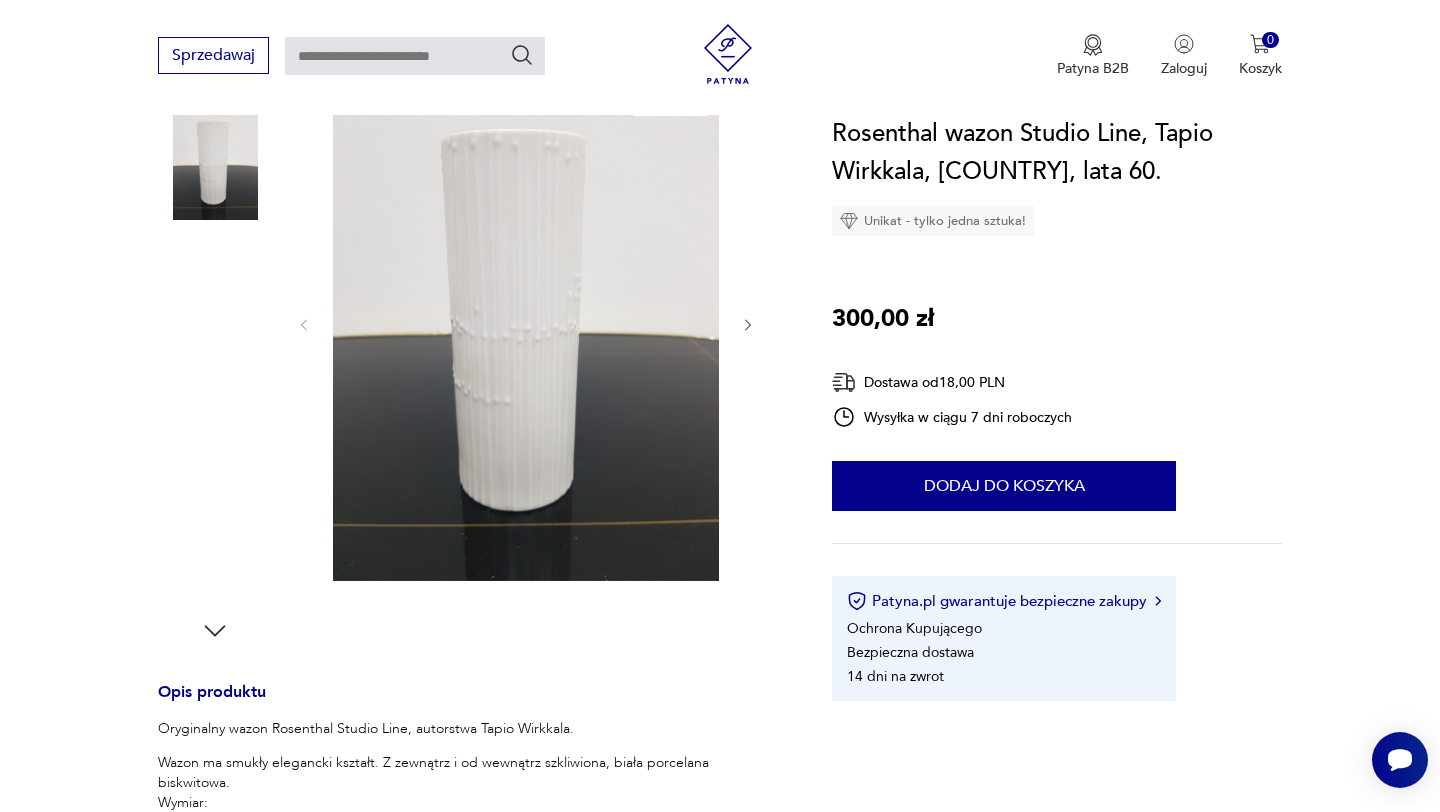 scroll, scrollTop: 257, scrollLeft: 0, axis: vertical 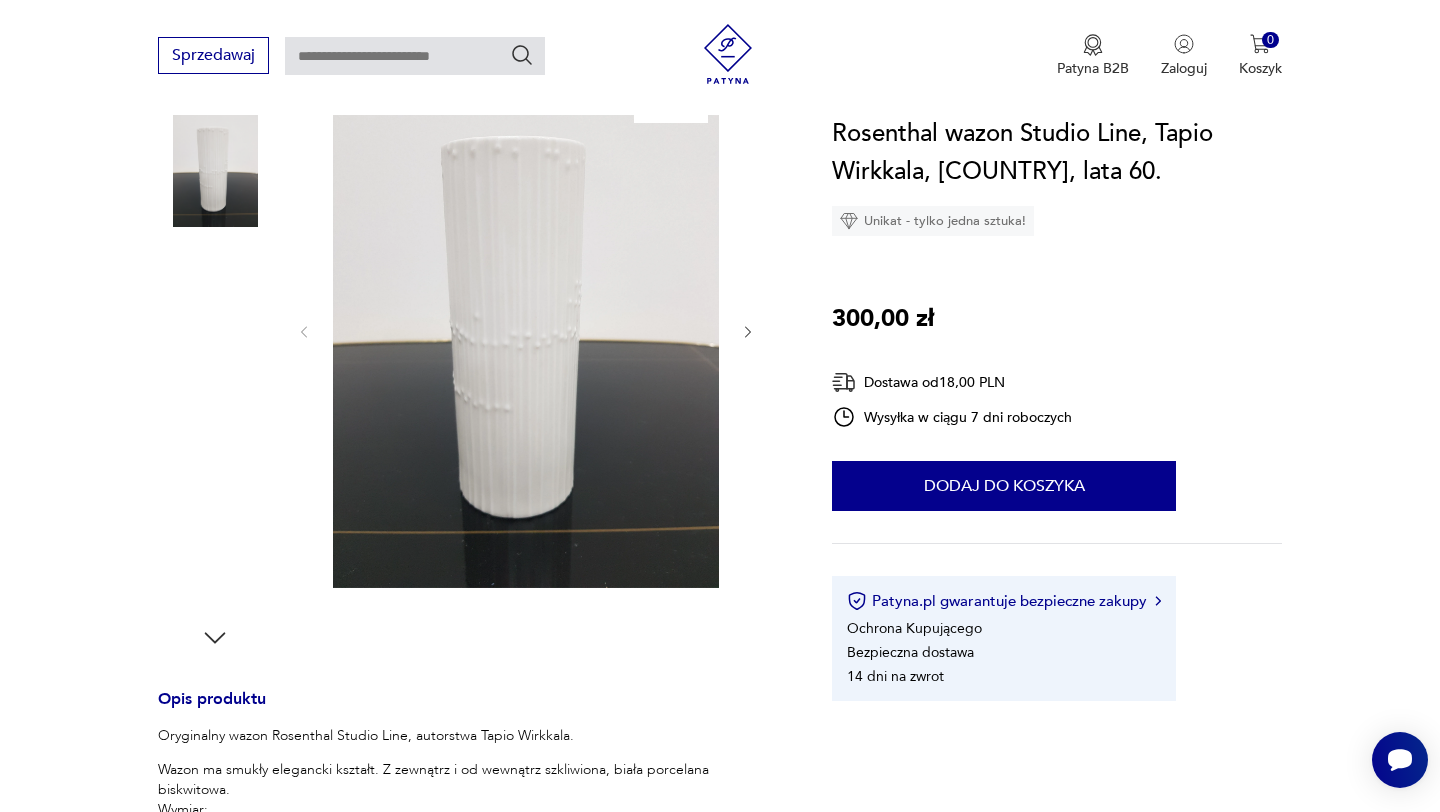 click at bounding box center [0, 0] 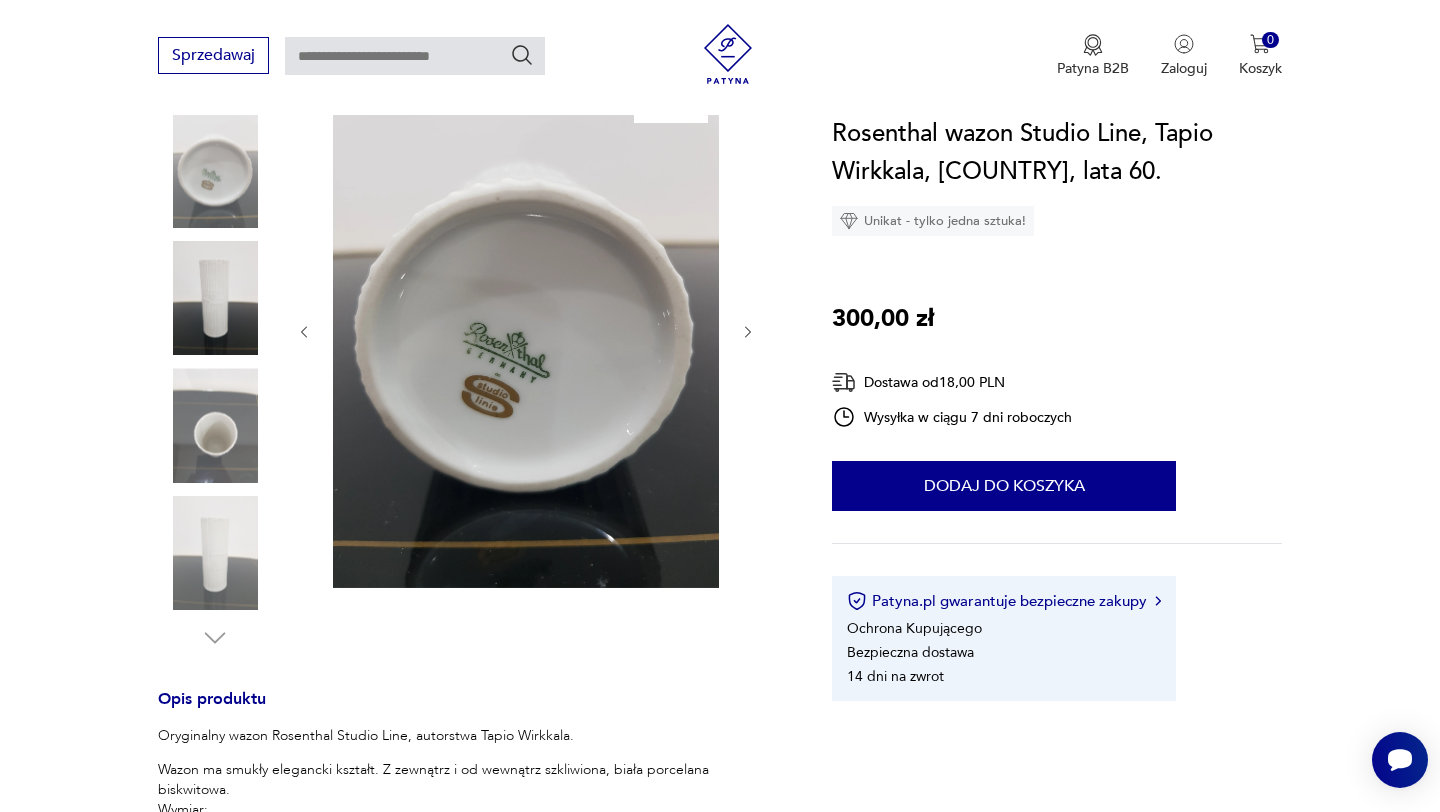 click at bounding box center [215, 298] 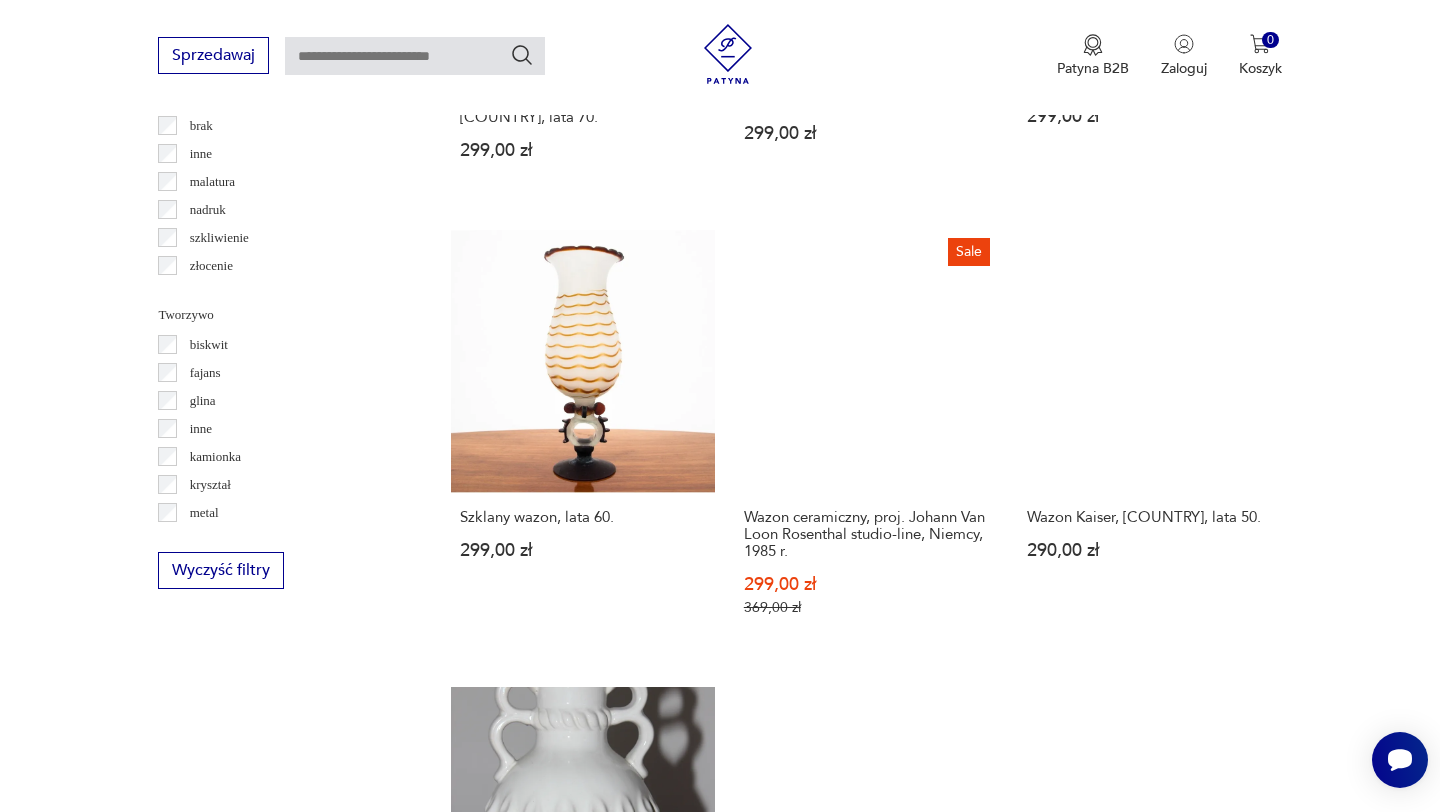 scroll, scrollTop: 2400, scrollLeft: 0, axis: vertical 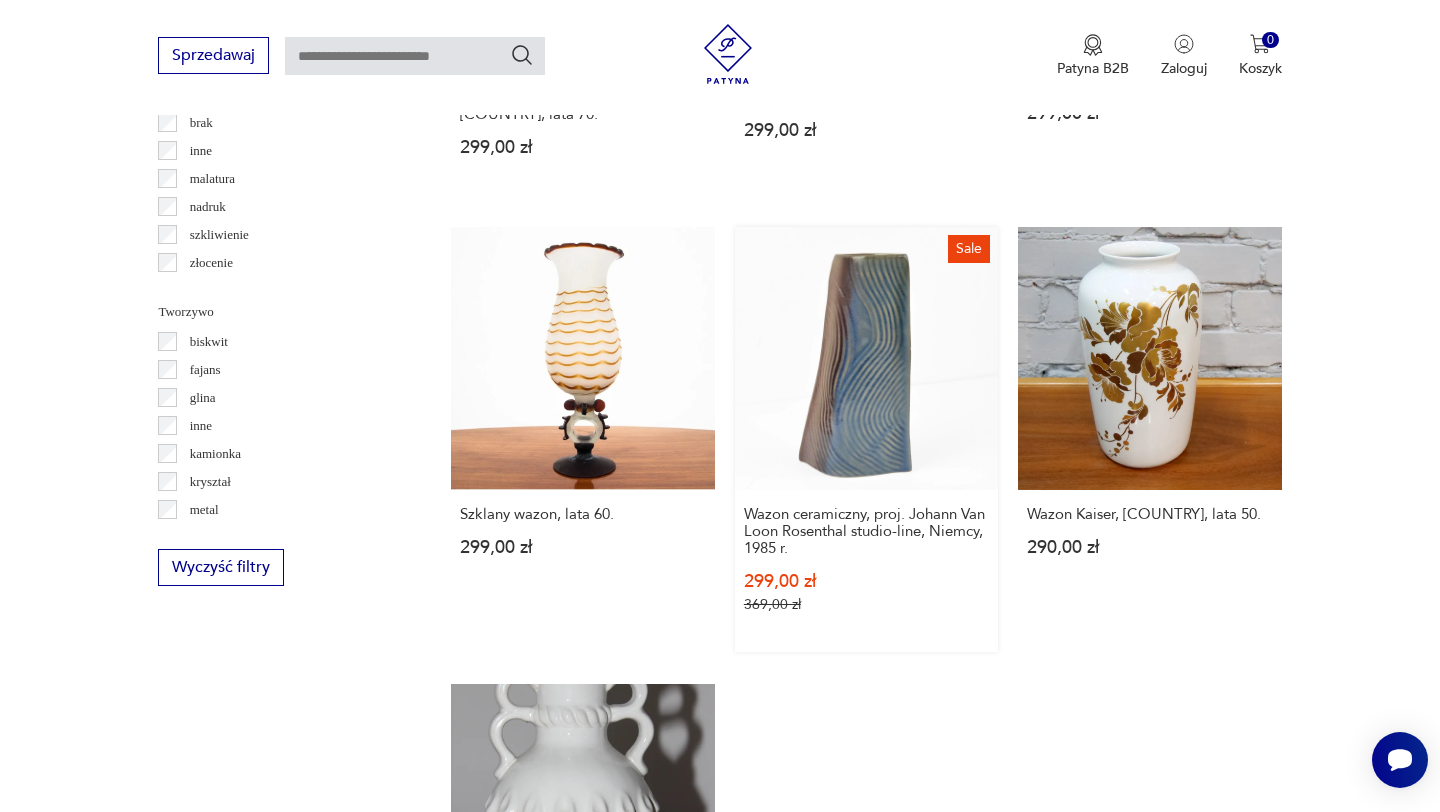 click on "Sale Wazon ceramiczny, proj. Johann Van Loon Rosenthal studio-line, Niemcy, 1985 r. 299,00 zł 369,00 zł" at bounding box center (866, 439) 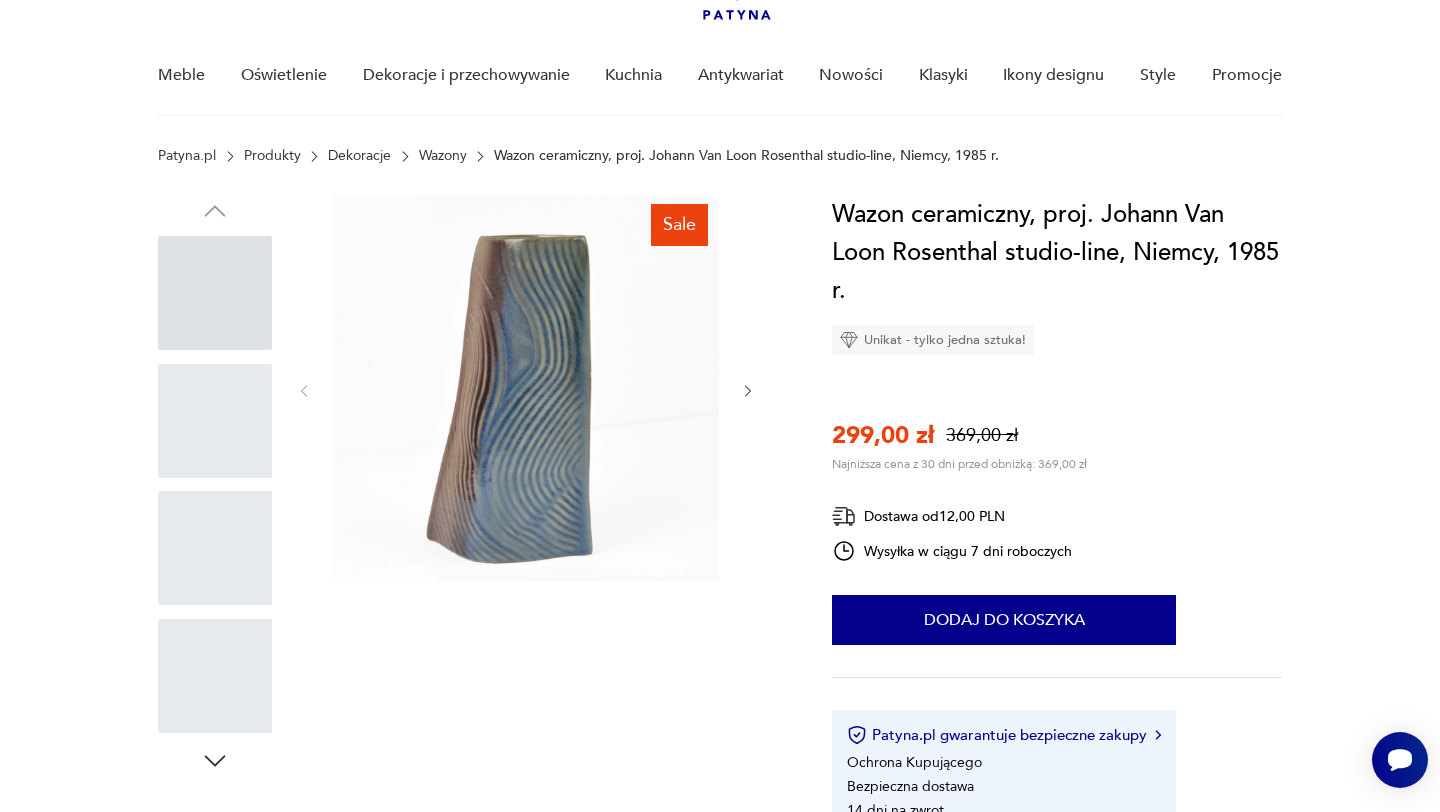 scroll, scrollTop: 0, scrollLeft: 0, axis: both 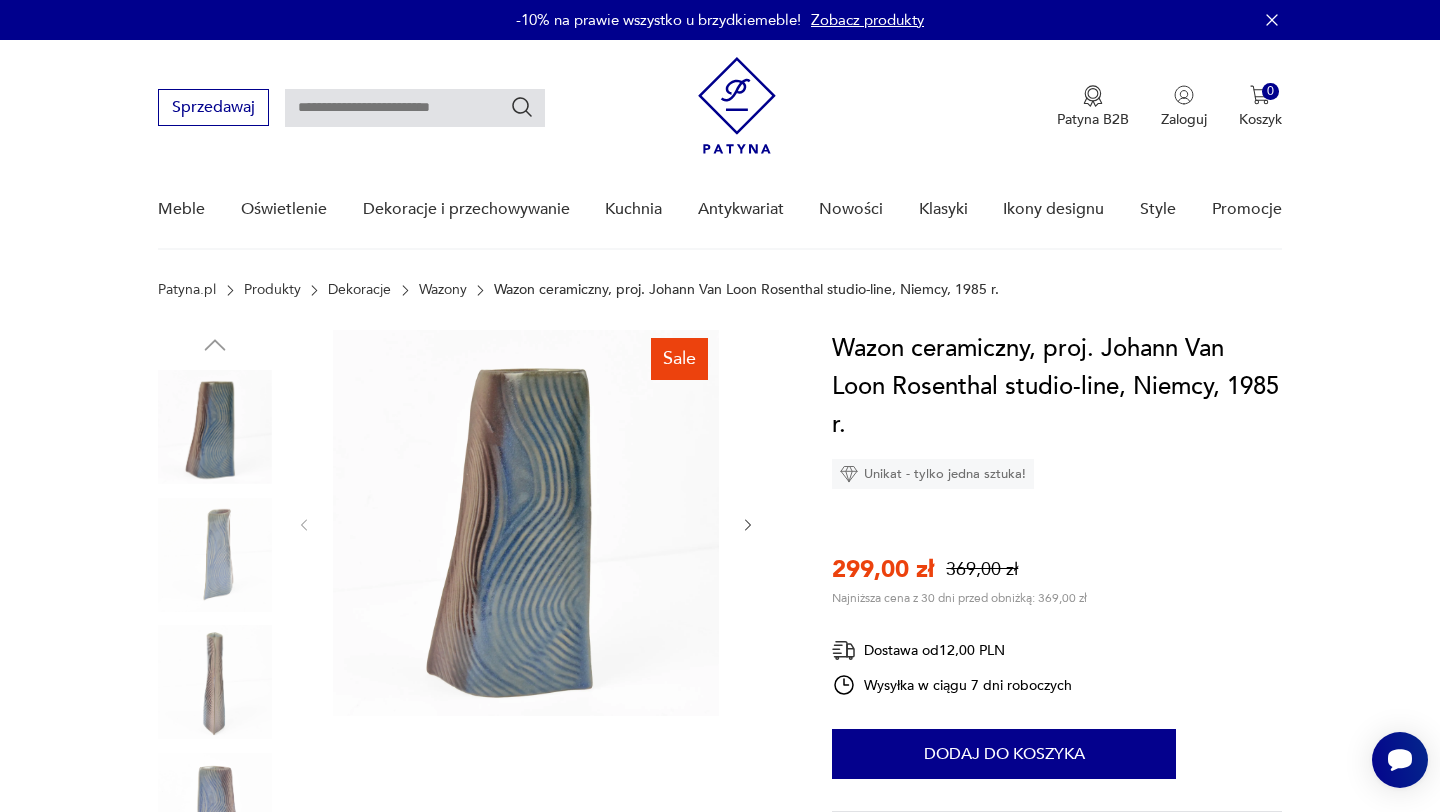 click at bounding box center (215, 555) 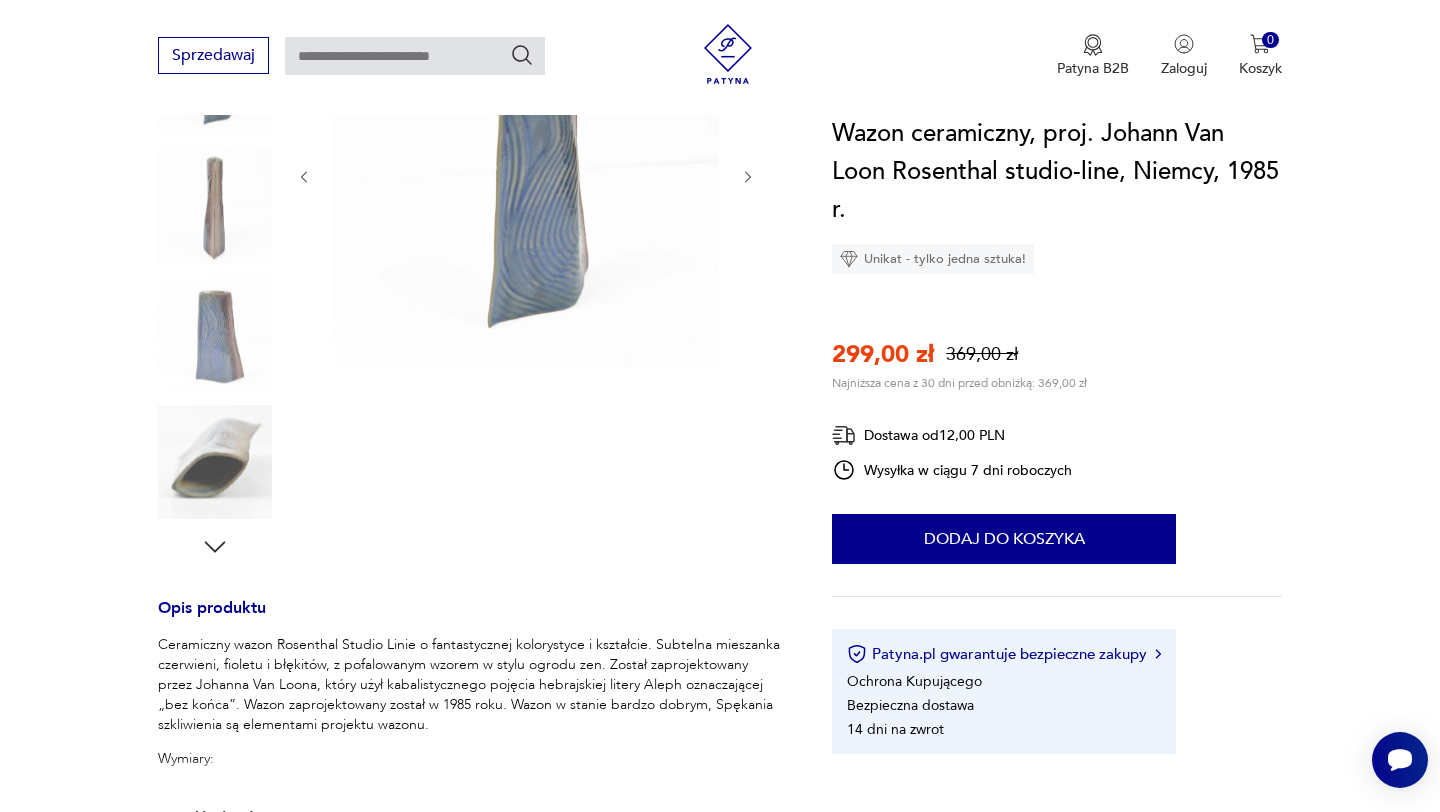 scroll, scrollTop: 313, scrollLeft: 0, axis: vertical 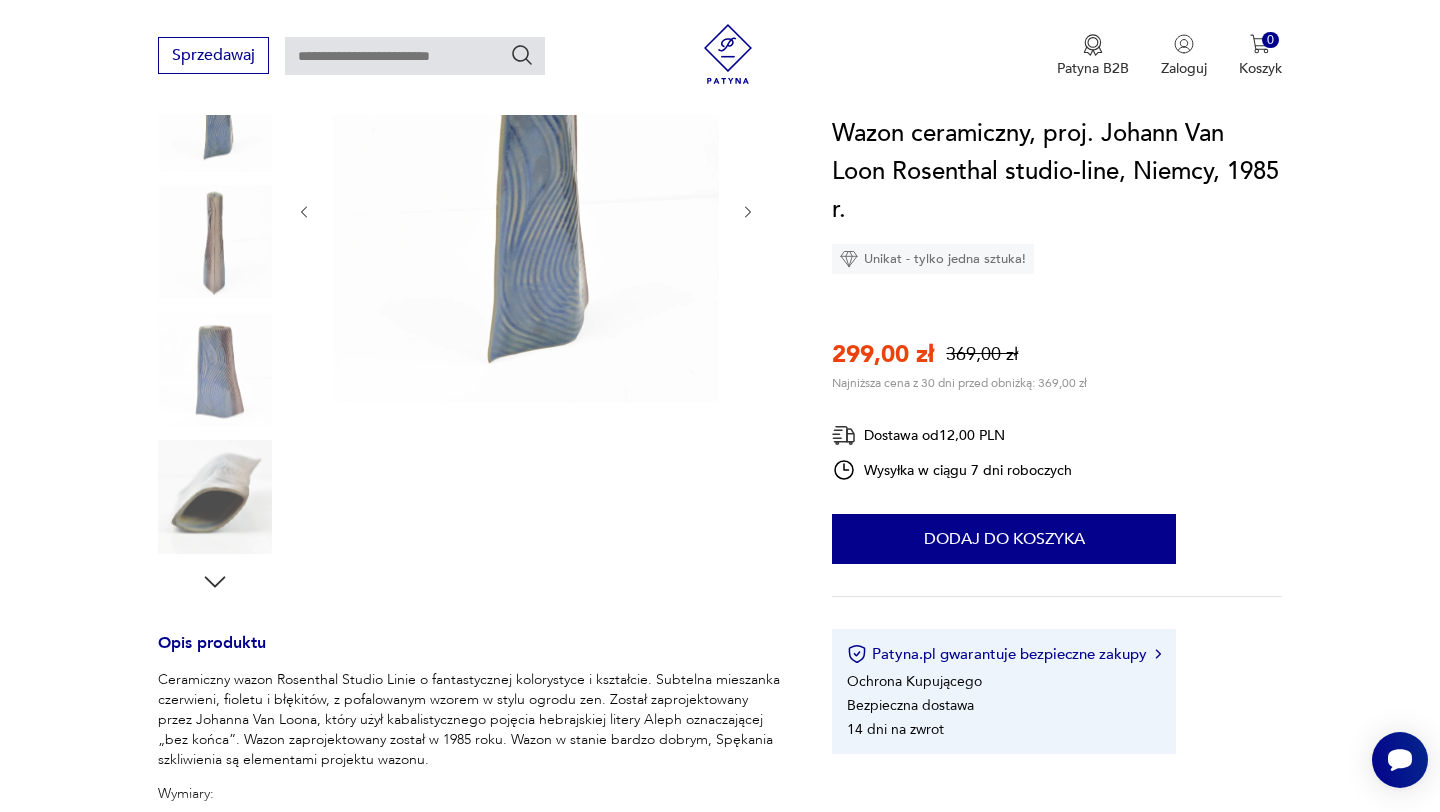 click at bounding box center (0, 0) 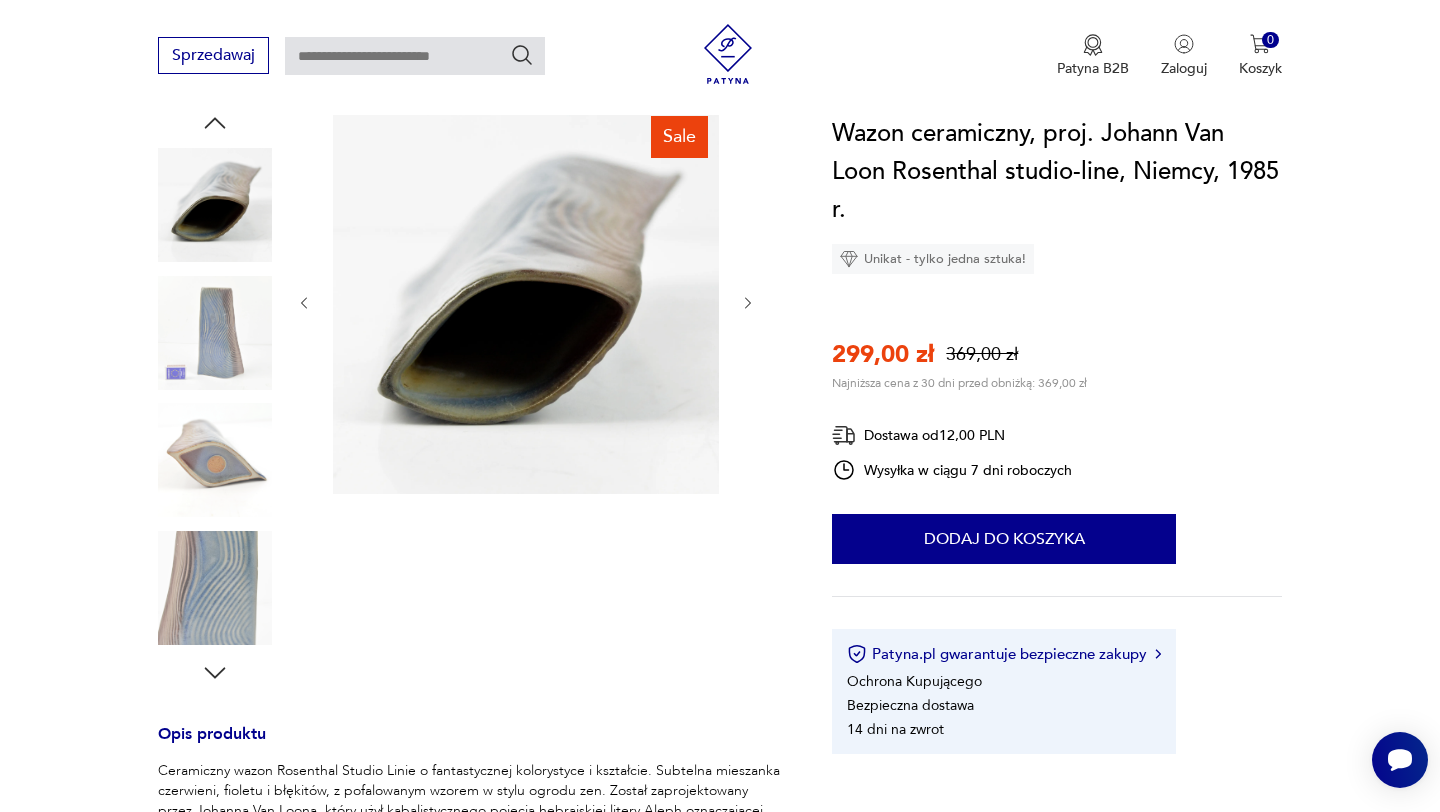 scroll, scrollTop: 221, scrollLeft: 0, axis: vertical 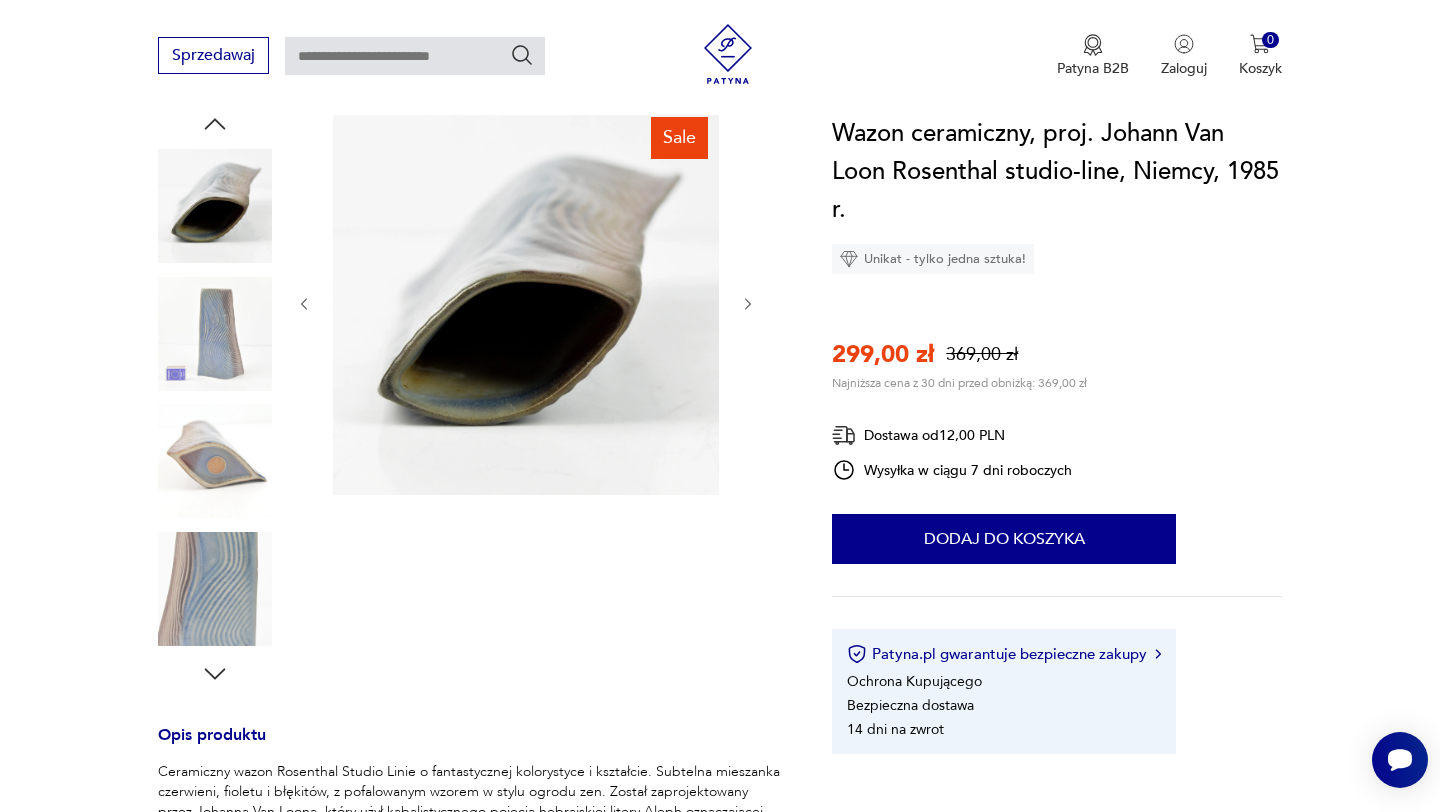 click at bounding box center (215, 334) 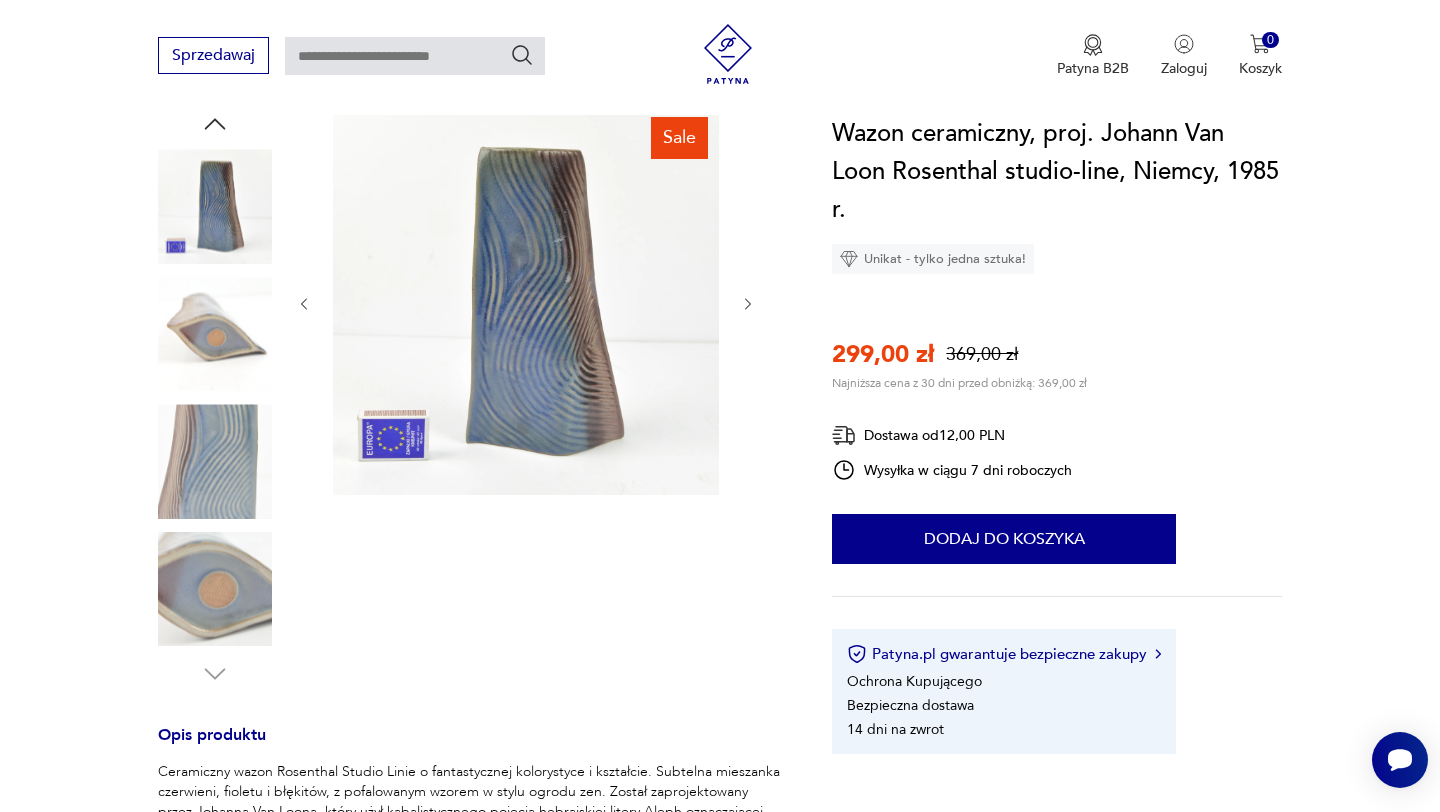 click at bounding box center (748, 304) 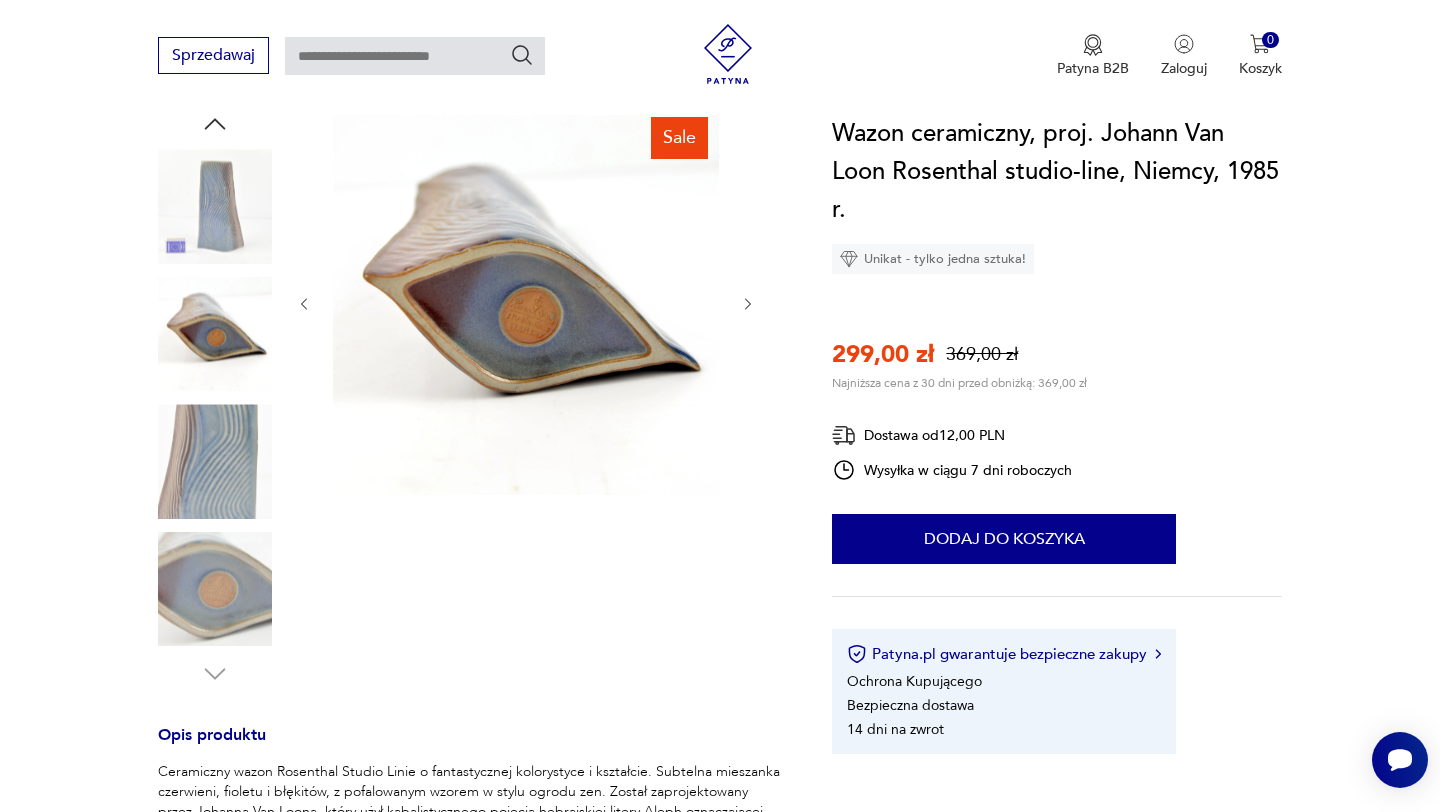 click at bounding box center (748, 304) 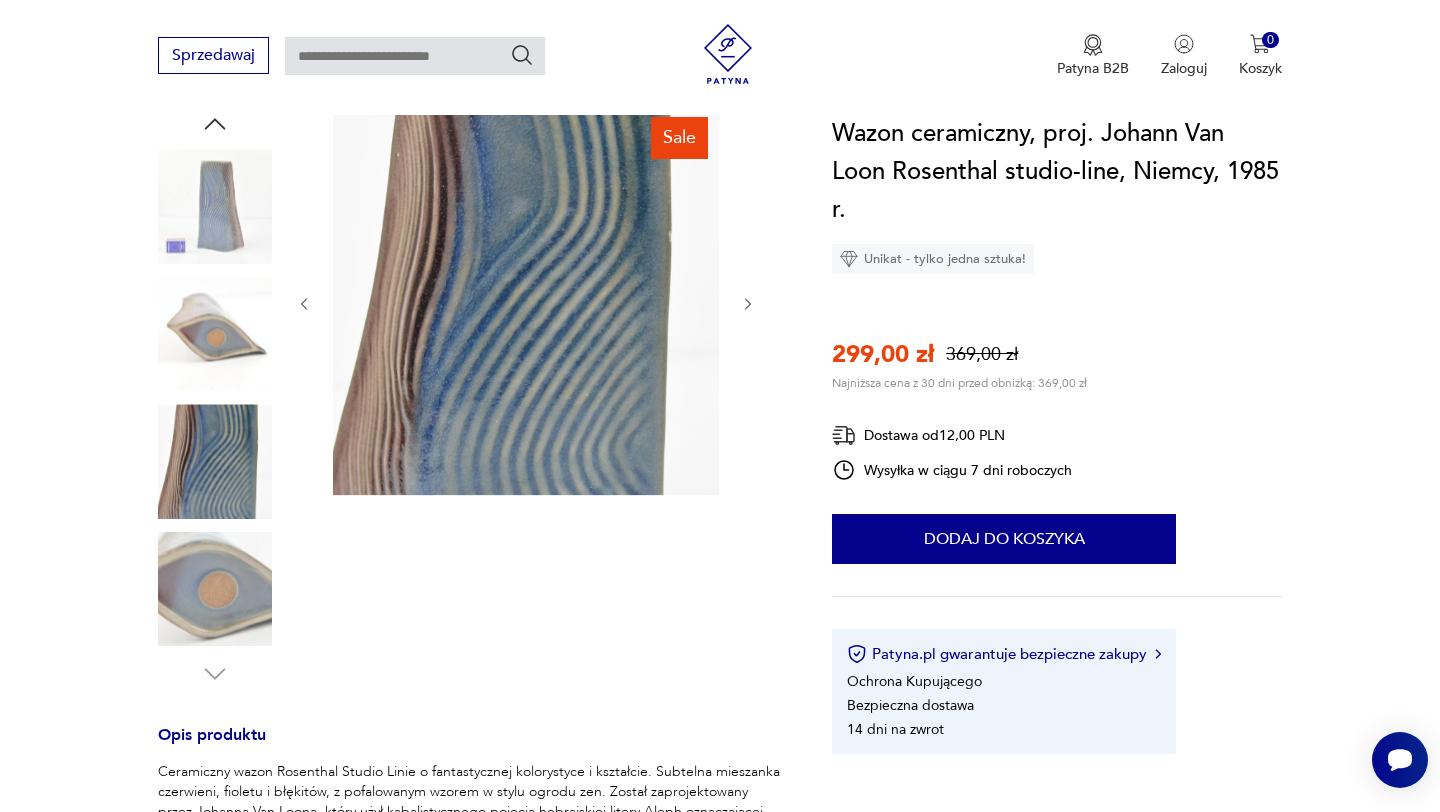 click at bounding box center (748, 304) 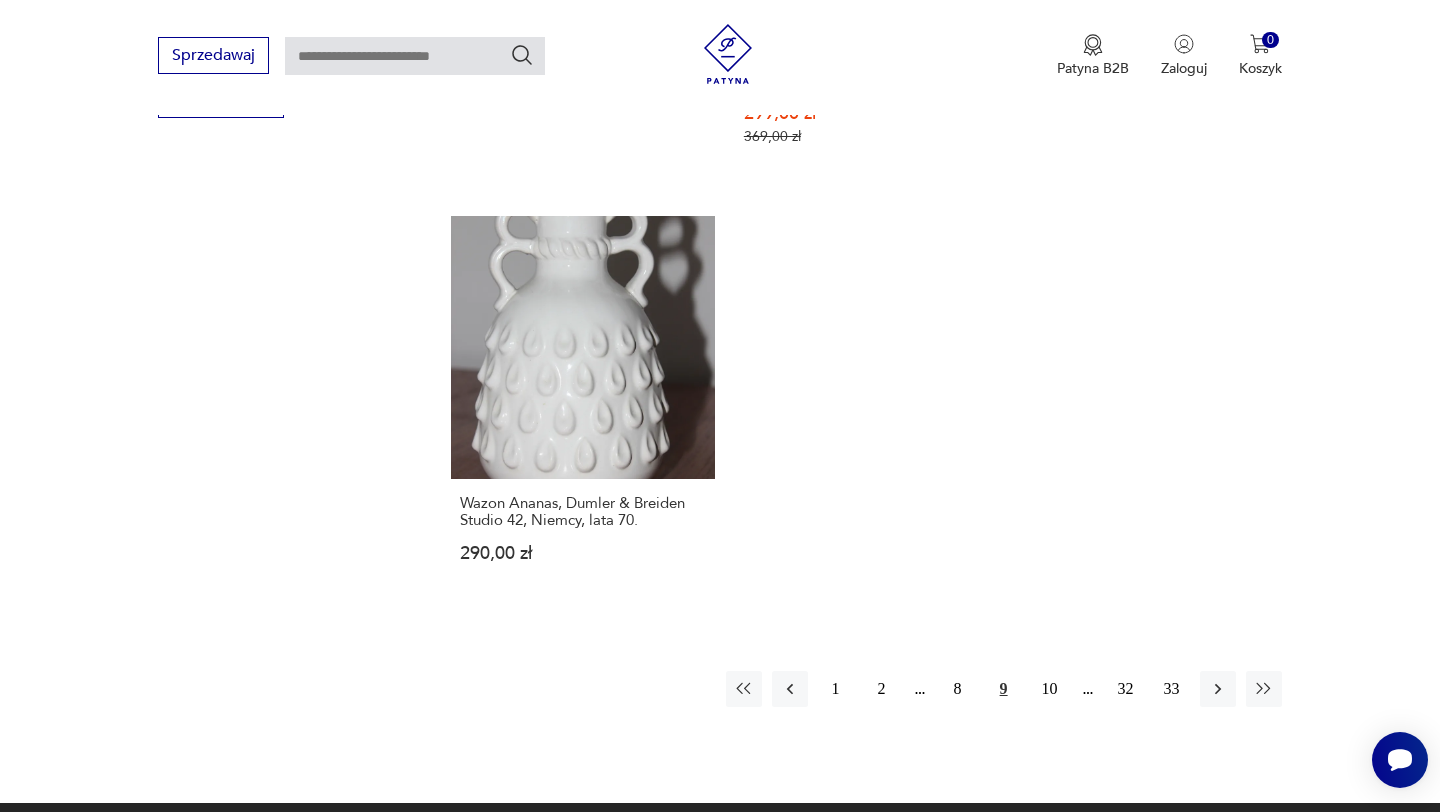 scroll, scrollTop: 2869, scrollLeft: 0, axis: vertical 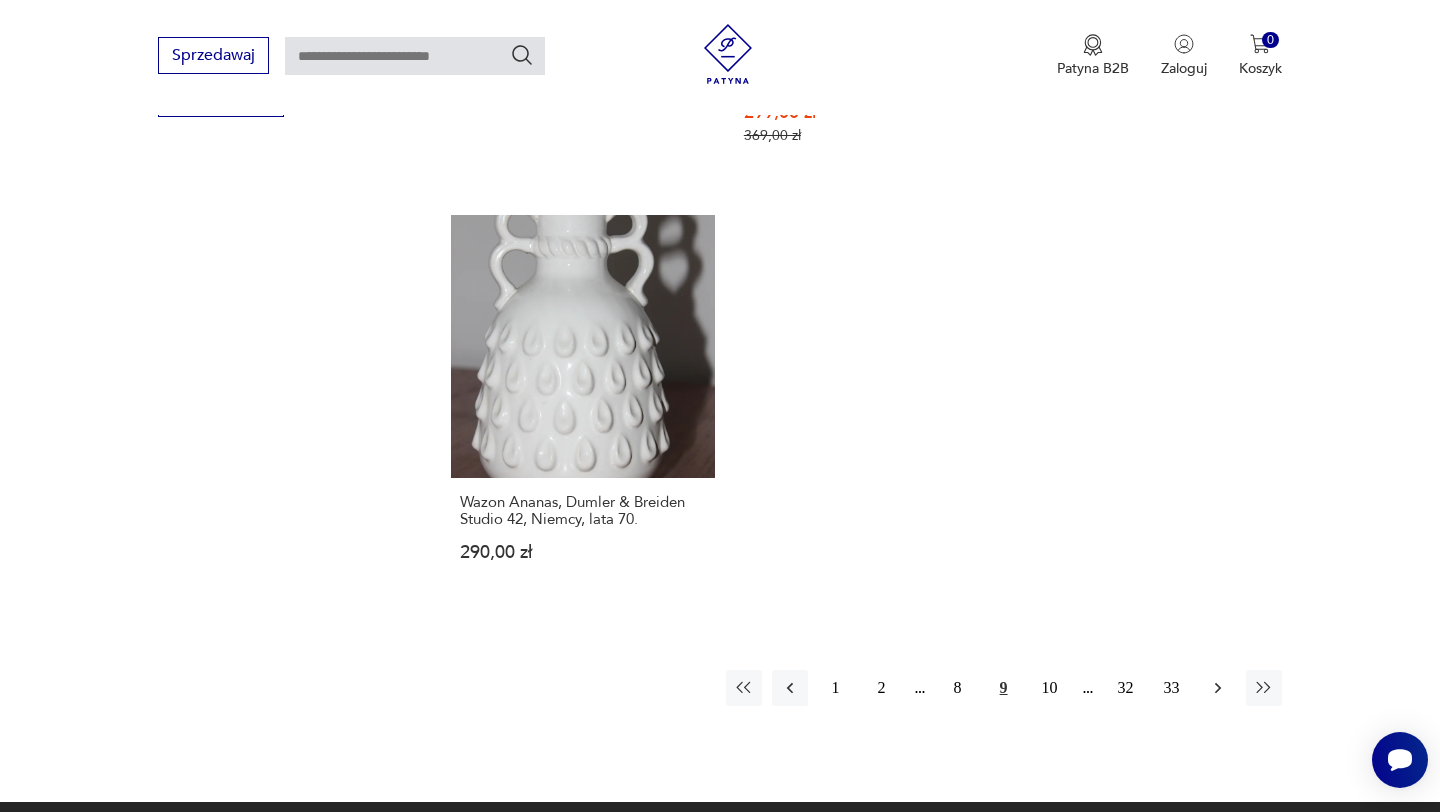 click at bounding box center (1218, 688) 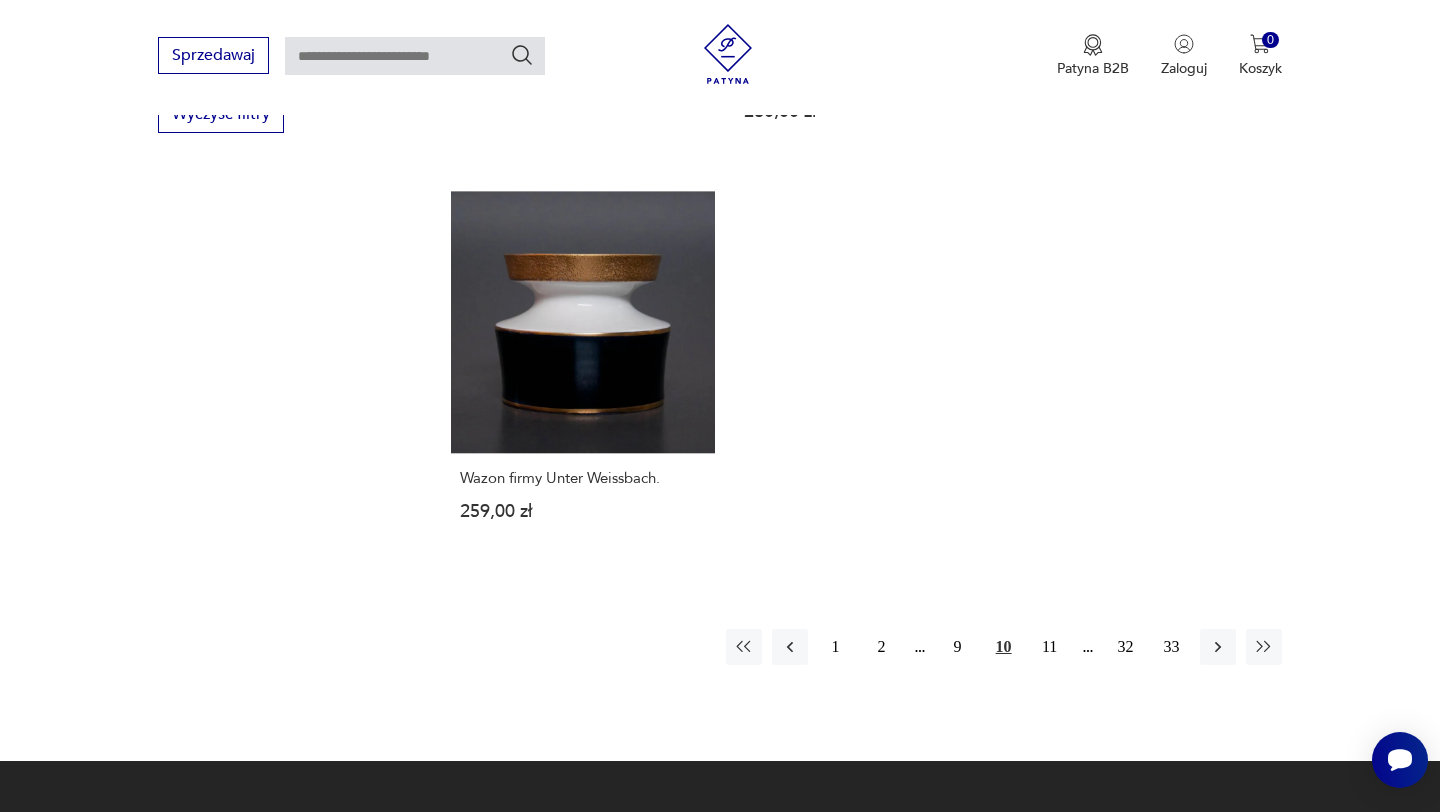 scroll, scrollTop: 2875, scrollLeft: 0, axis: vertical 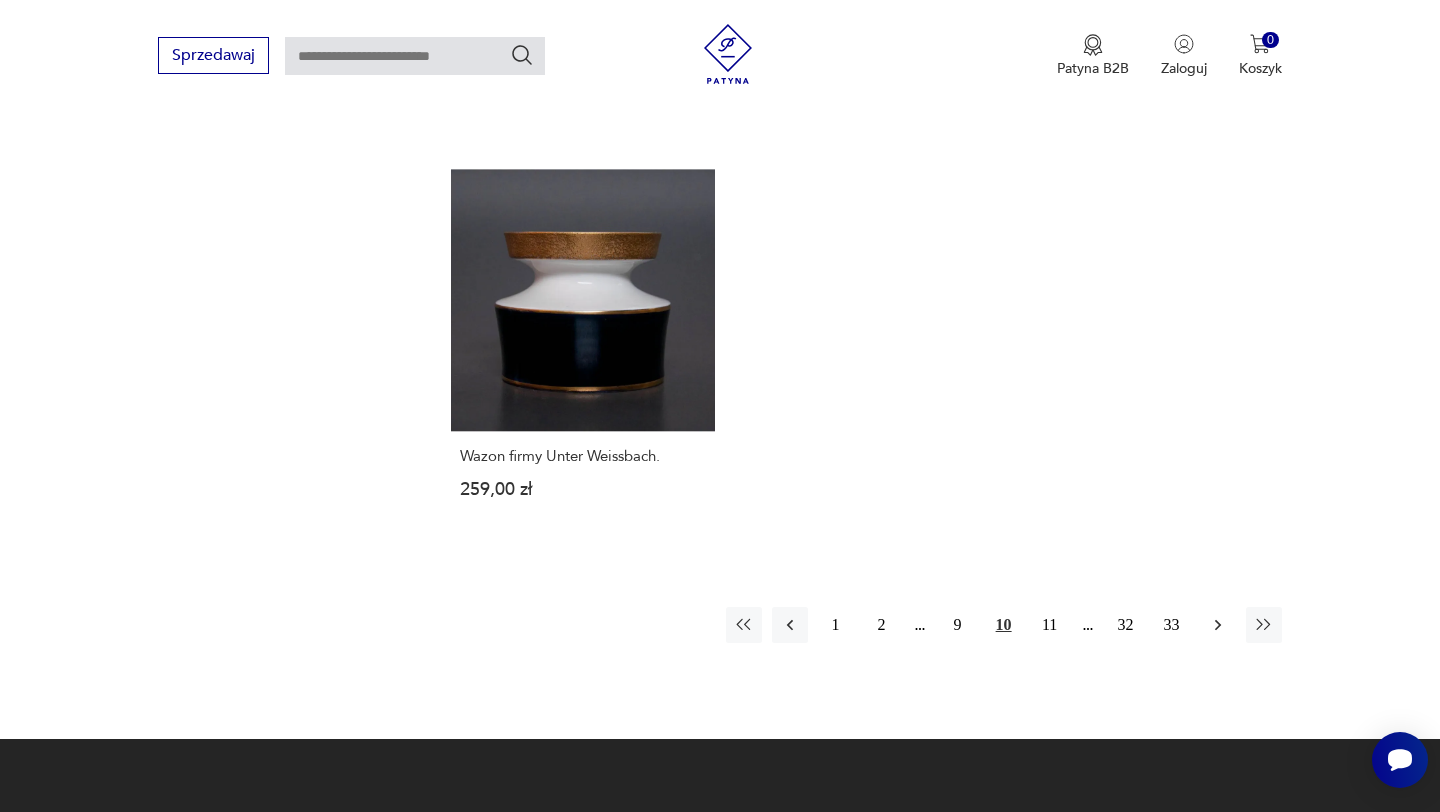 click at bounding box center [1218, 625] 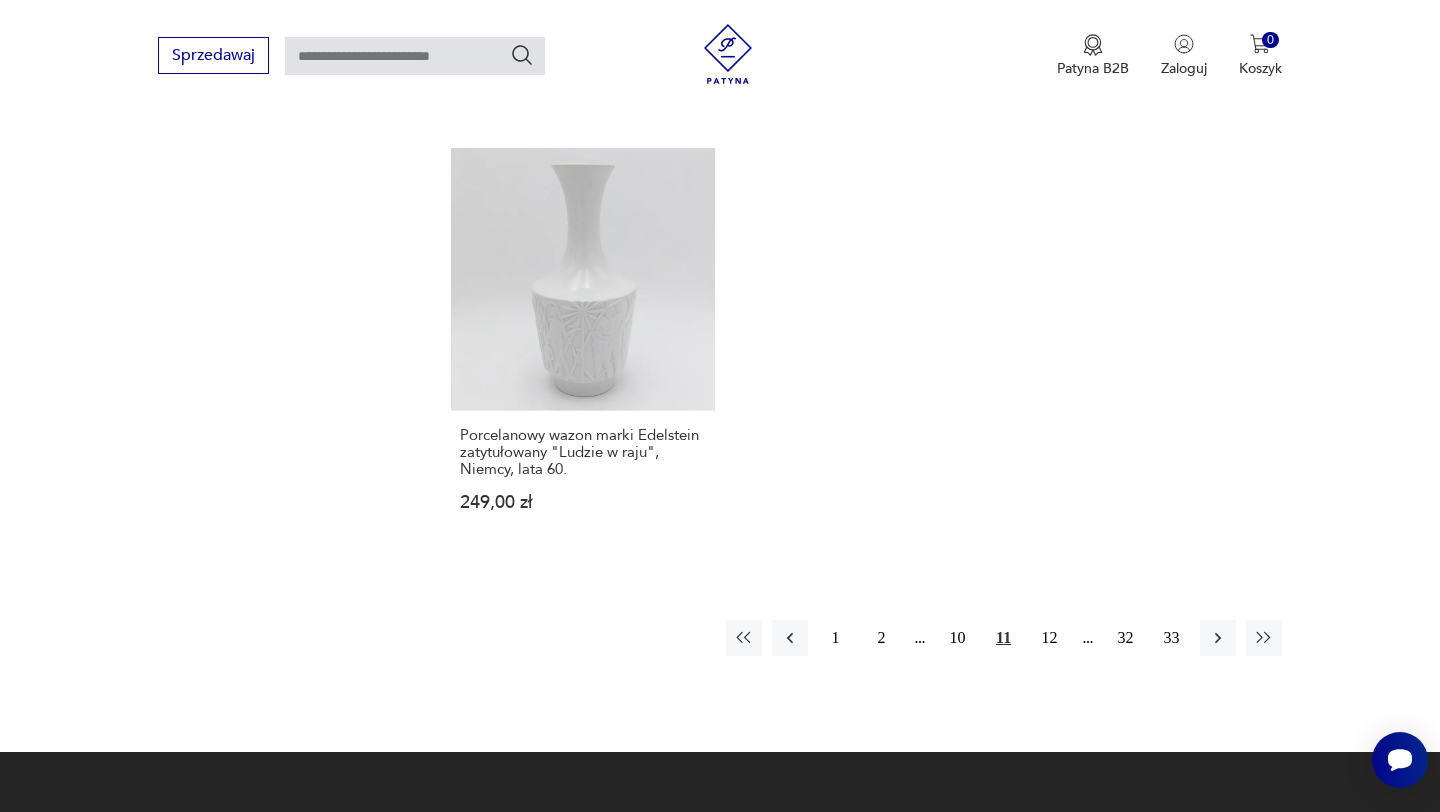 scroll, scrollTop: 2891, scrollLeft: 0, axis: vertical 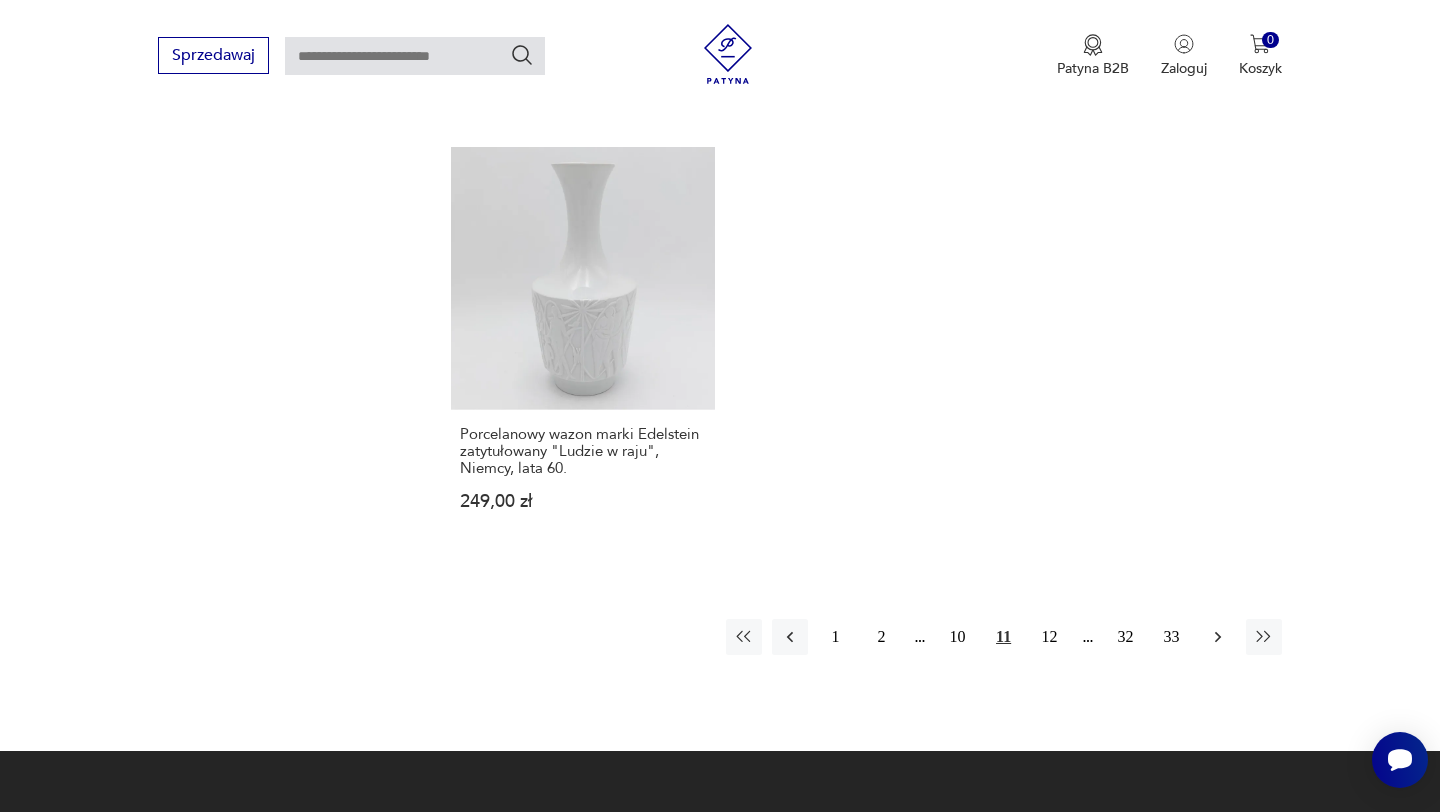 click at bounding box center (1218, 637) 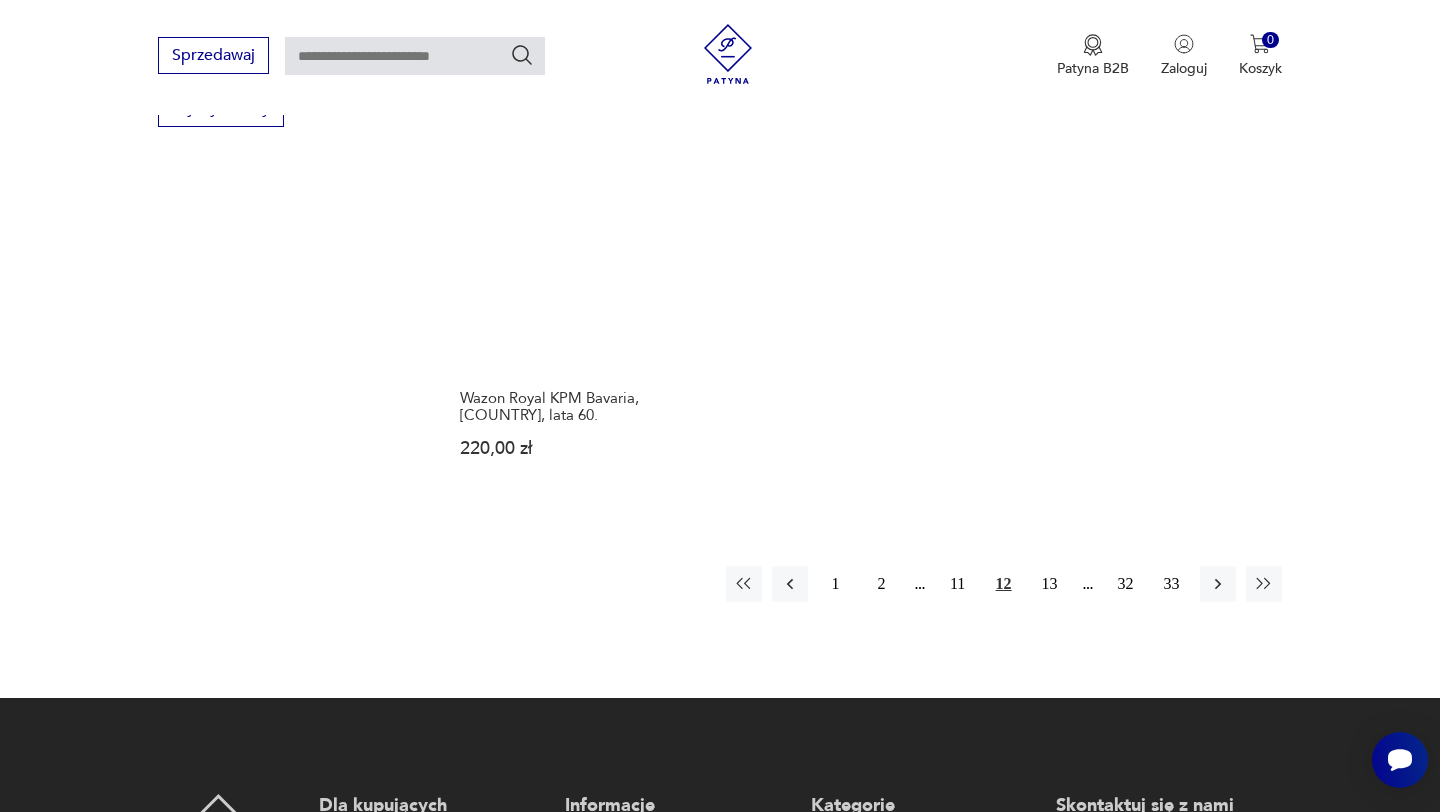 scroll, scrollTop: 2865, scrollLeft: 0, axis: vertical 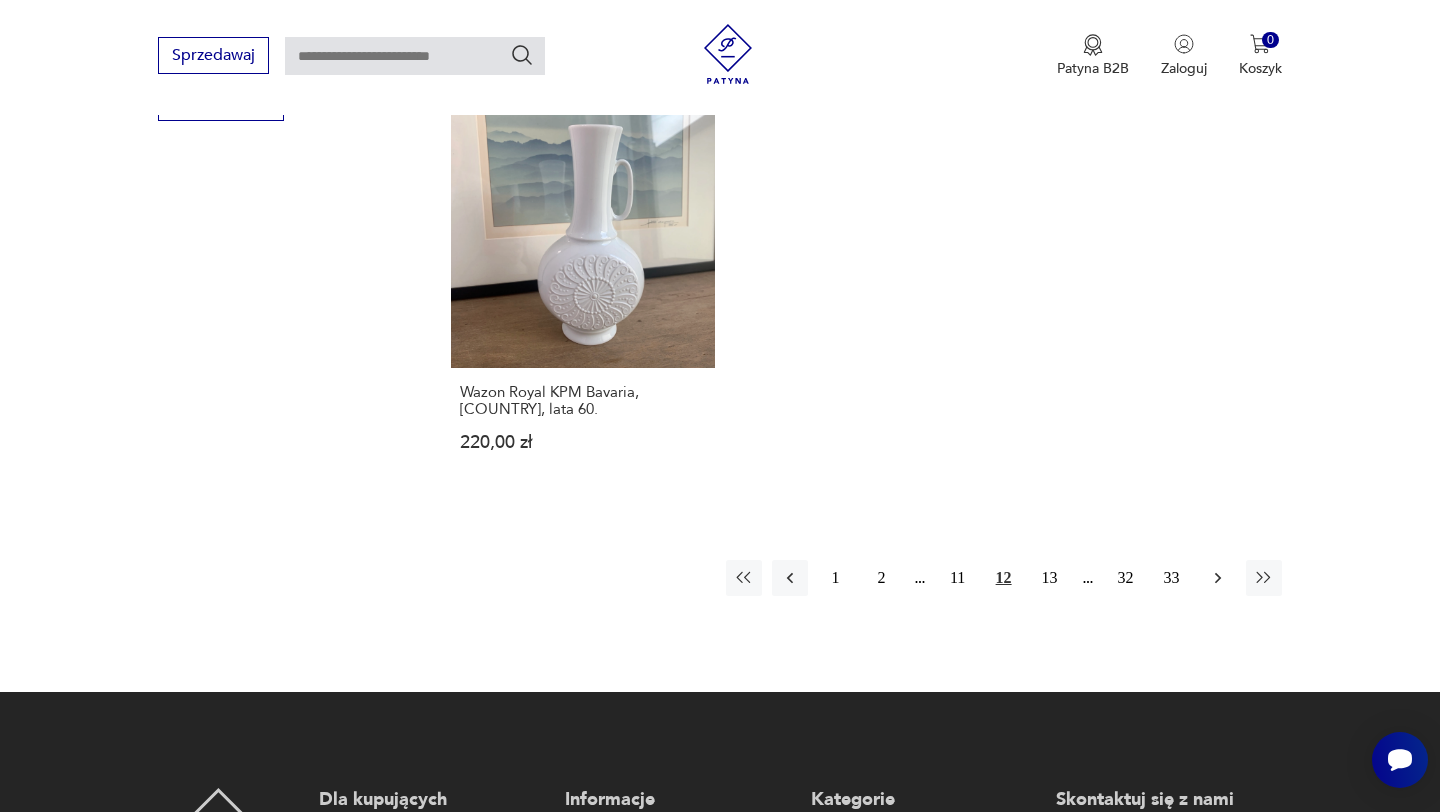 click at bounding box center [1218, 578] 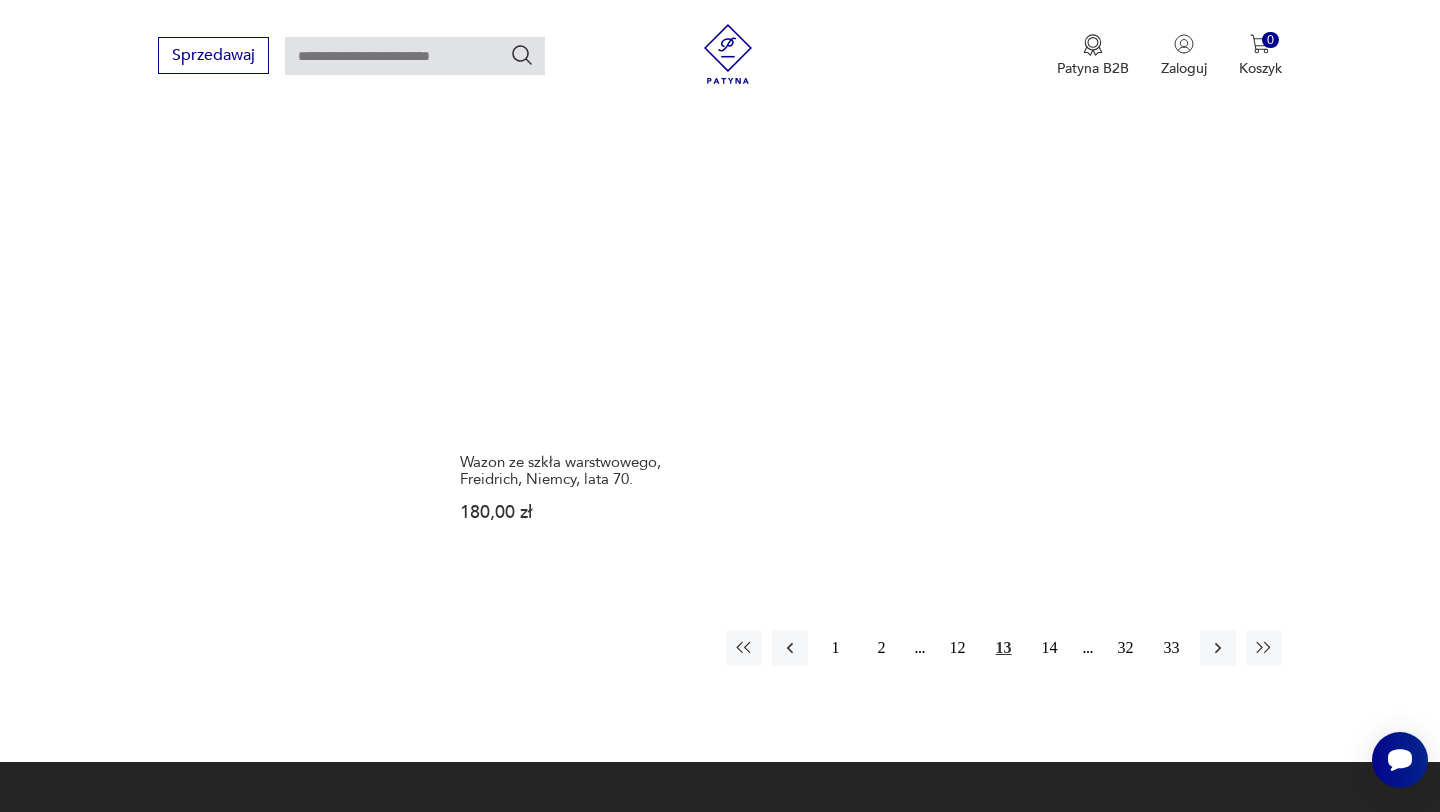 scroll, scrollTop: 2930, scrollLeft: 0, axis: vertical 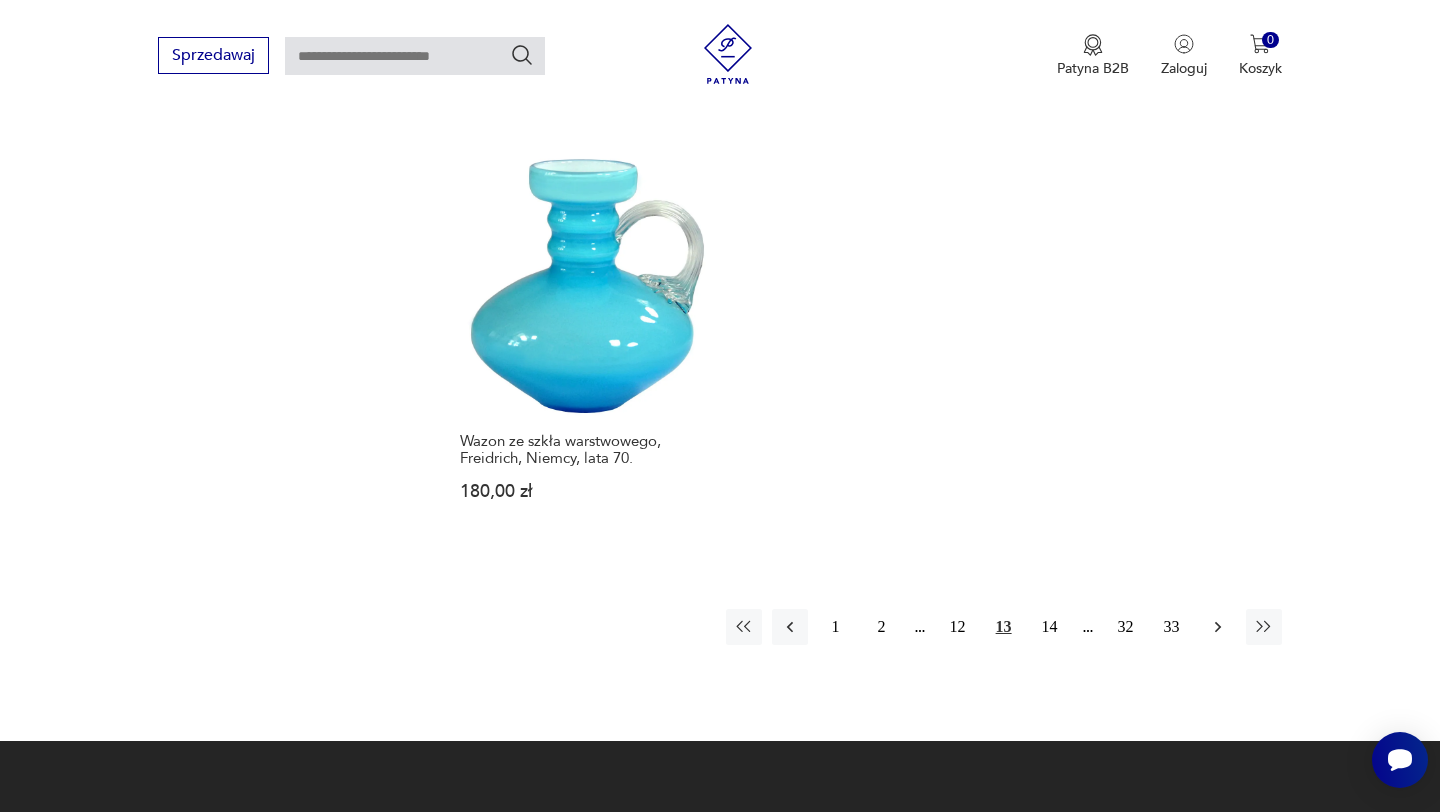 click at bounding box center [1218, 627] 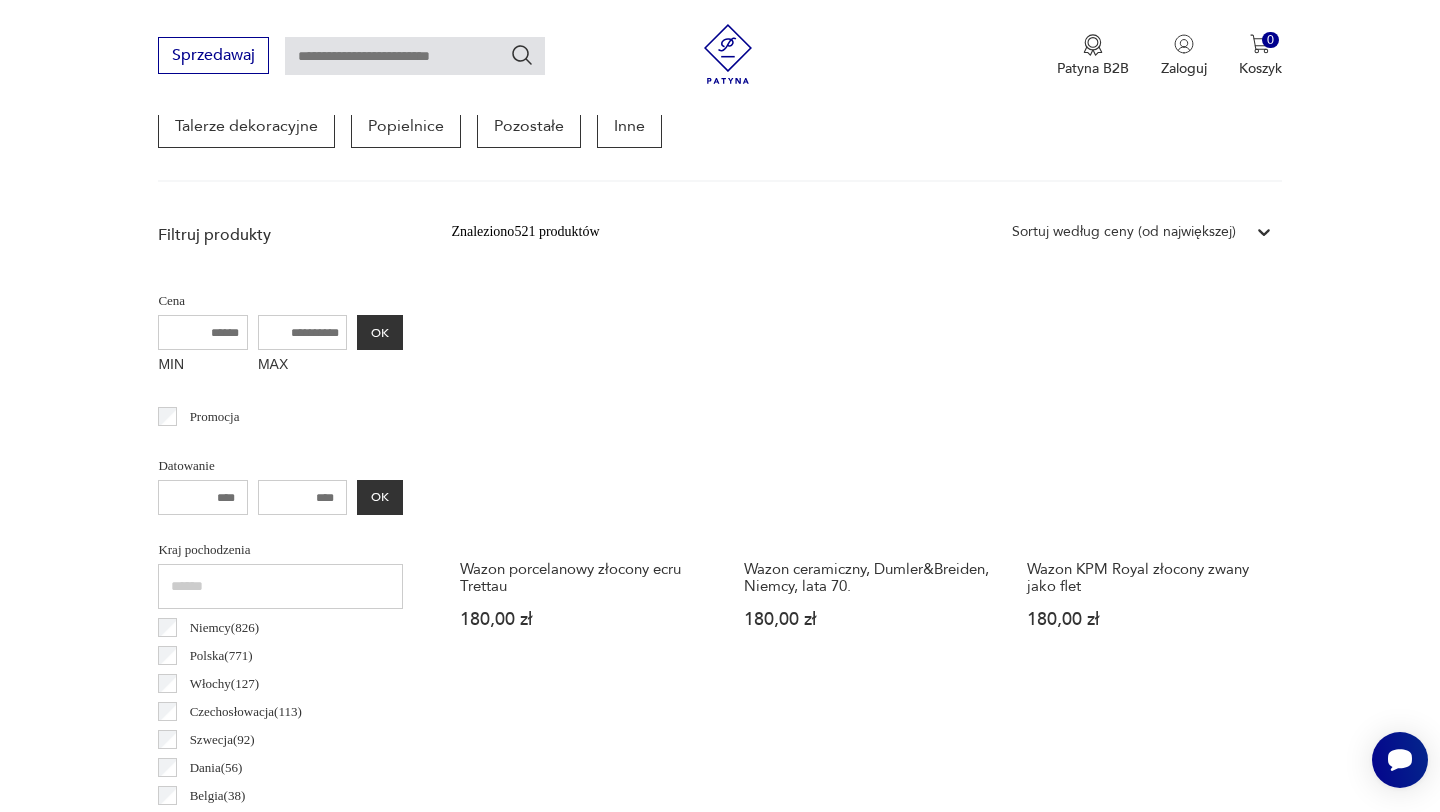 scroll, scrollTop: 0, scrollLeft: 0, axis: both 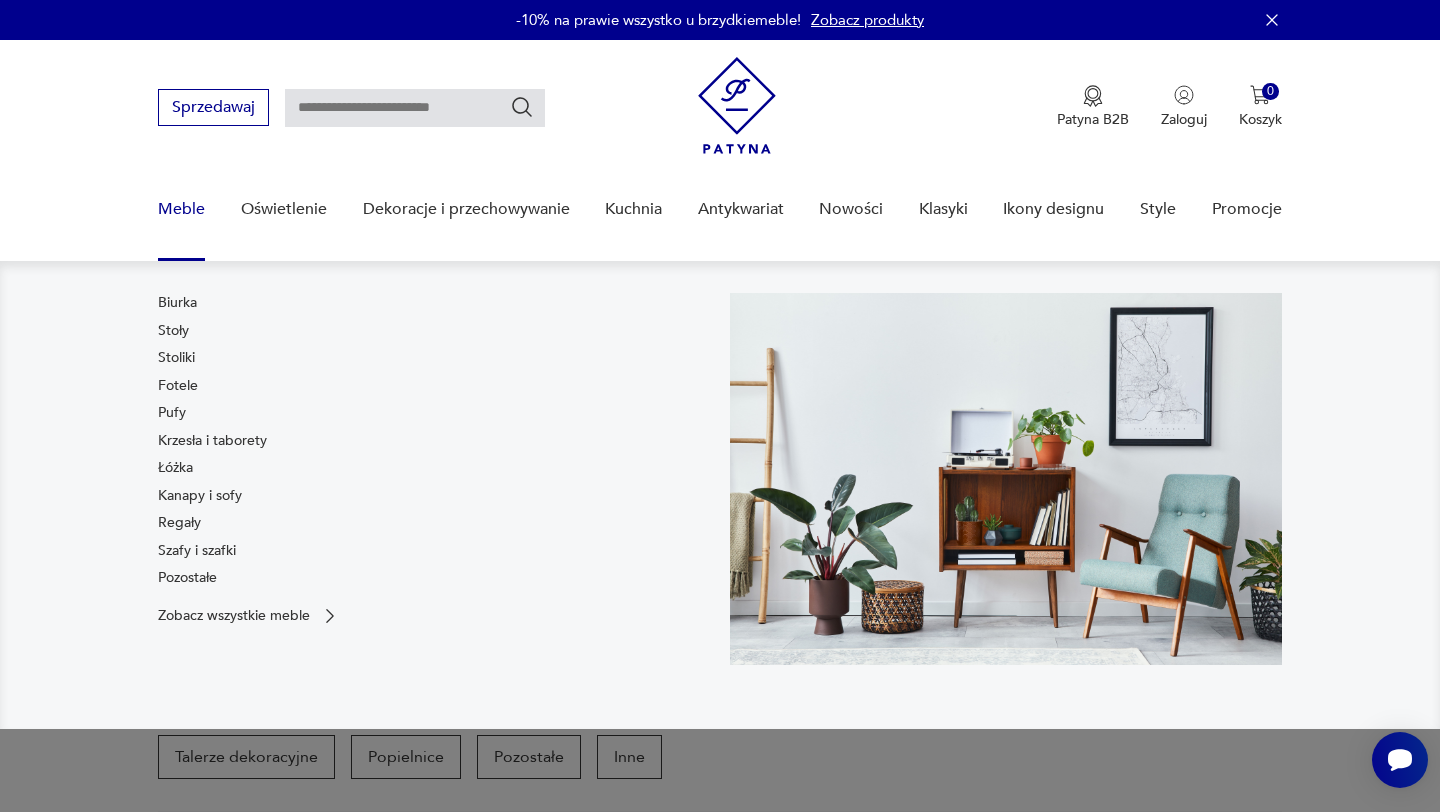 click on "Meble" at bounding box center (181, 209) 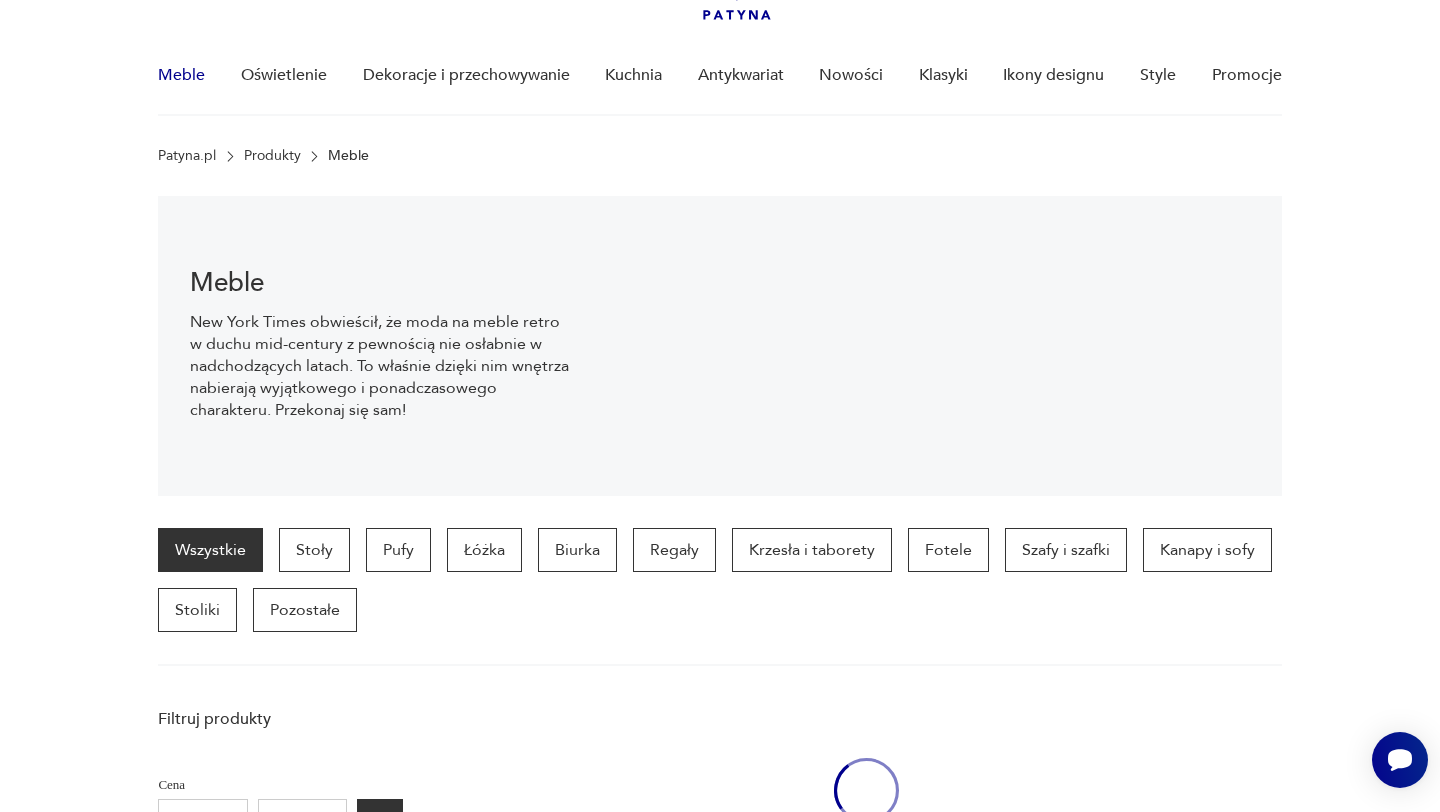 scroll, scrollTop: 199, scrollLeft: 0, axis: vertical 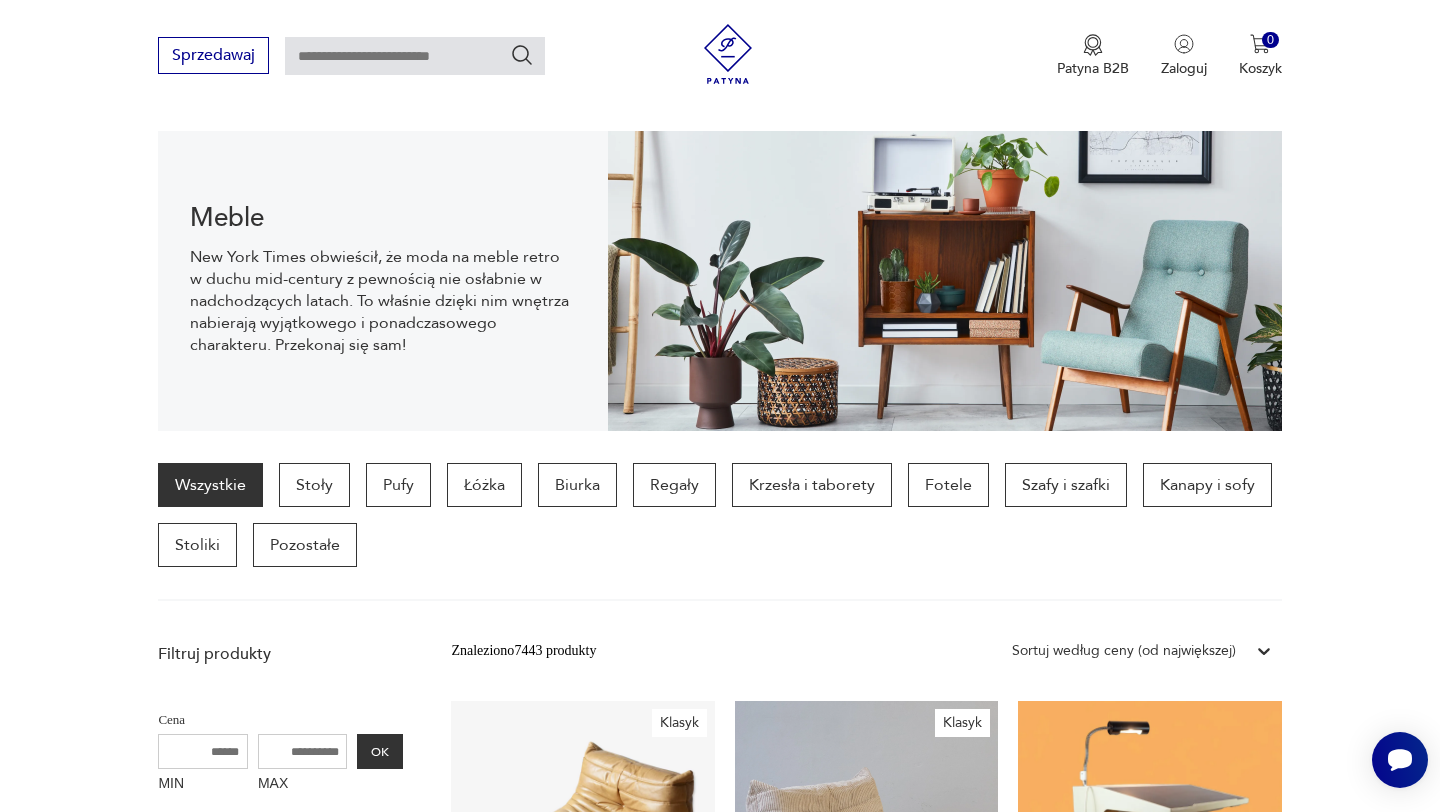 click on "Wszystkie" at bounding box center (210, 485) 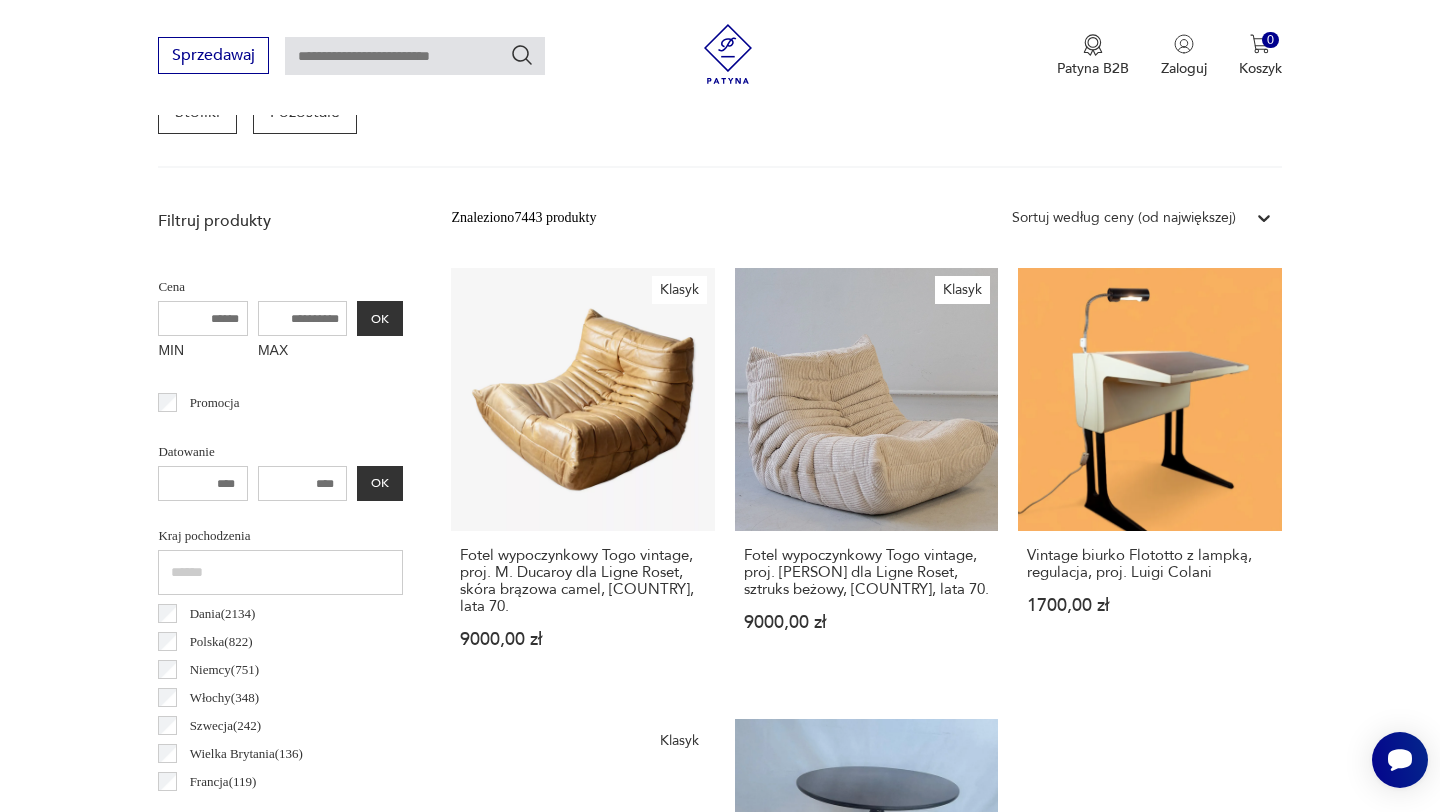 scroll, scrollTop: 674, scrollLeft: 0, axis: vertical 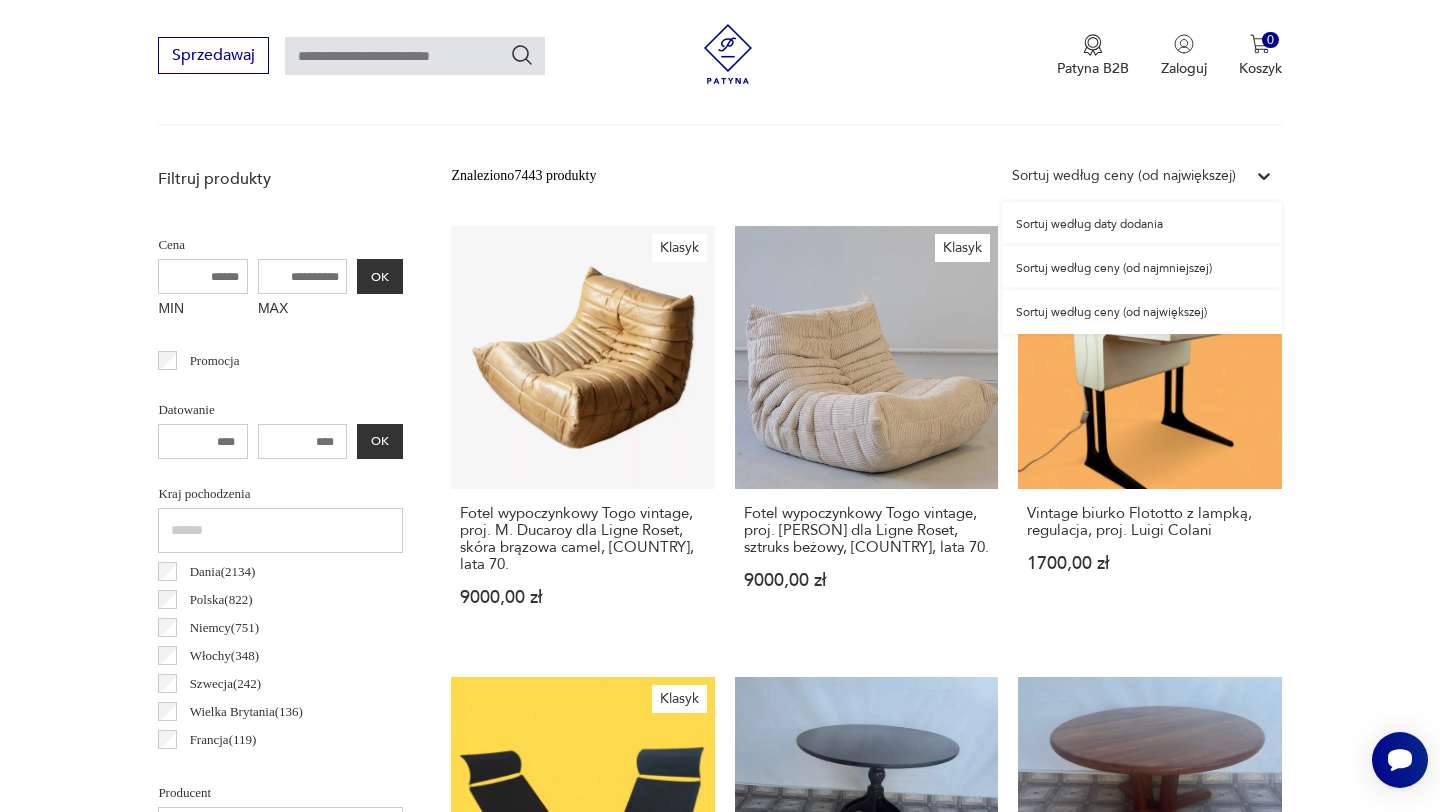click at bounding box center (1264, 176) 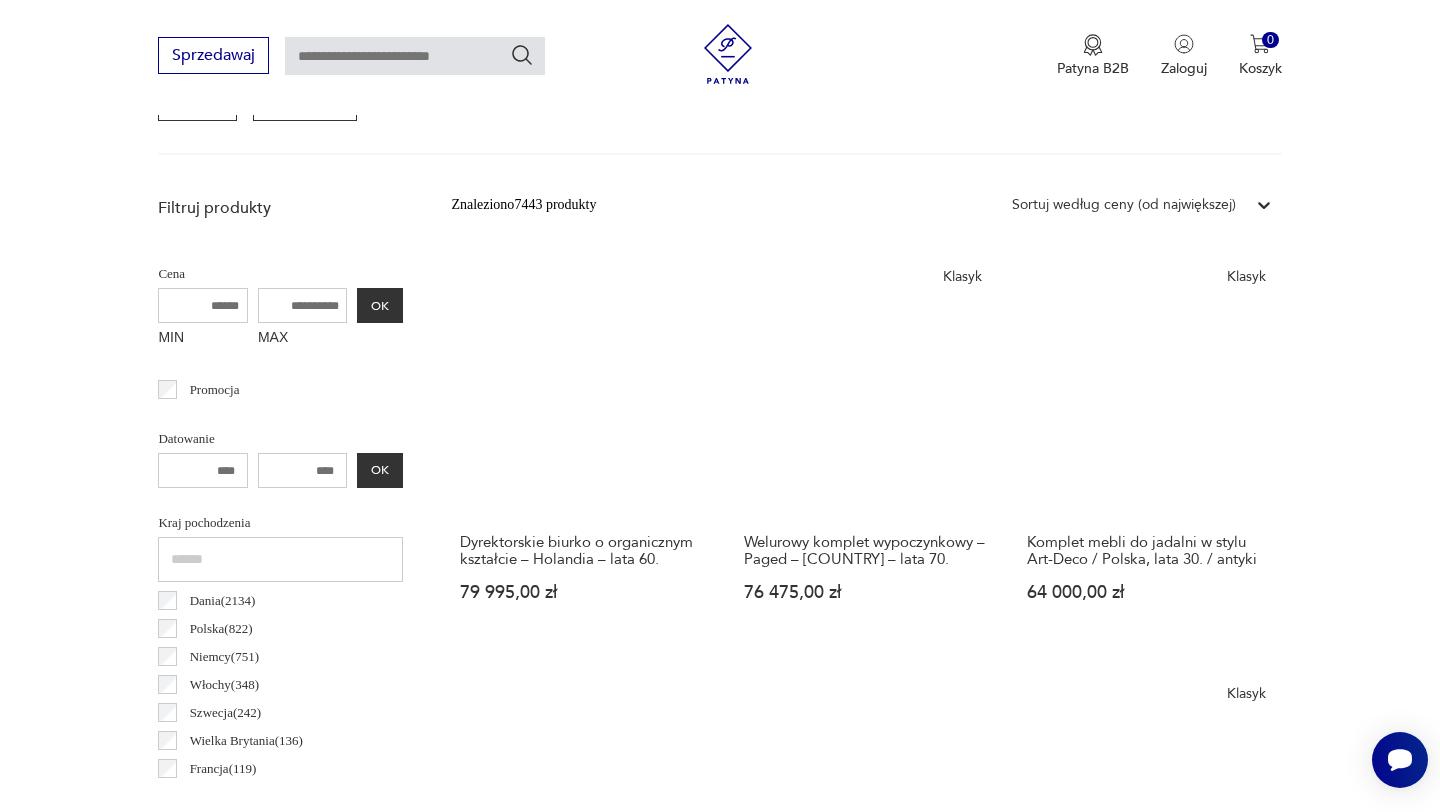 scroll, scrollTop: 647, scrollLeft: 0, axis: vertical 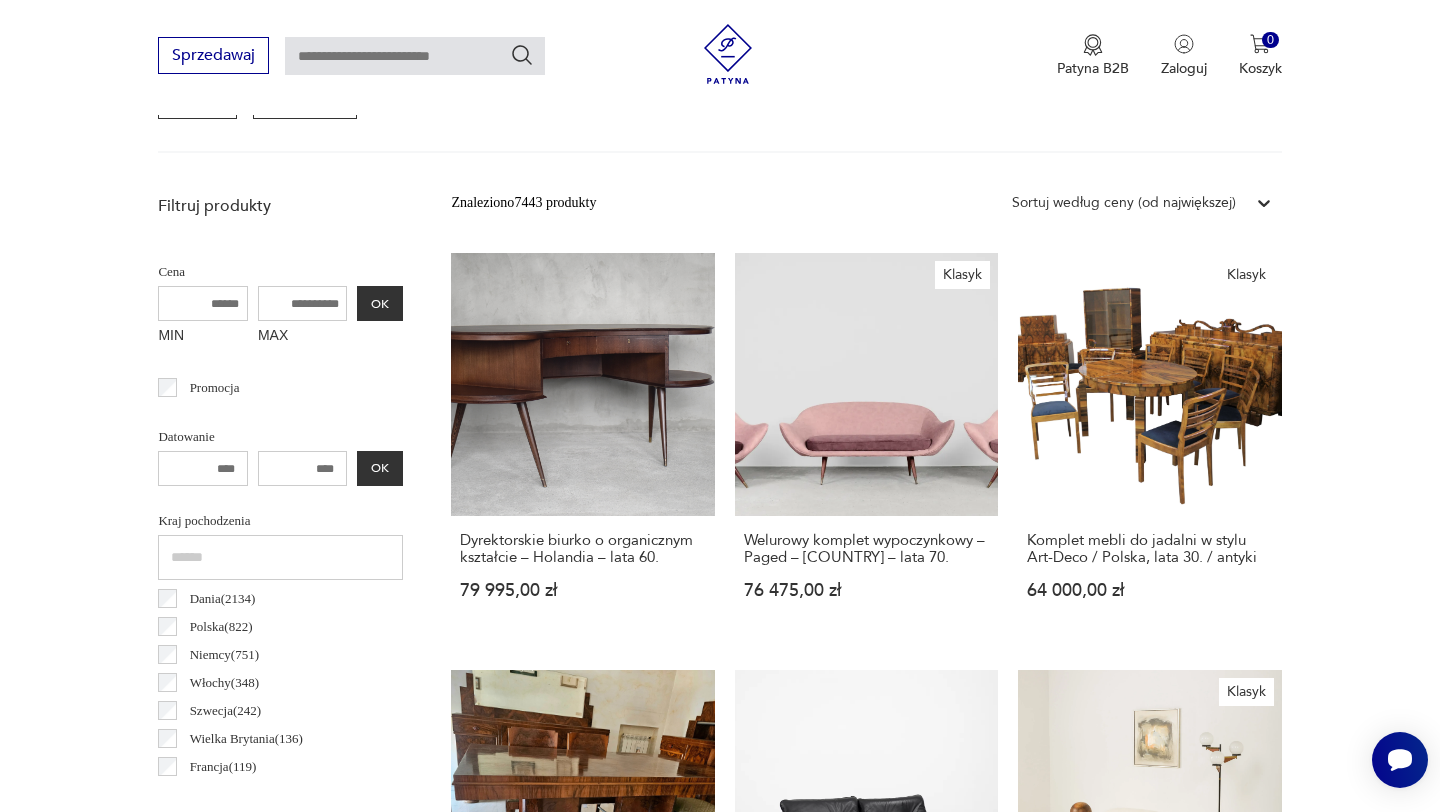 click on "MAX" at bounding box center (303, 303) 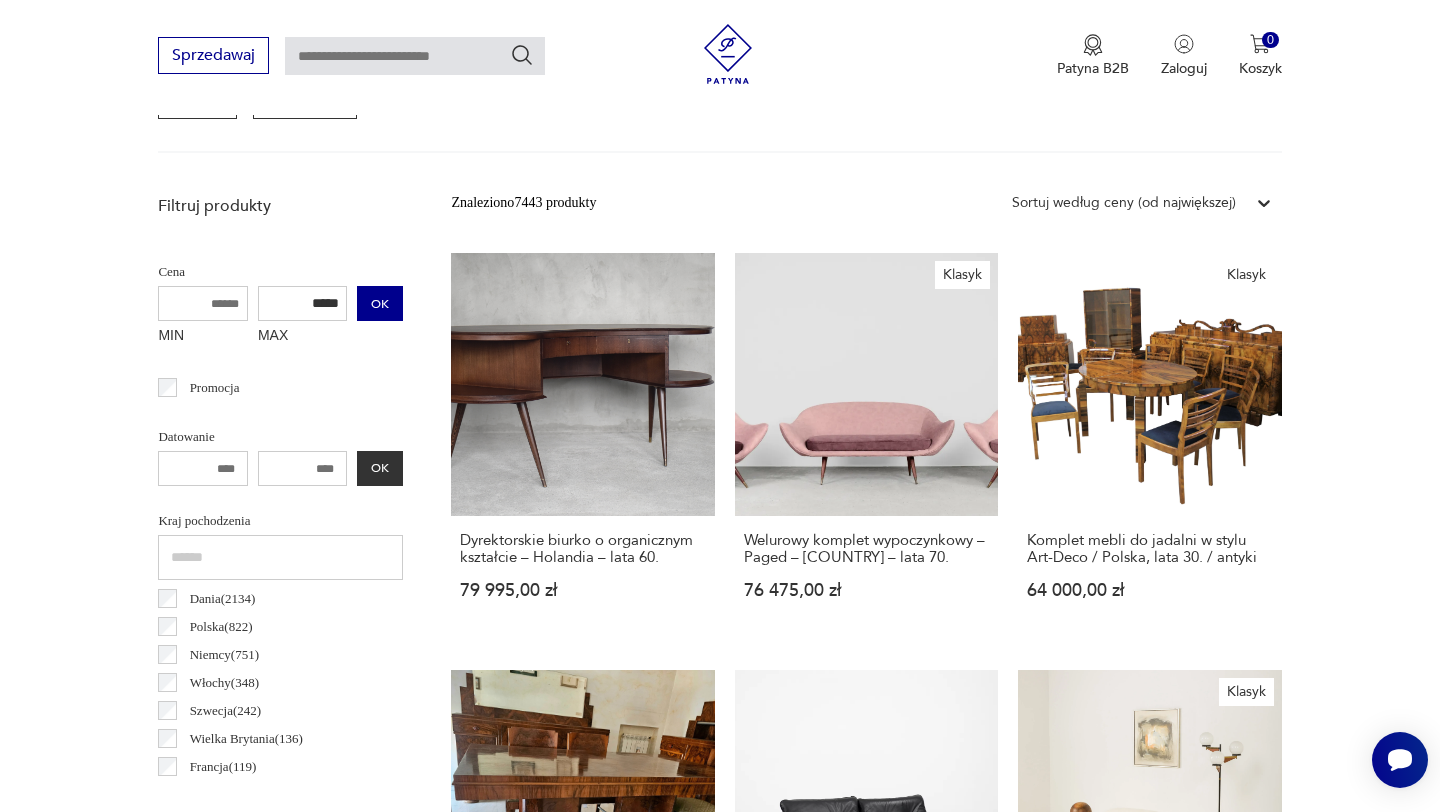 click on "OK" at bounding box center (380, 303) 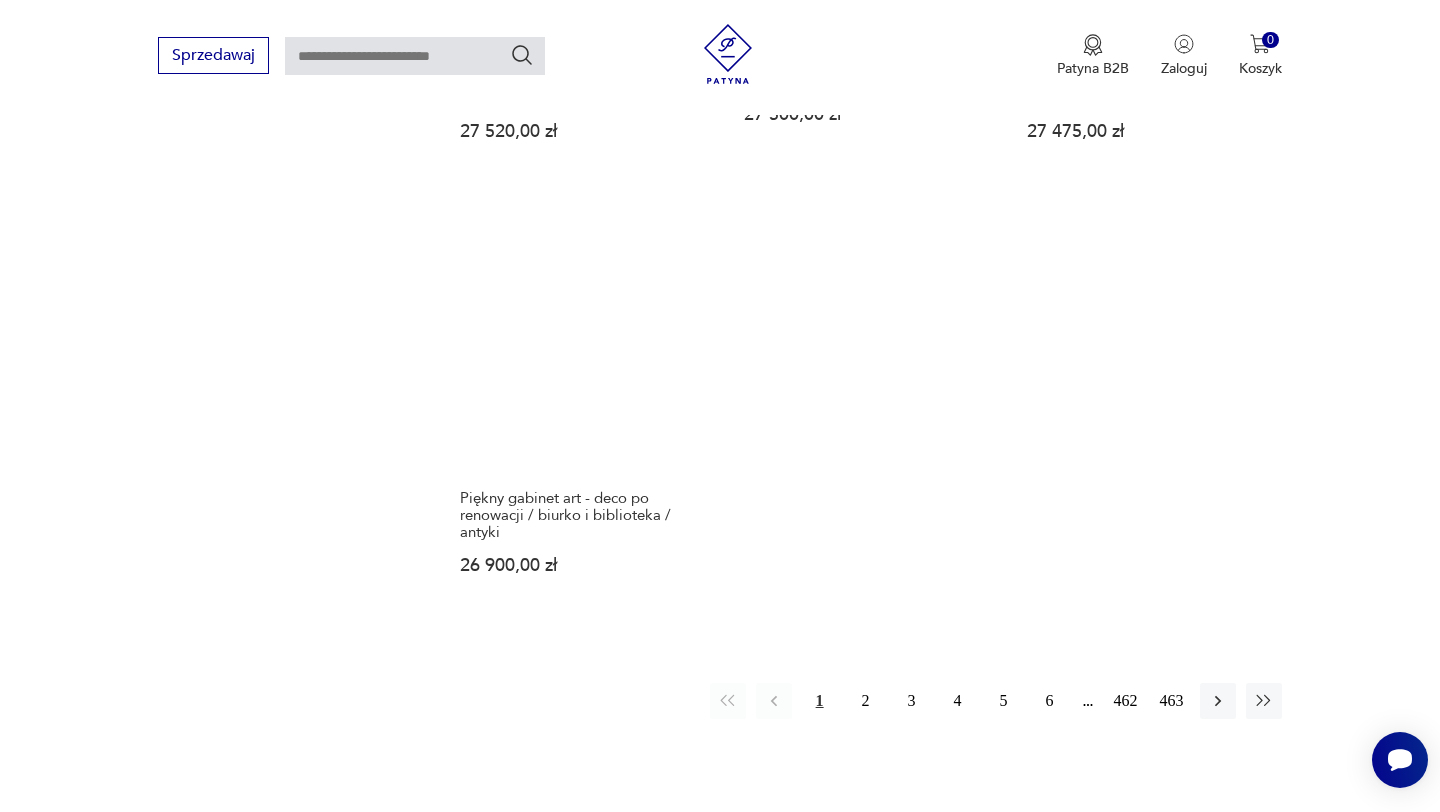 scroll, scrollTop: 2907, scrollLeft: 0, axis: vertical 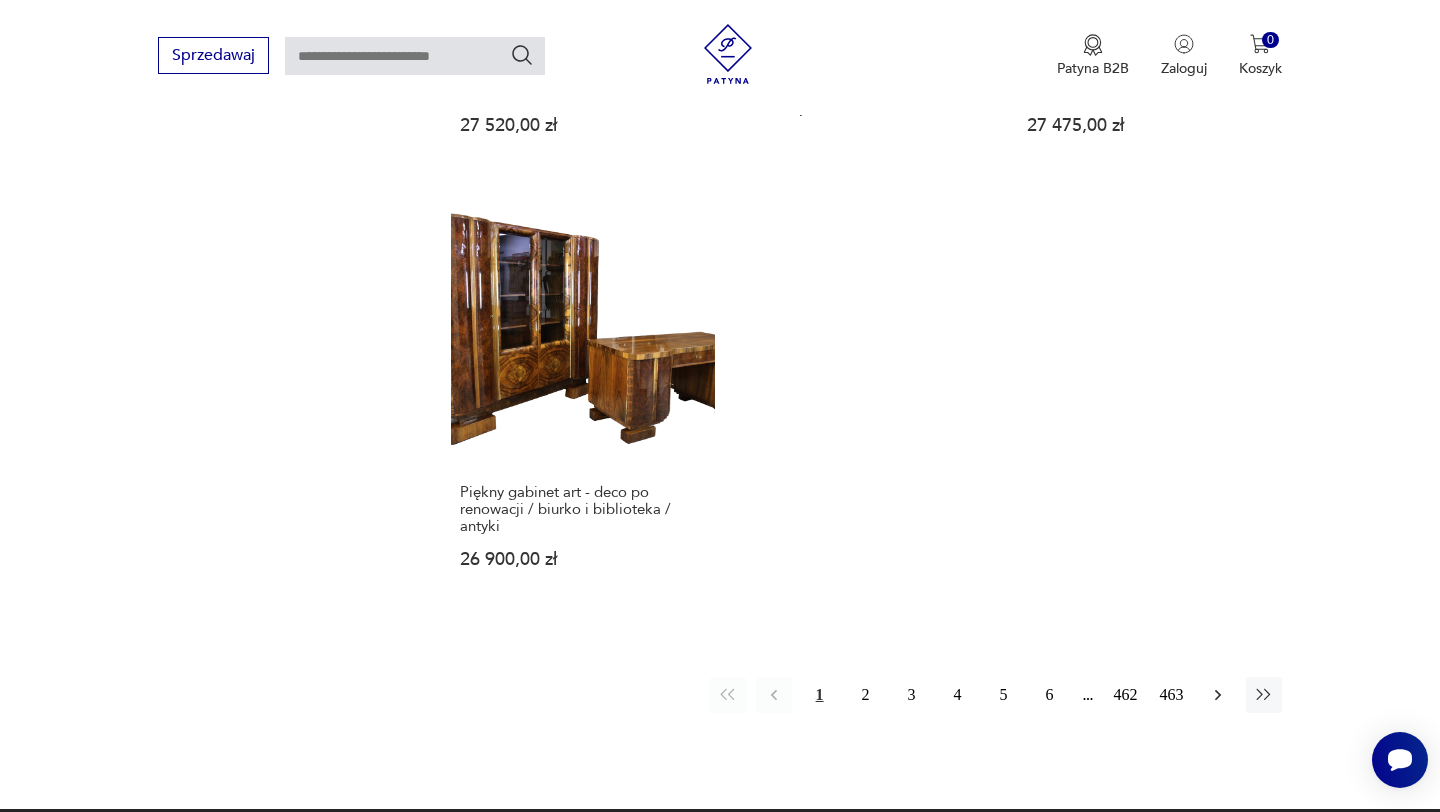 click at bounding box center [1218, 695] 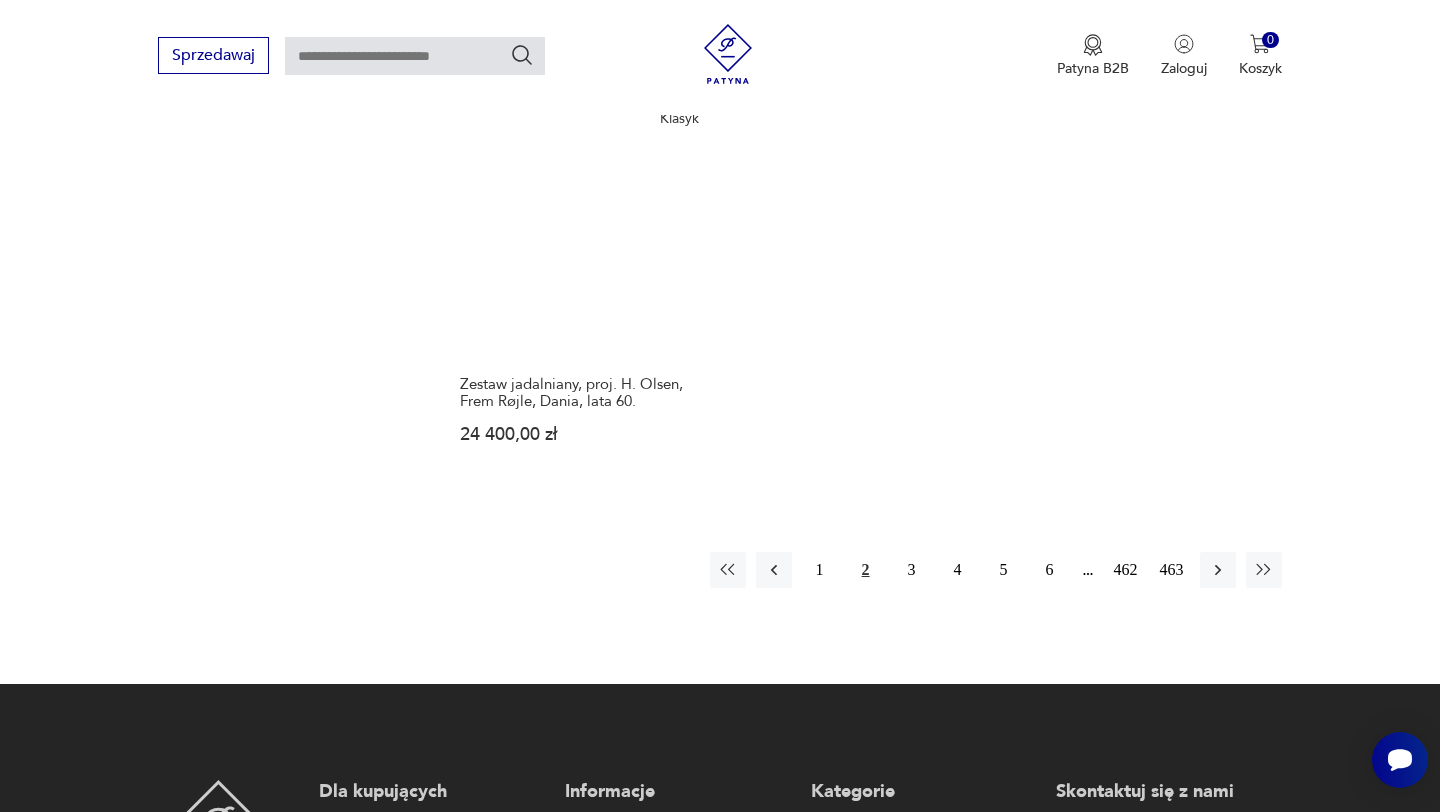 scroll, scrollTop: 3028, scrollLeft: 0, axis: vertical 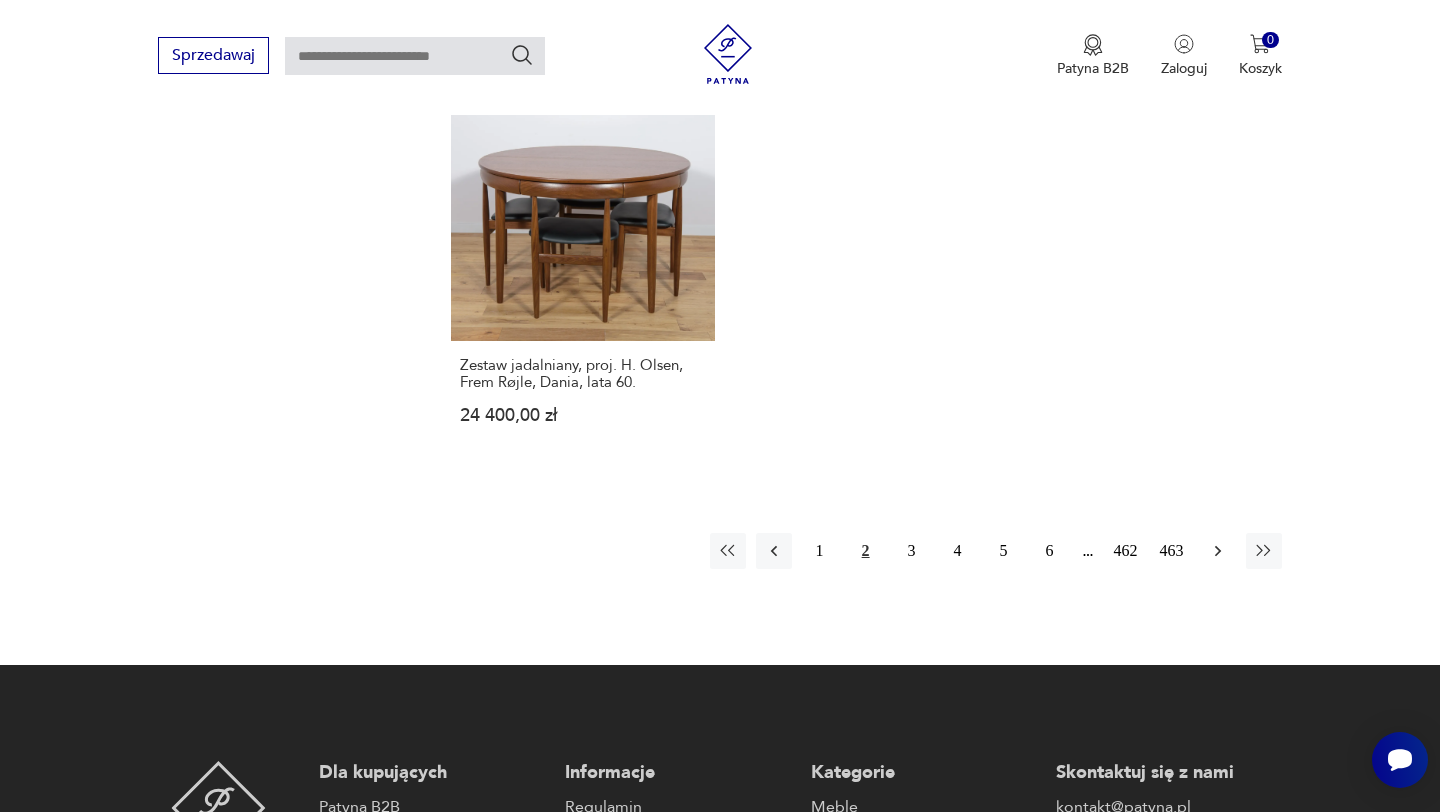 click at bounding box center [1218, 551] 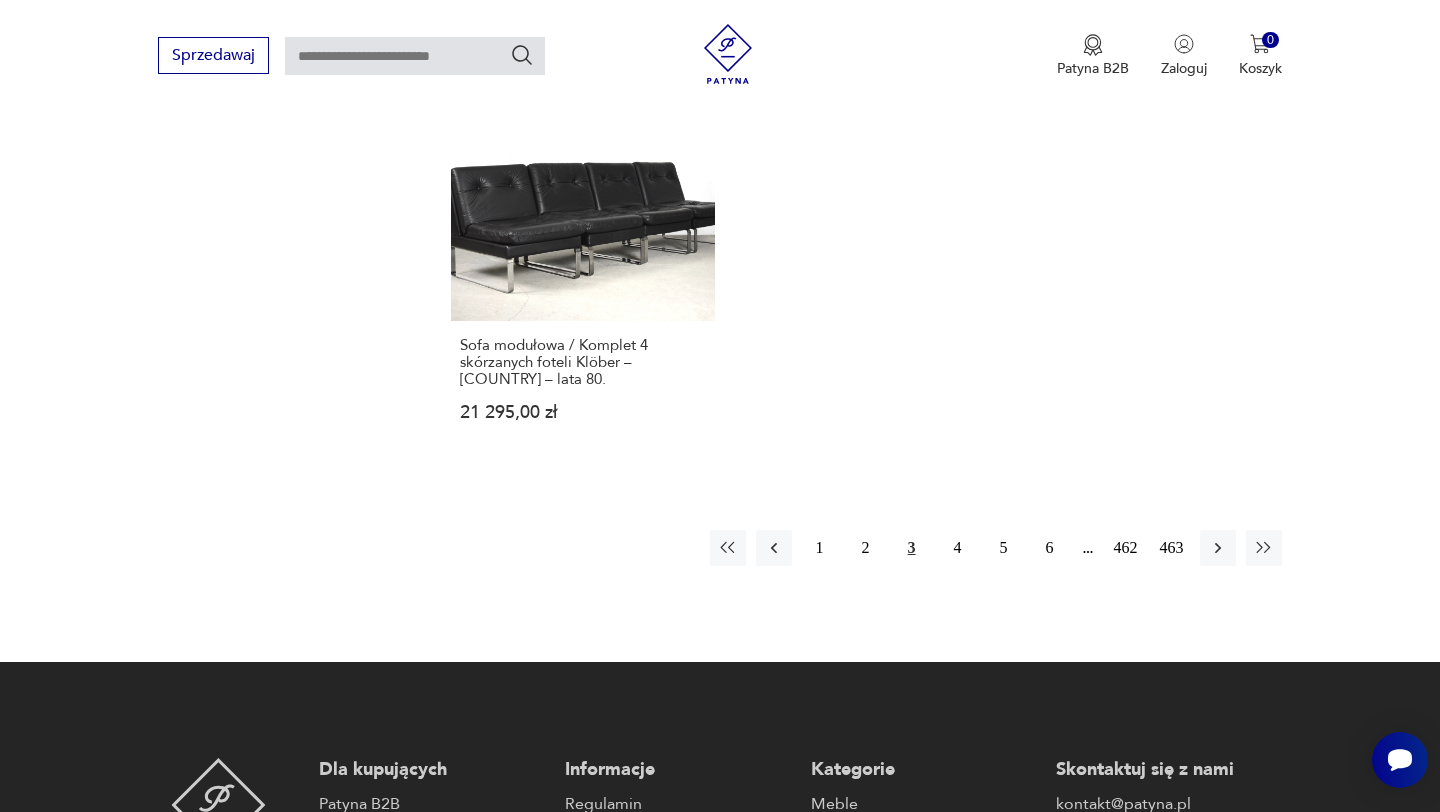 scroll, scrollTop: 3036, scrollLeft: 0, axis: vertical 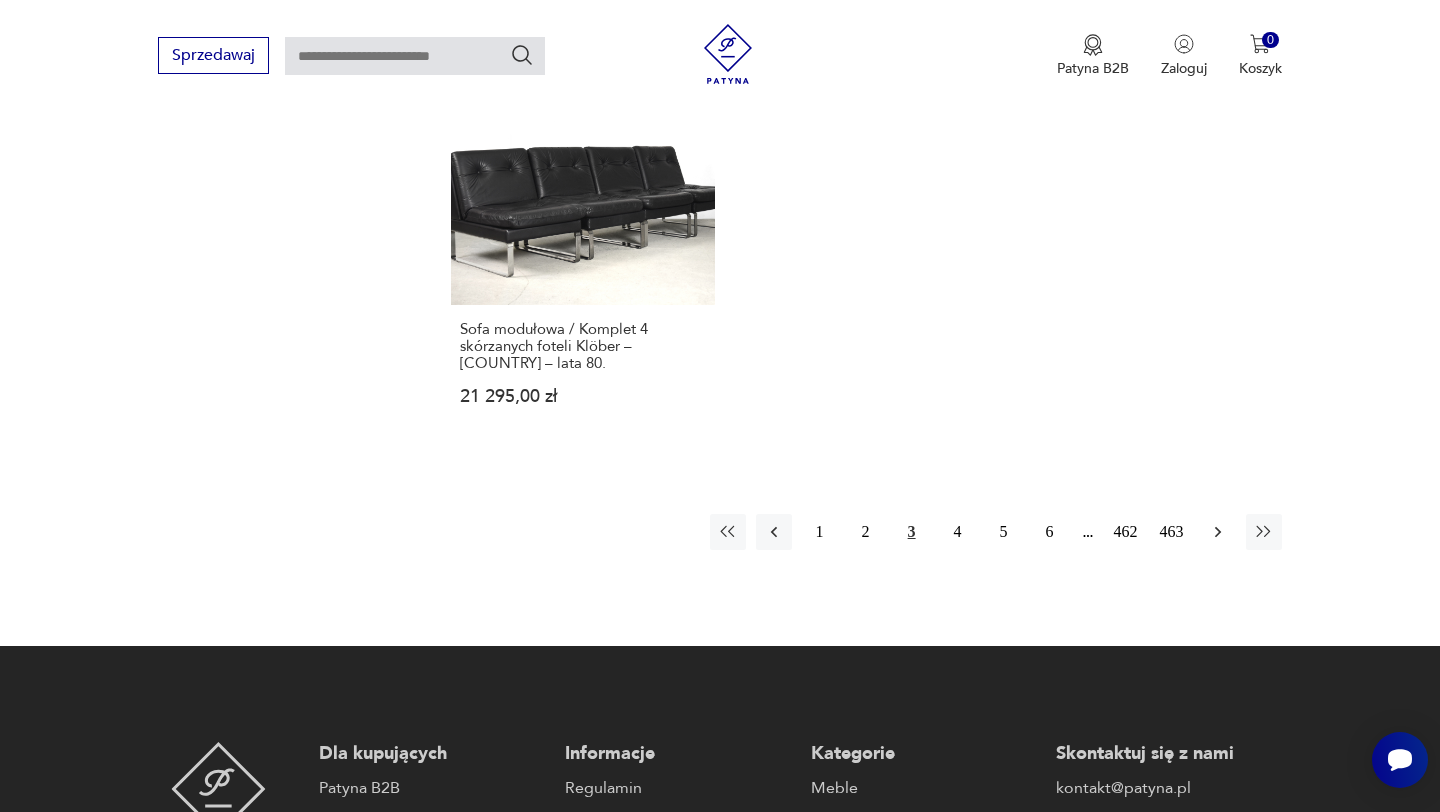 click at bounding box center (1218, 532) 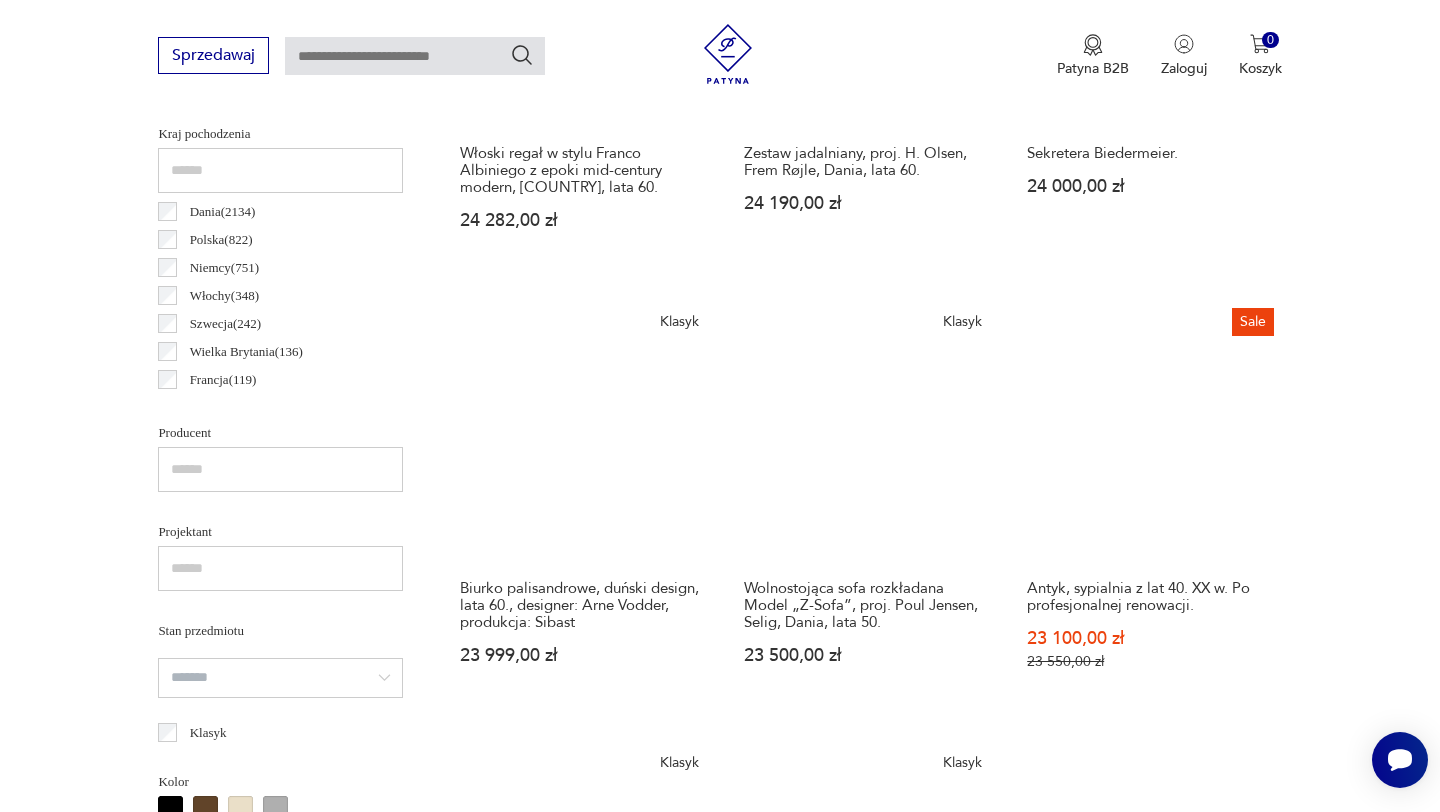 scroll, scrollTop: 531, scrollLeft: 0, axis: vertical 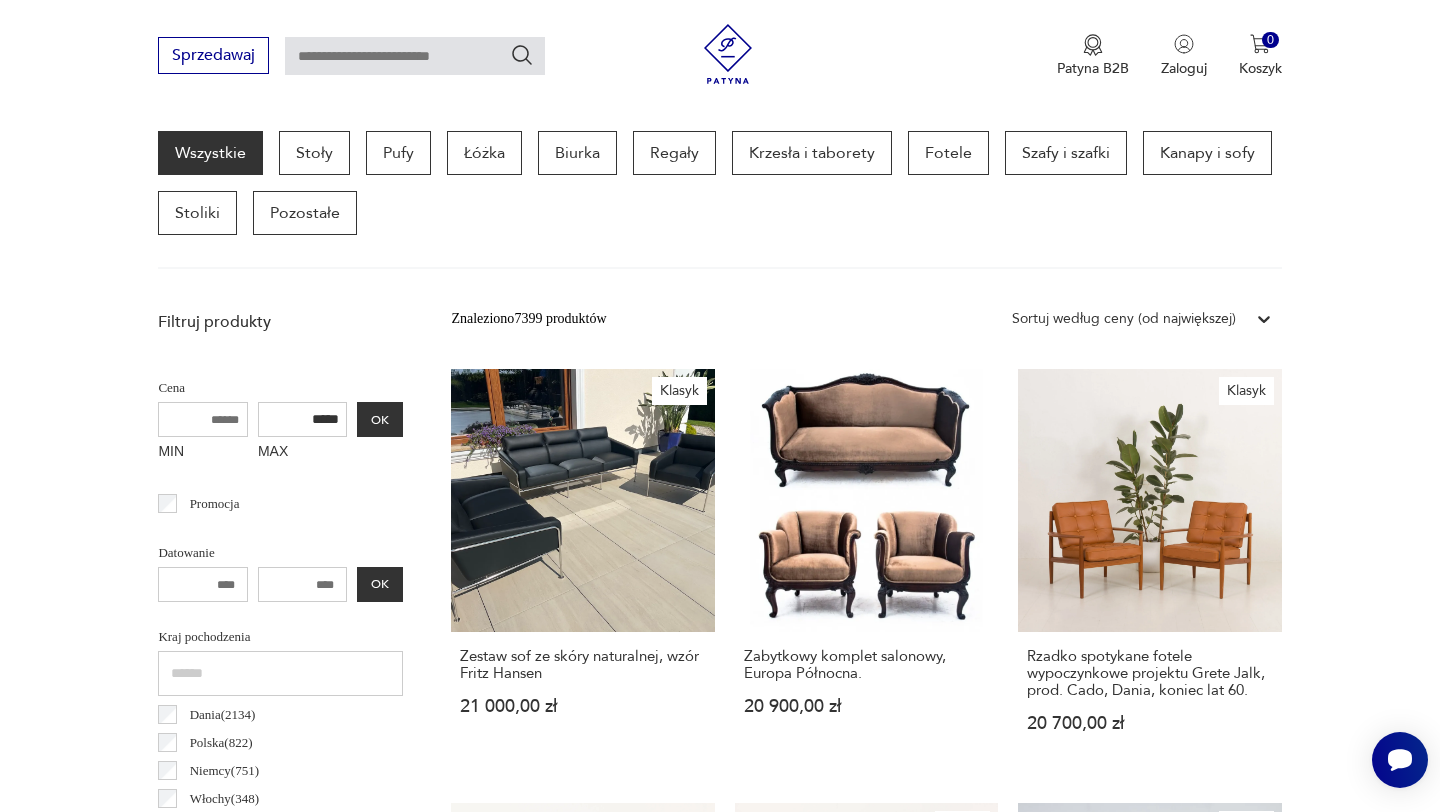 click on "*****" at bounding box center (303, 419) 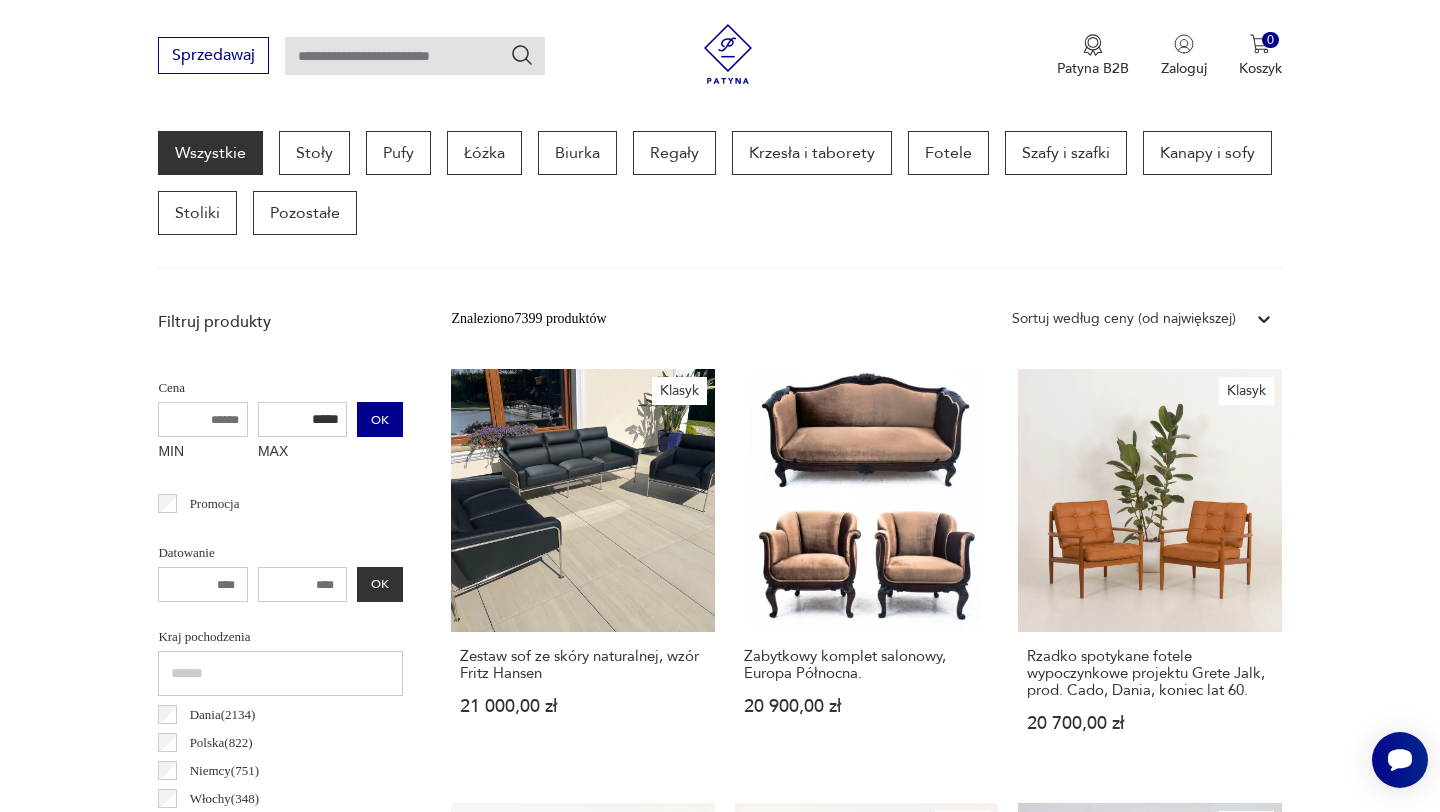 click on "OK" at bounding box center (380, 419) 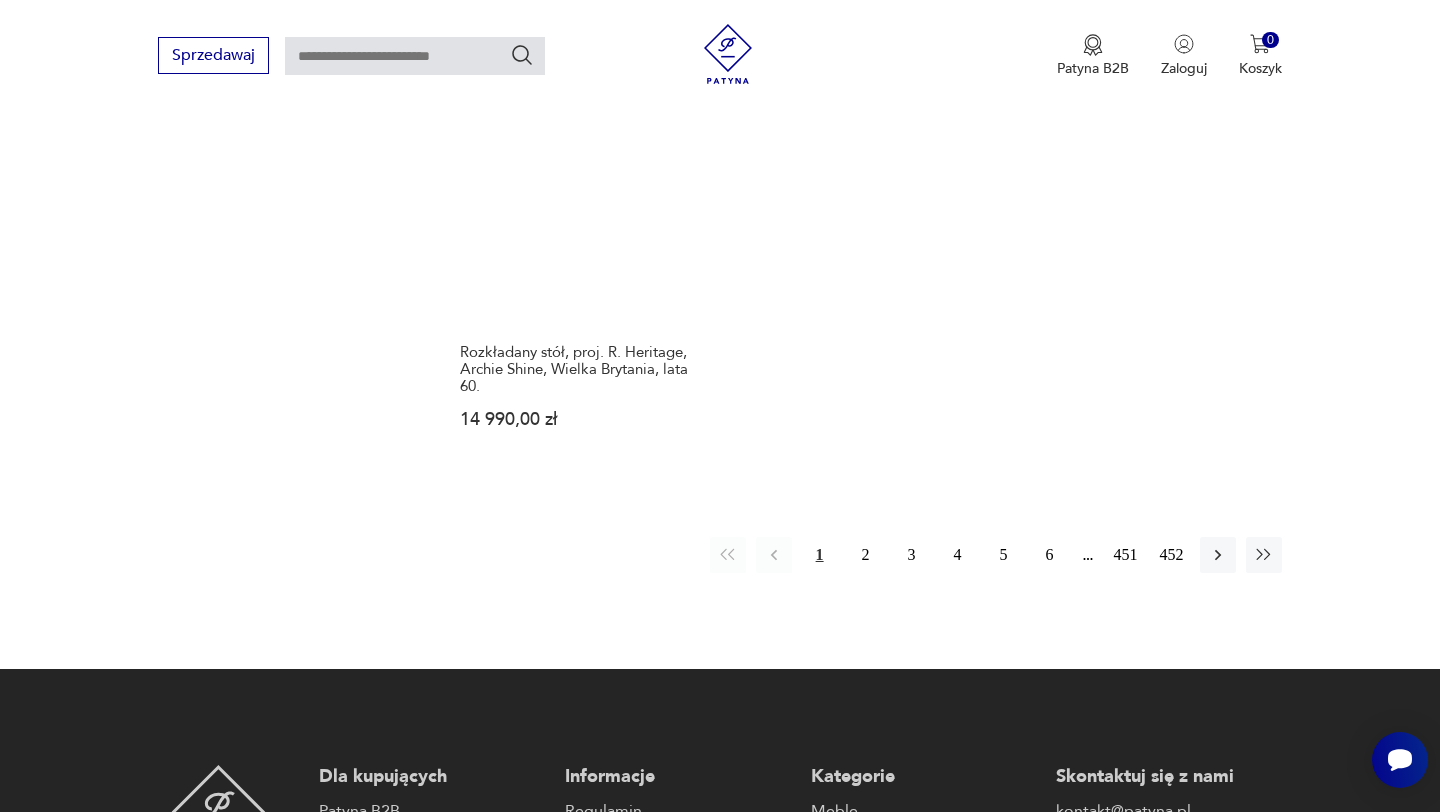 scroll, scrollTop: 3048, scrollLeft: 0, axis: vertical 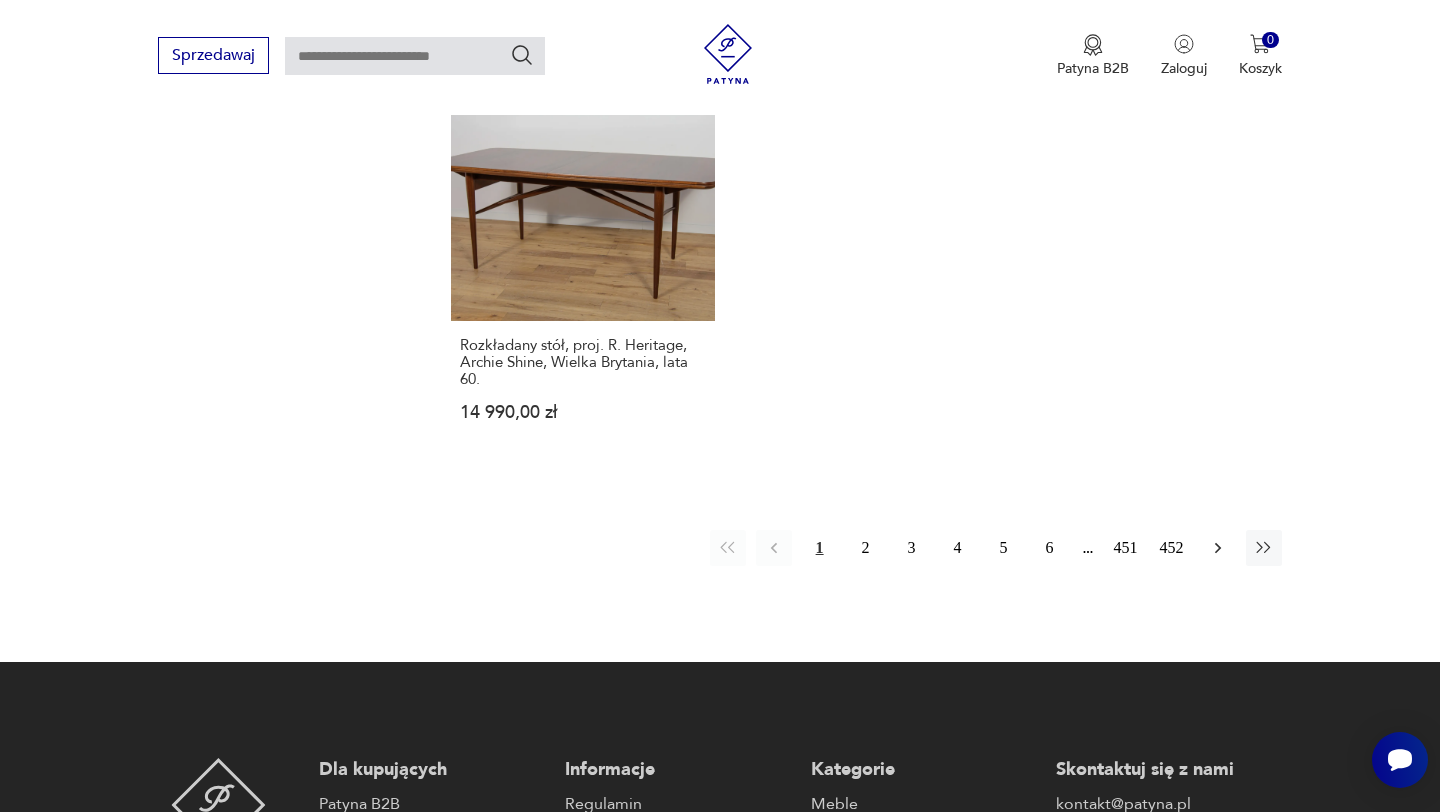 click at bounding box center [1218, 548] 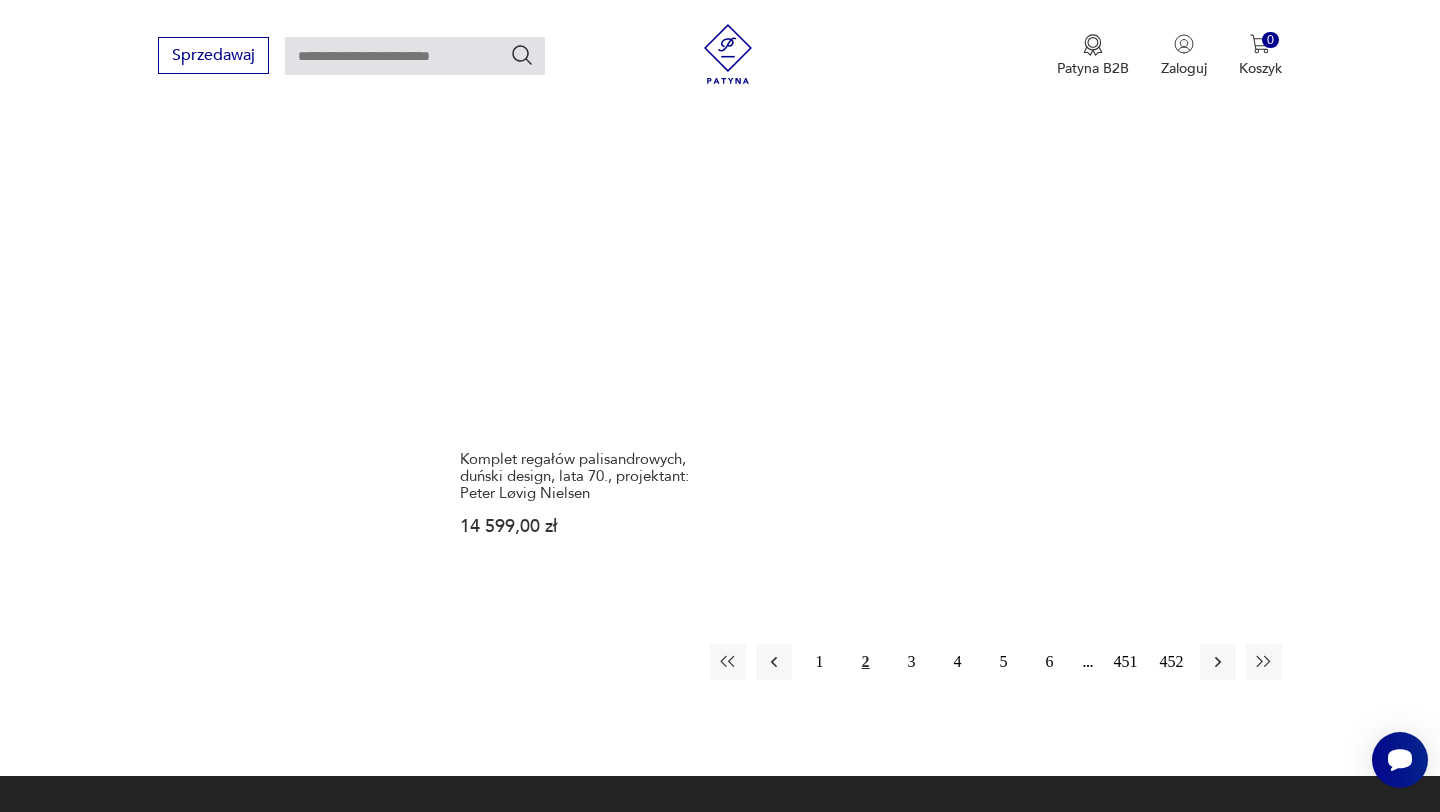 scroll, scrollTop: 2857, scrollLeft: 0, axis: vertical 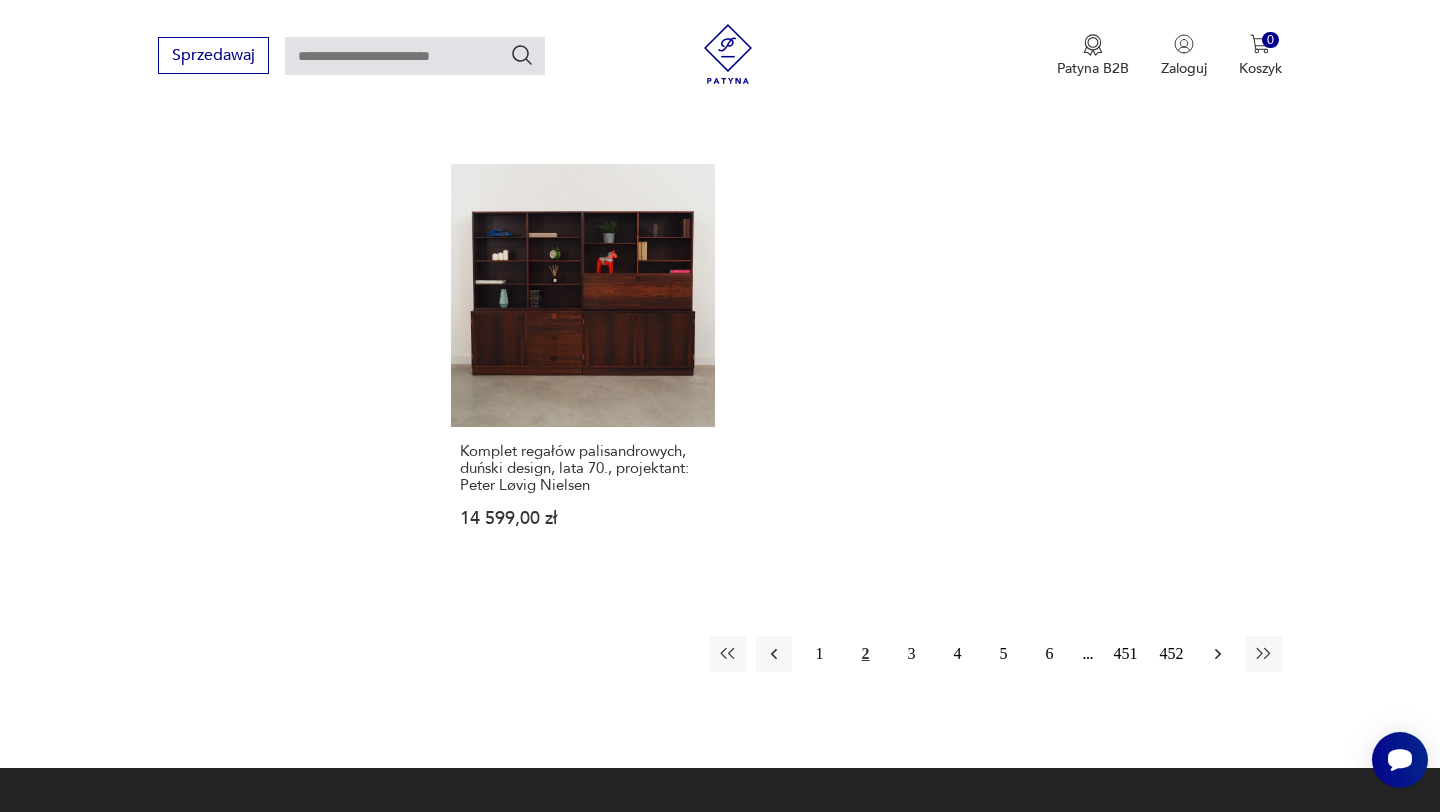 click at bounding box center (1218, 654) 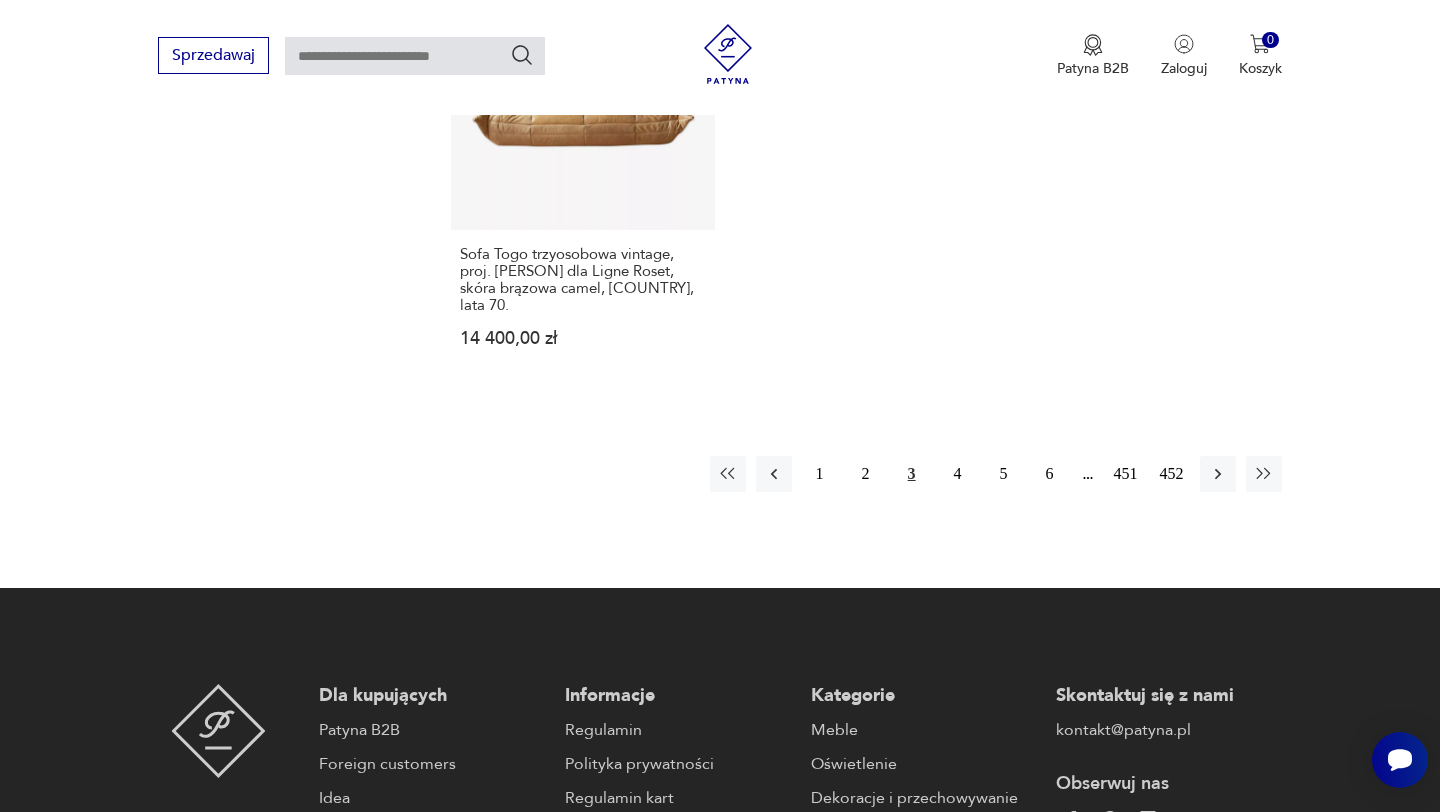scroll, scrollTop: 3162, scrollLeft: 0, axis: vertical 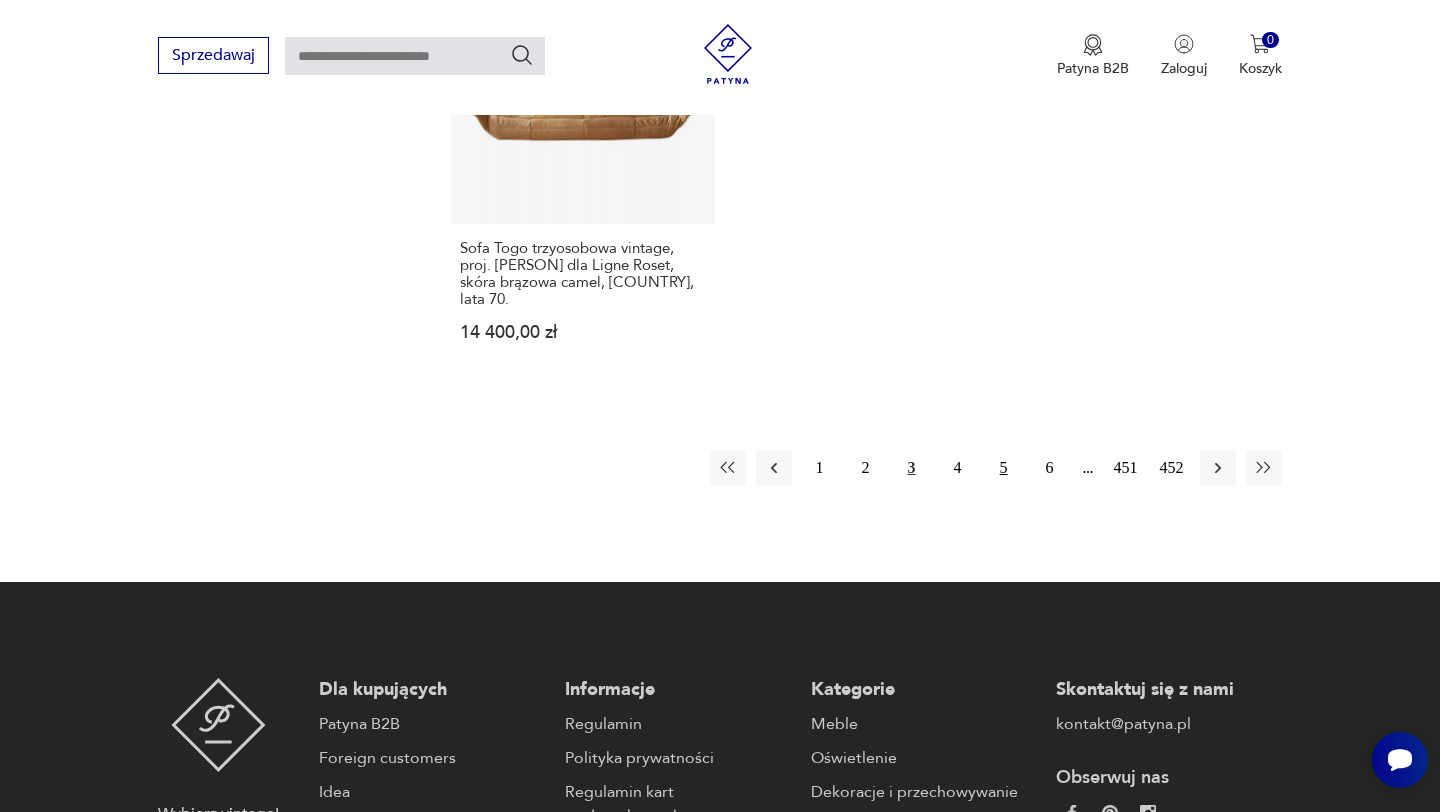 click on "5" at bounding box center [1004, 468] 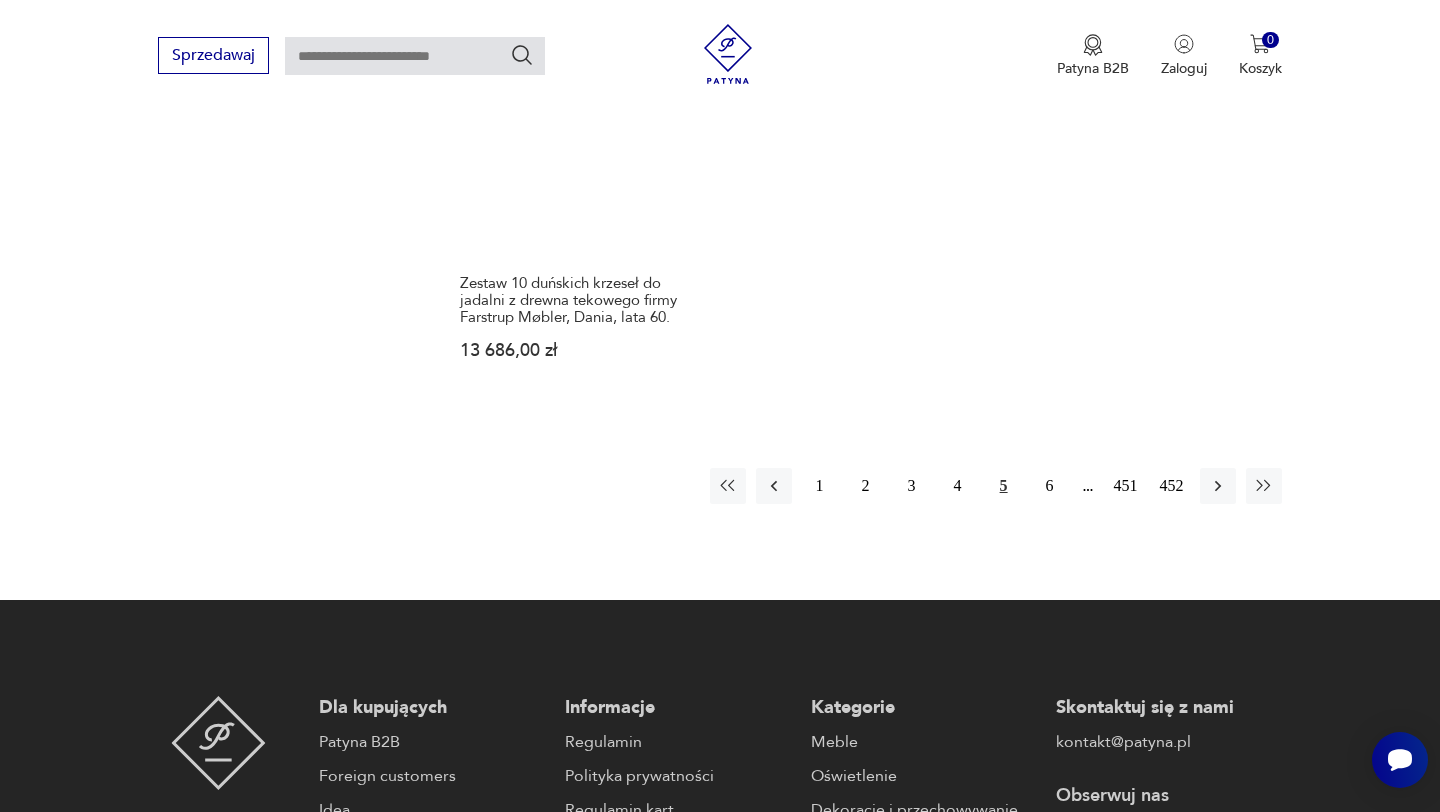 scroll, scrollTop: 3136, scrollLeft: 0, axis: vertical 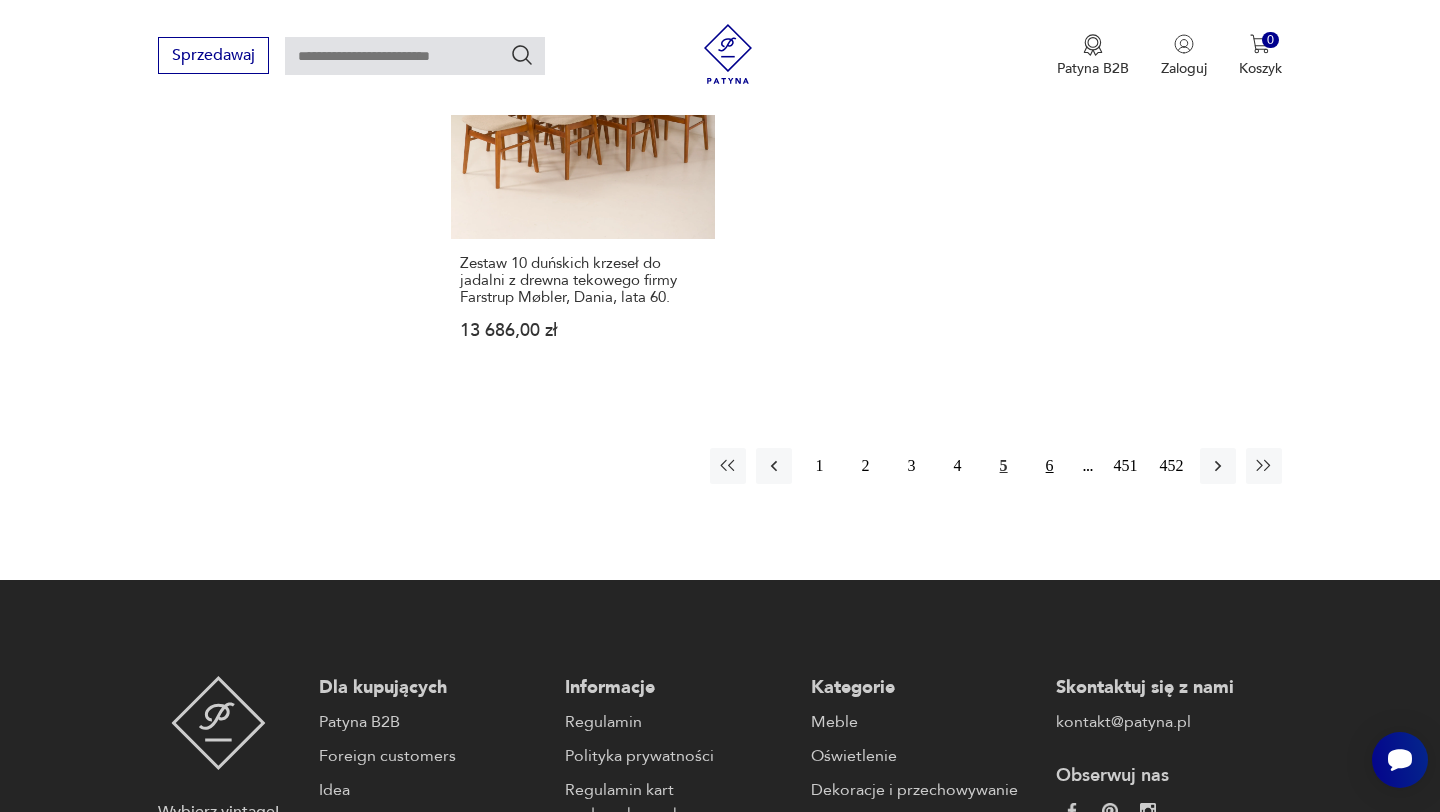 click on "6" at bounding box center [1050, 466] 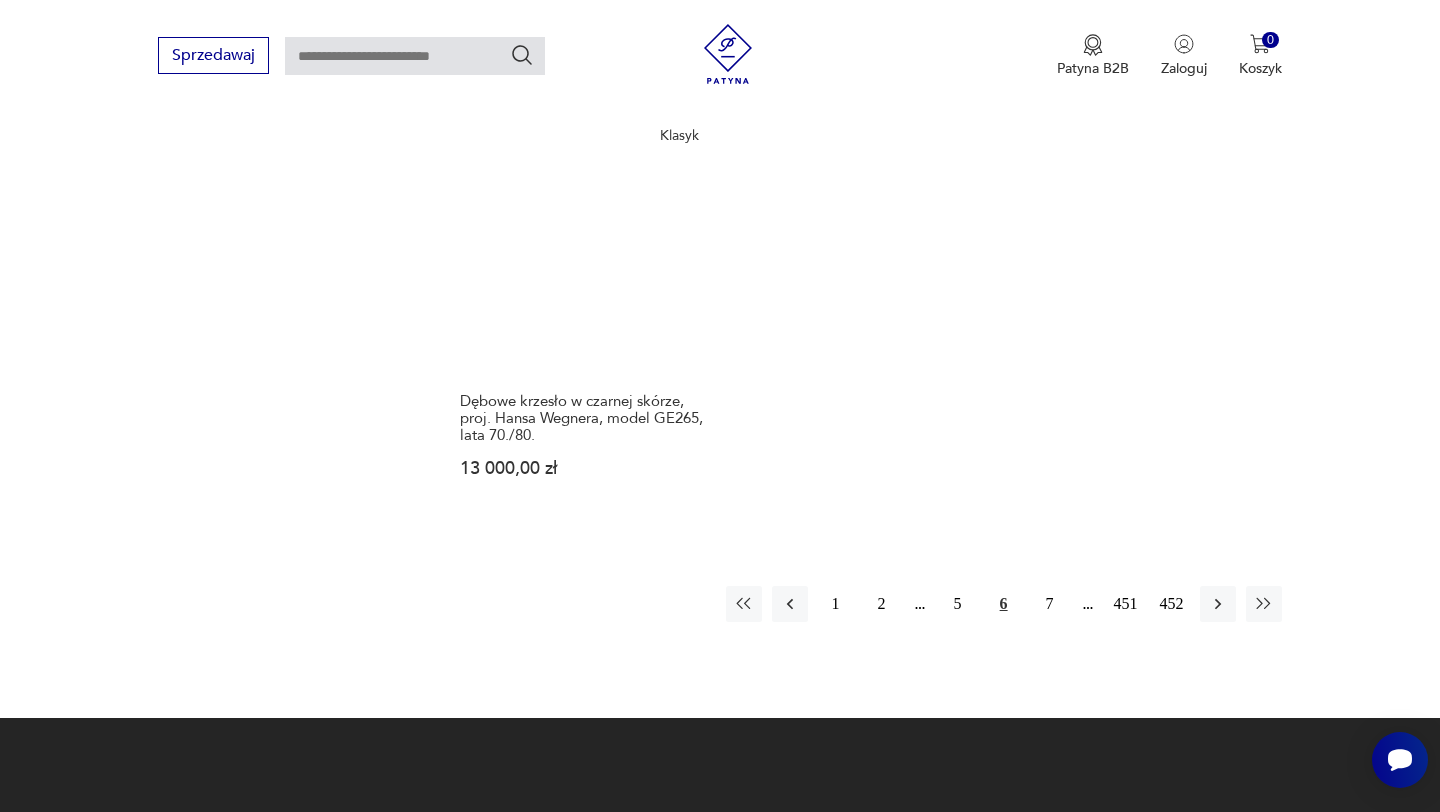 scroll, scrollTop: 2983, scrollLeft: 0, axis: vertical 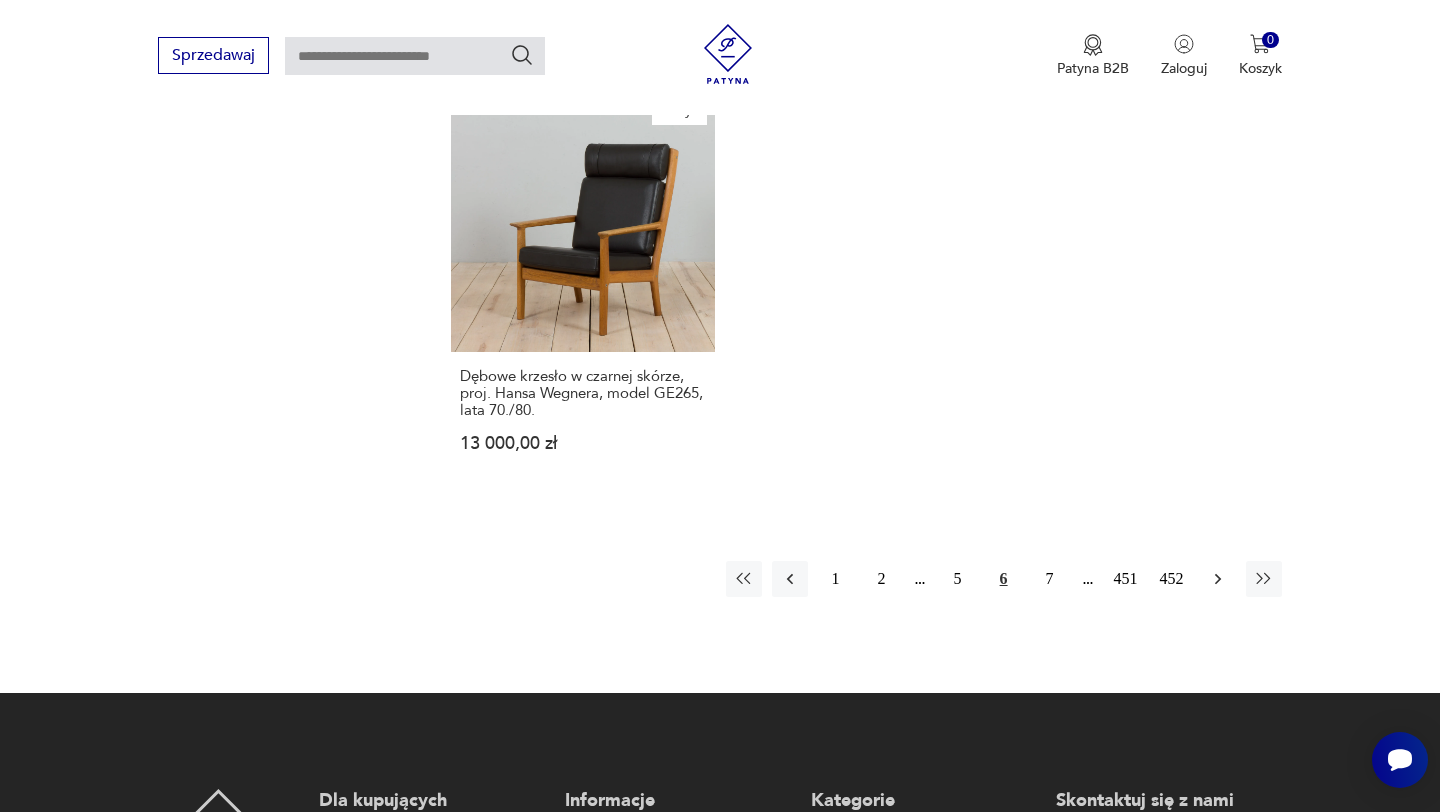 click at bounding box center (1218, 579) 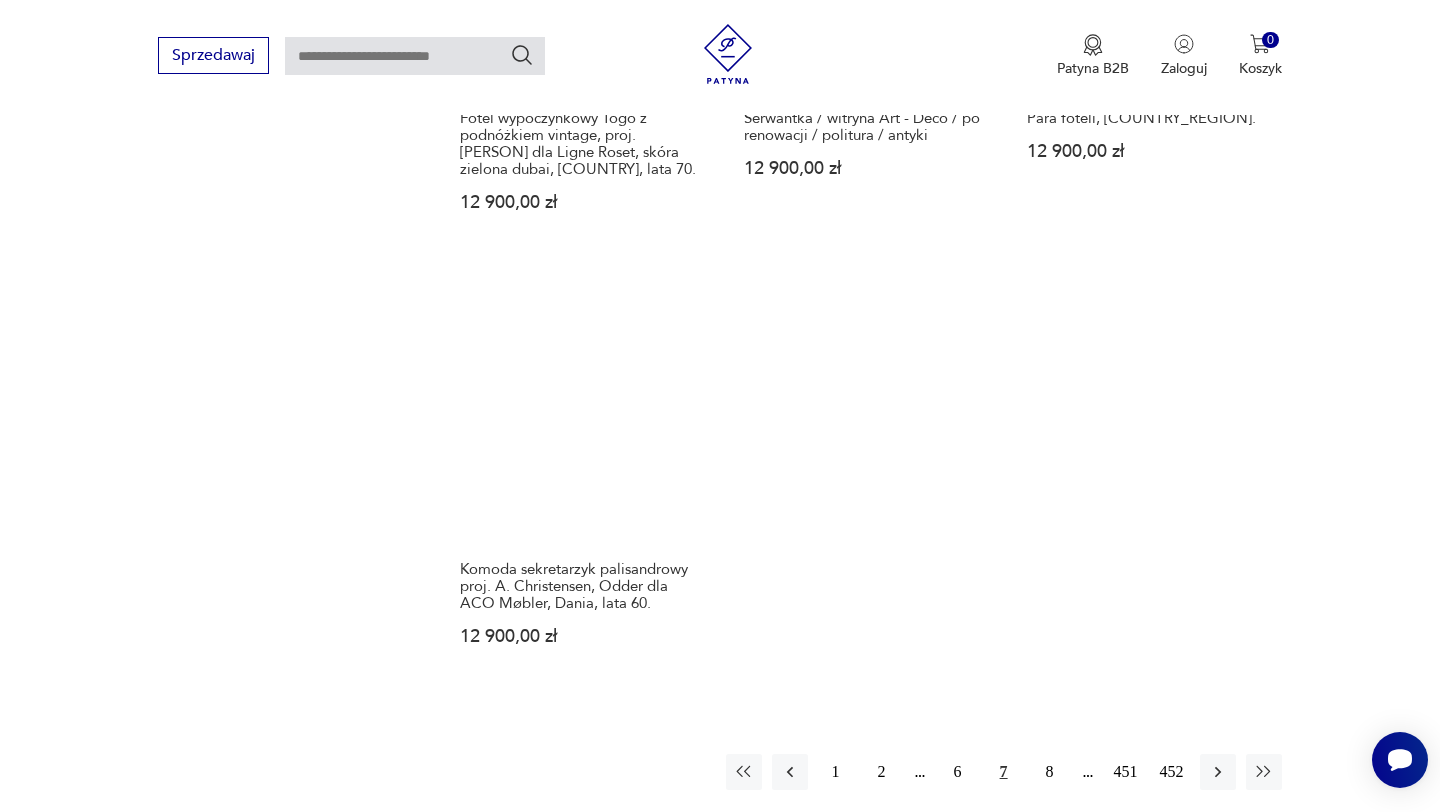 scroll, scrollTop: 2849, scrollLeft: 0, axis: vertical 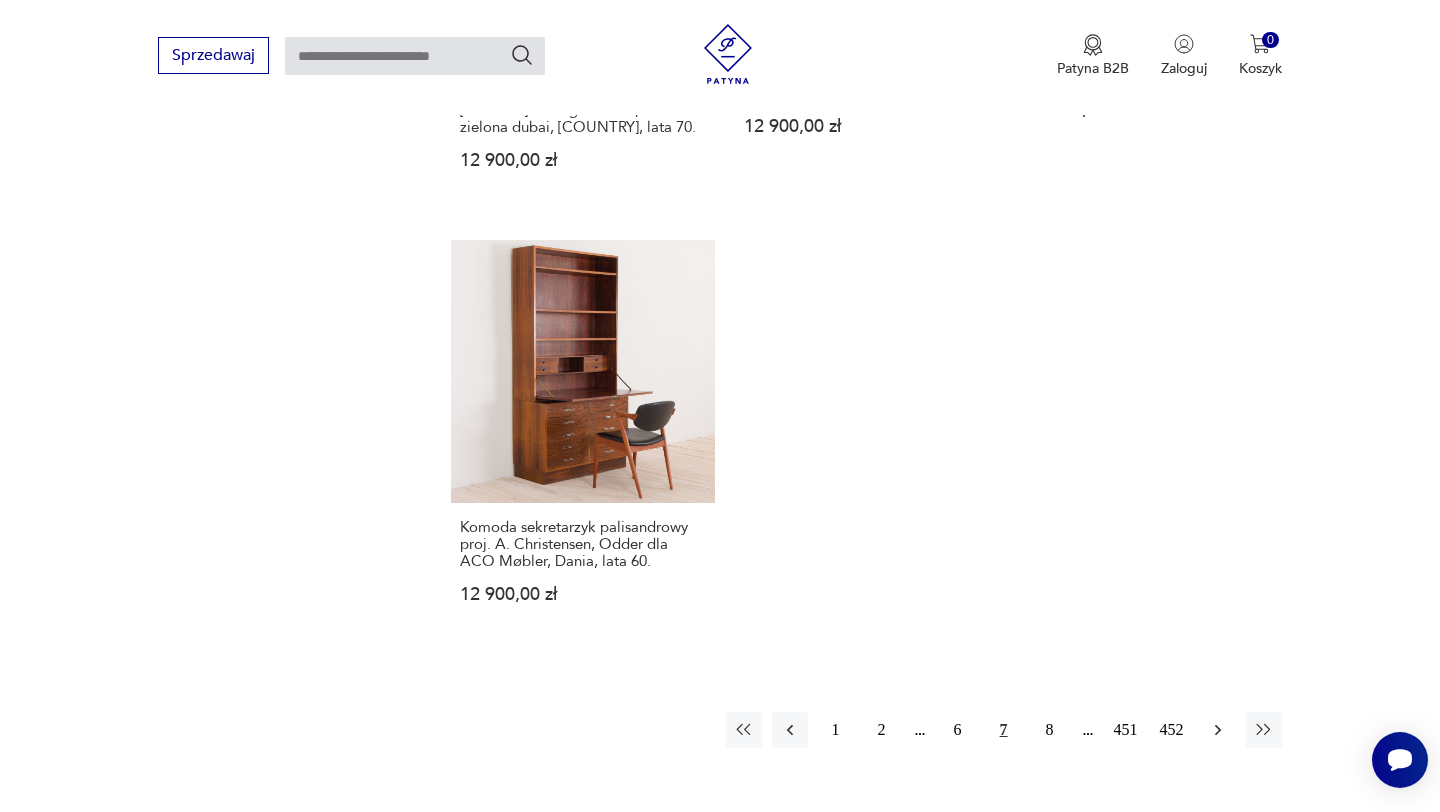 click at bounding box center [1218, 730] 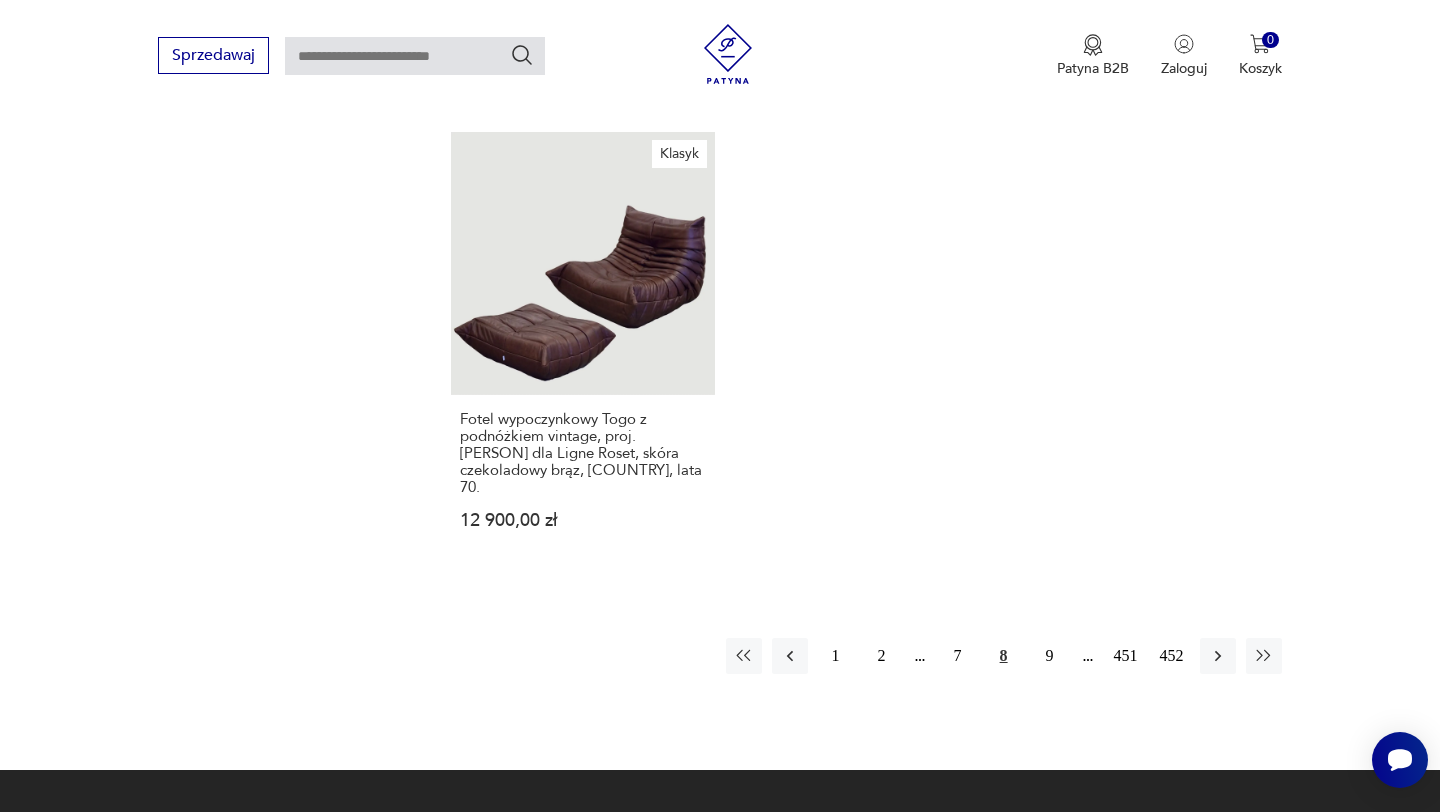 scroll, scrollTop: 3095, scrollLeft: 0, axis: vertical 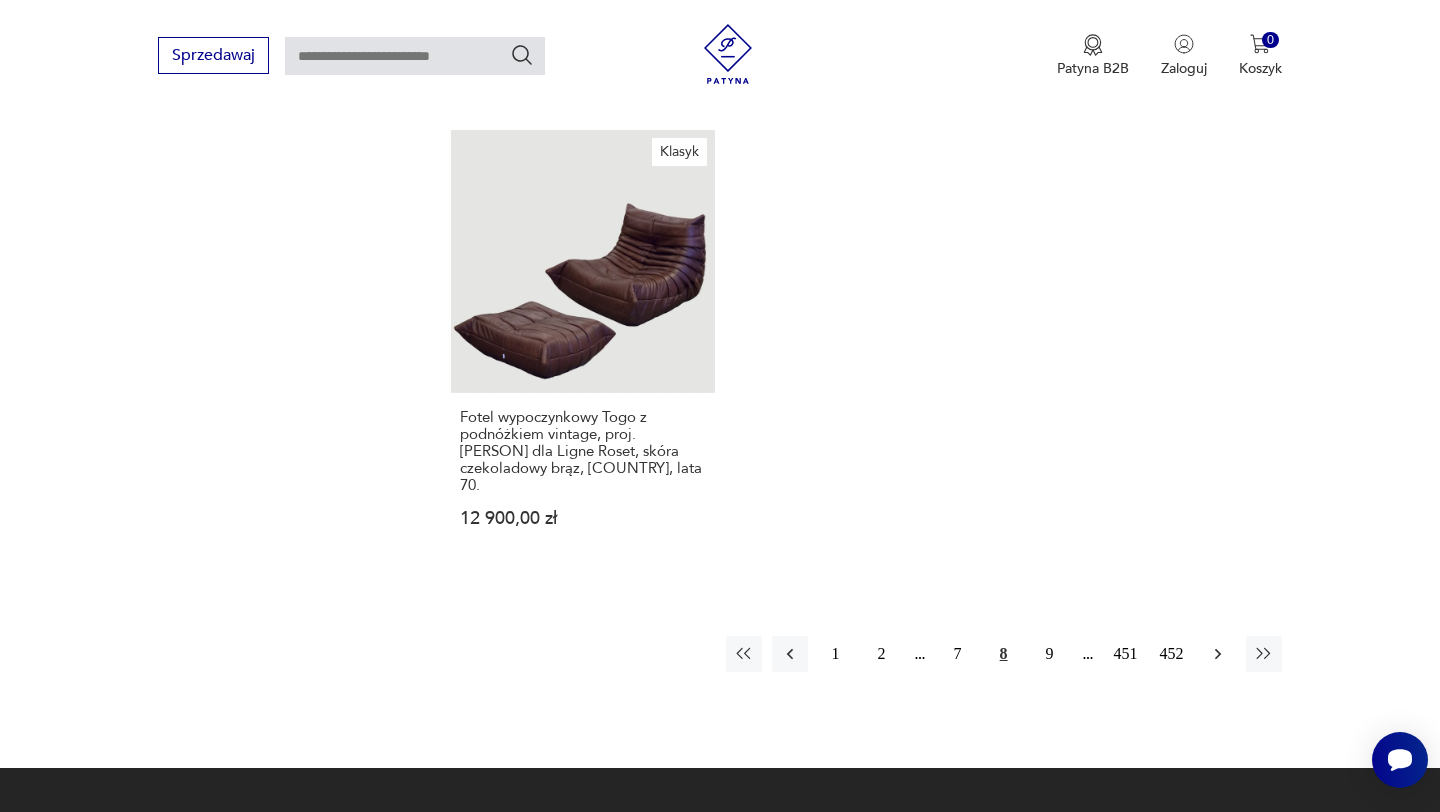 click at bounding box center [1218, 654] 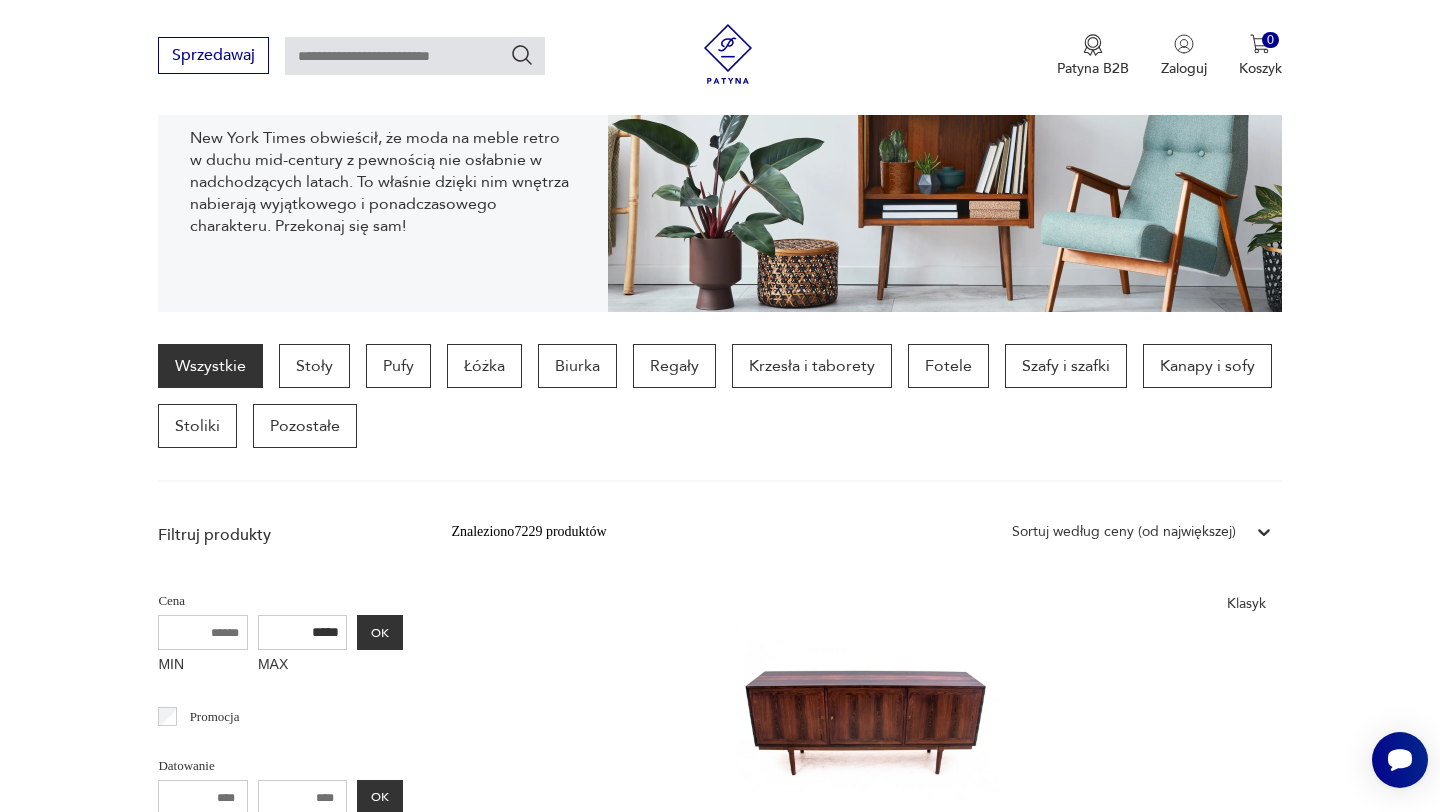 scroll, scrollTop: 321, scrollLeft: 0, axis: vertical 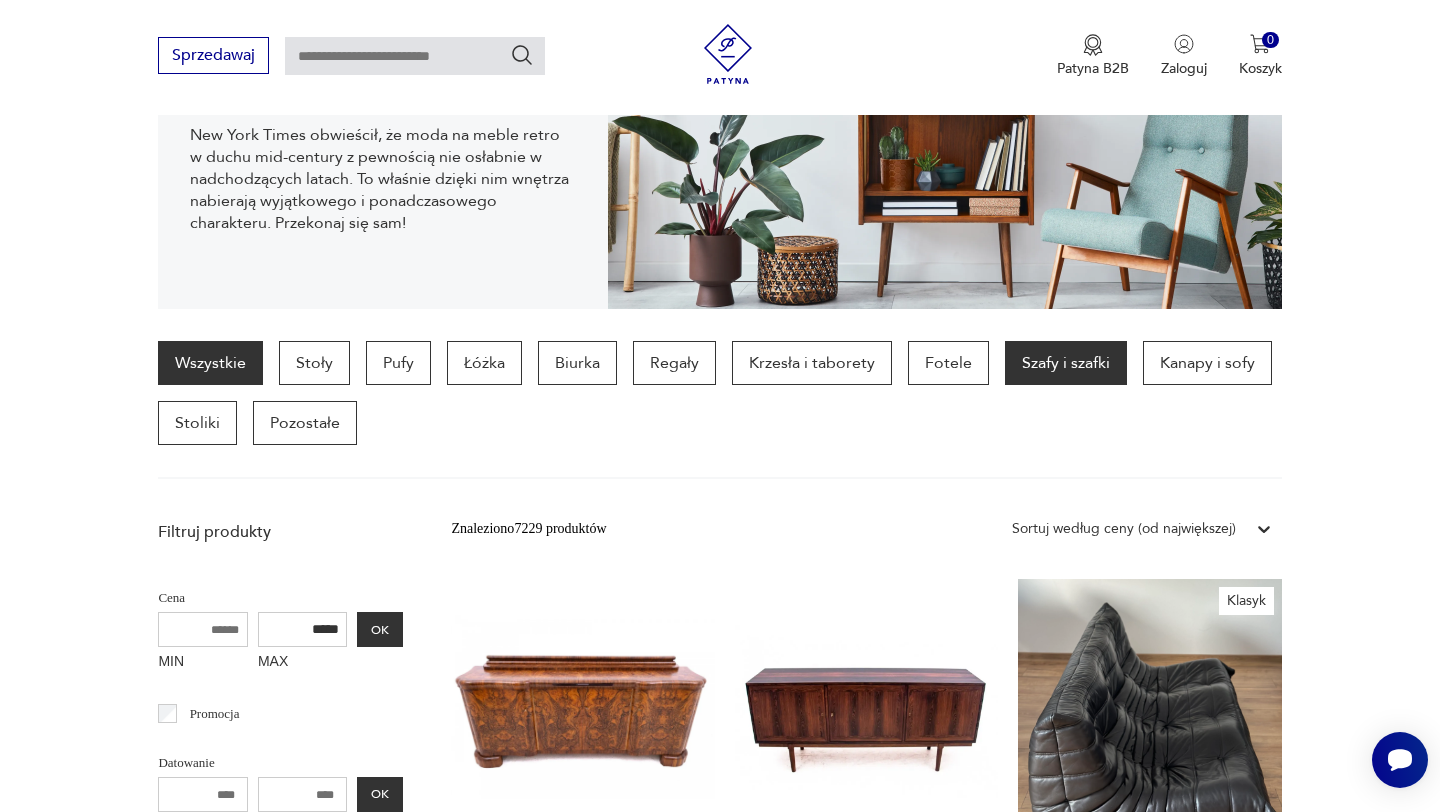 click on "Szafy i szafki" at bounding box center (1066, 363) 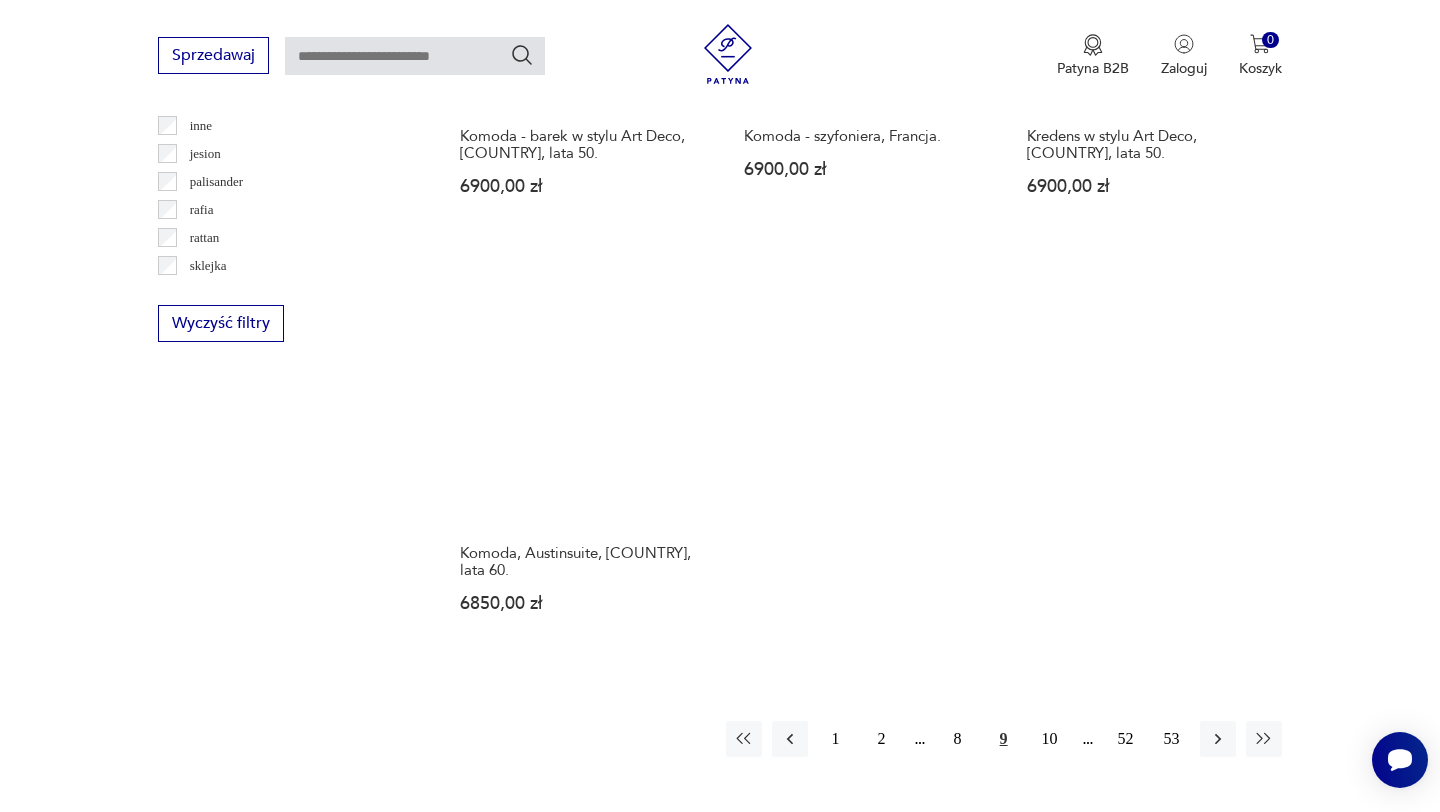 scroll, scrollTop: 2829, scrollLeft: 0, axis: vertical 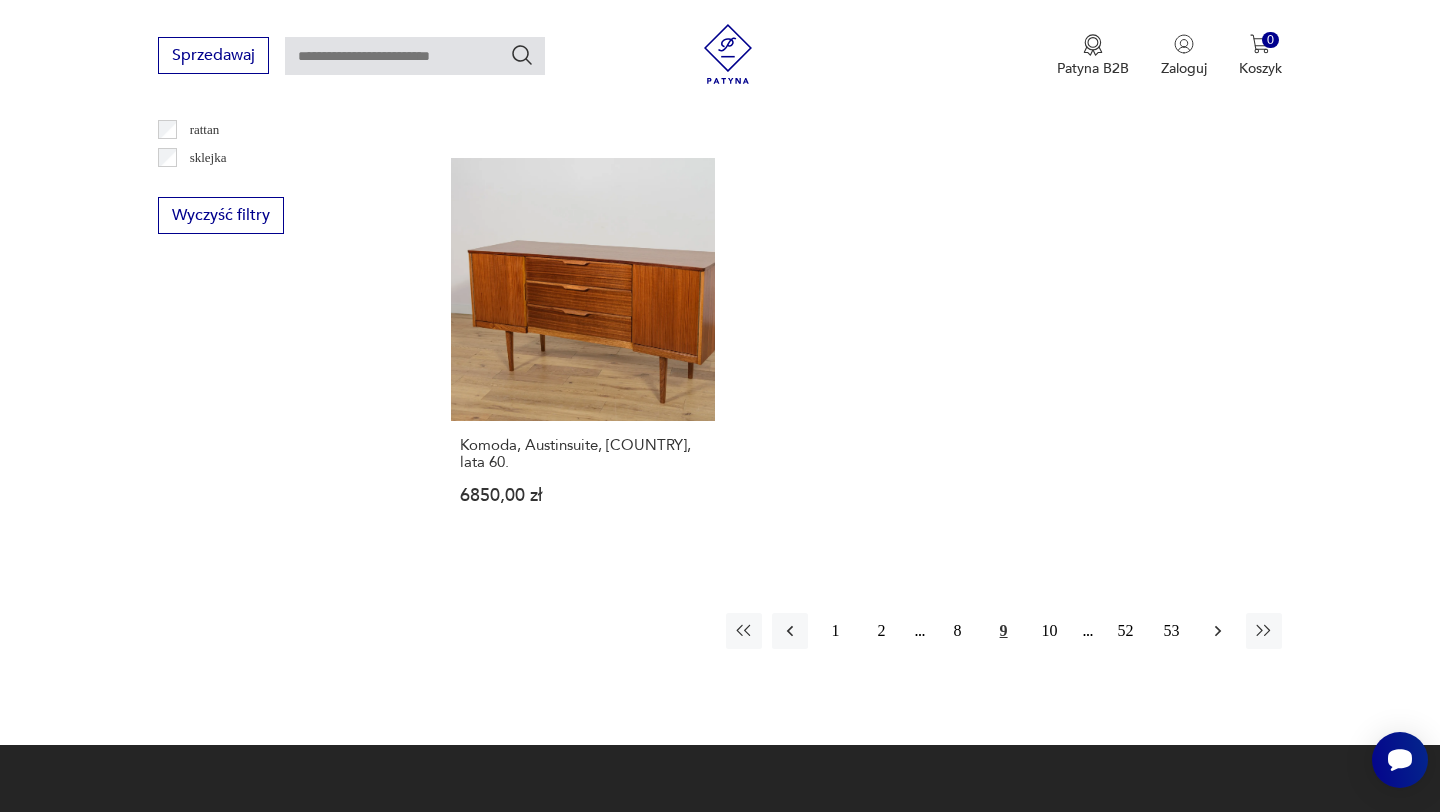 click at bounding box center [1218, 631] 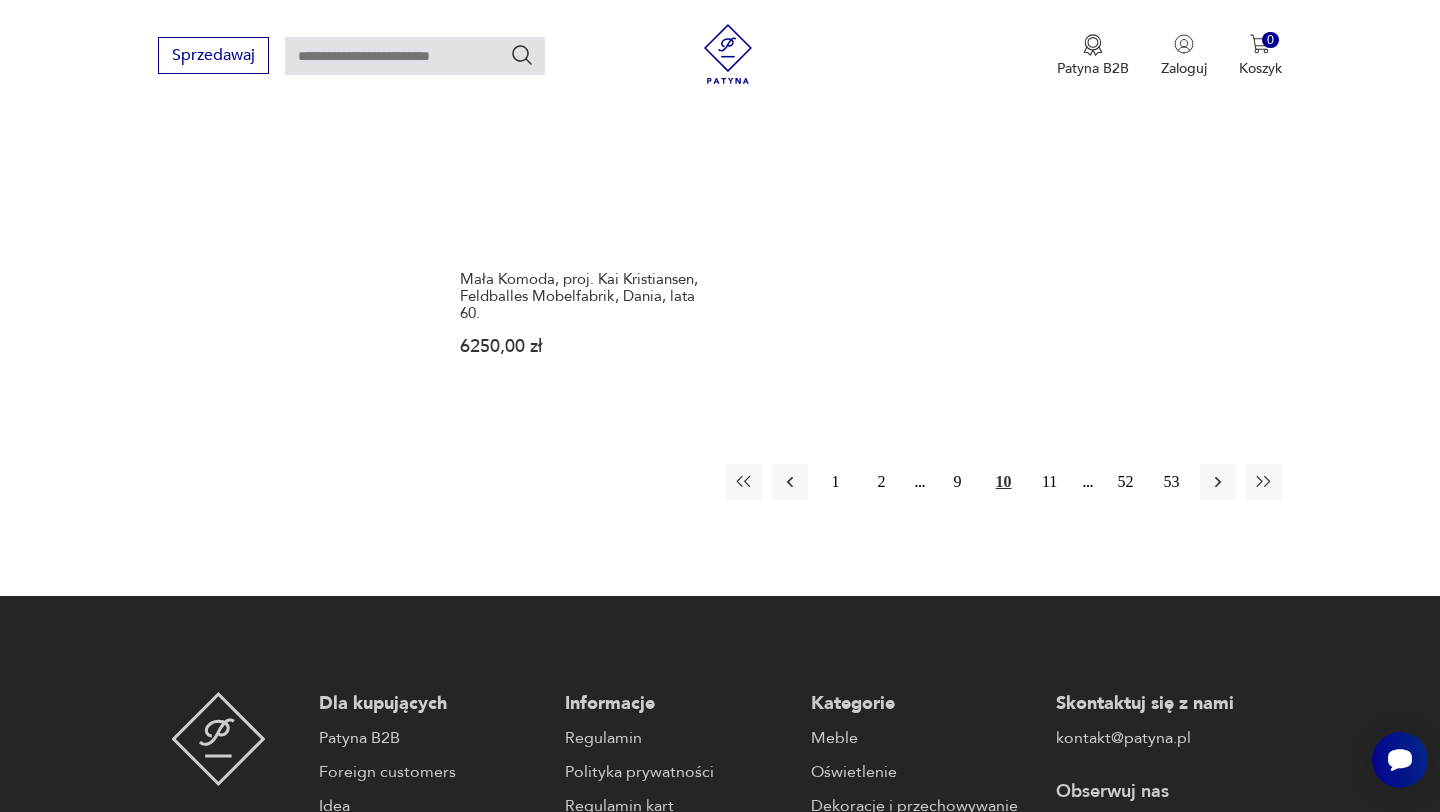 scroll, scrollTop: 3016, scrollLeft: 0, axis: vertical 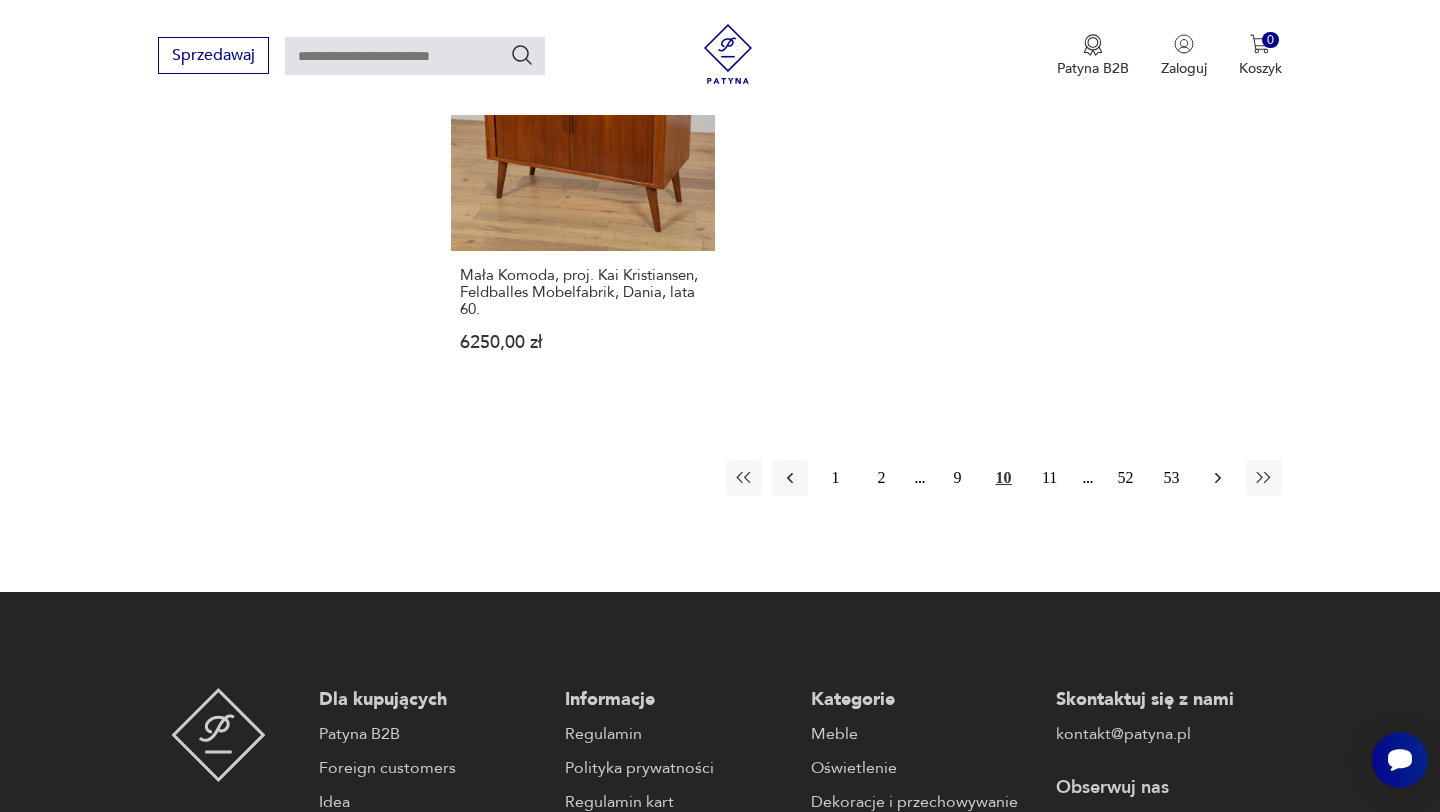 click at bounding box center (1218, 478) 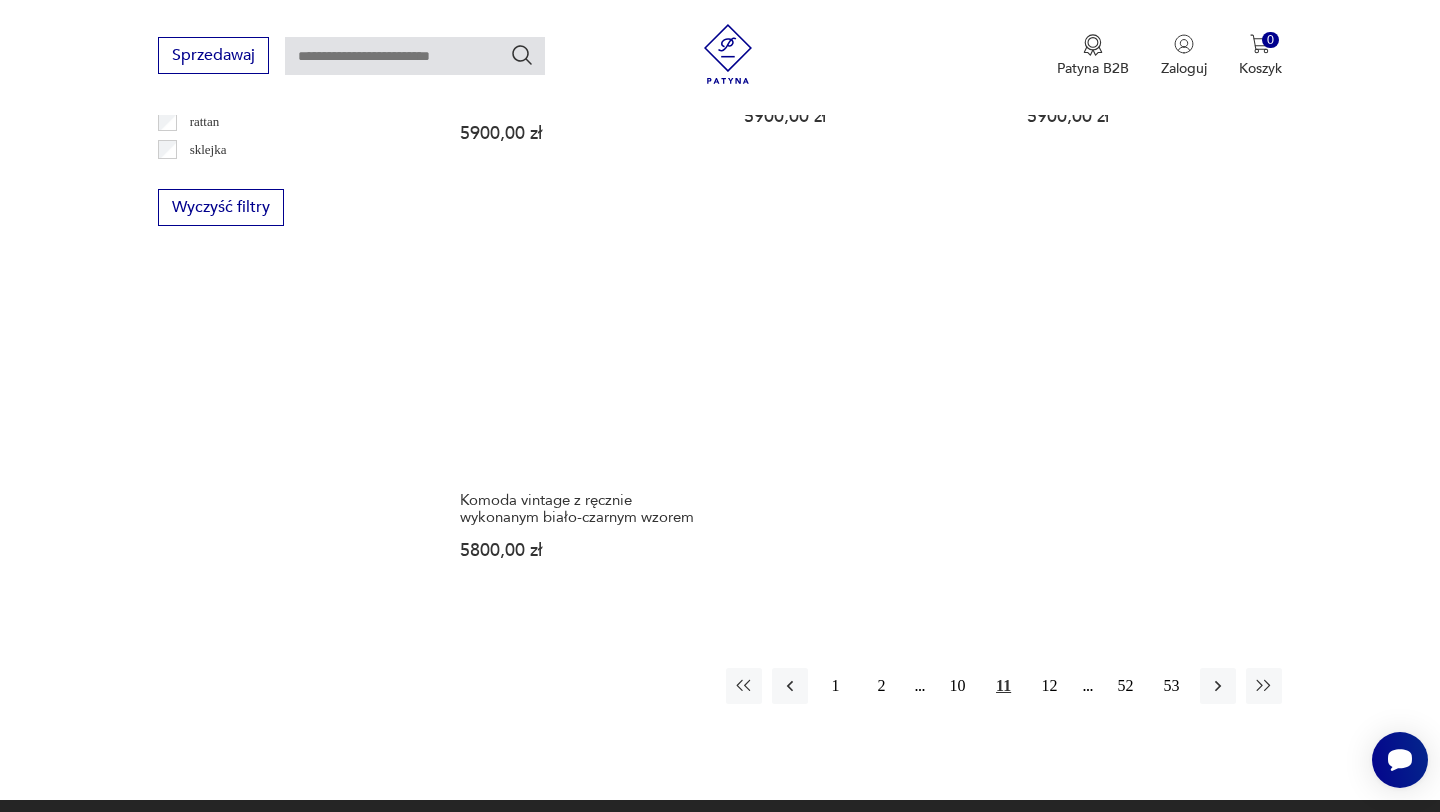 scroll, scrollTop: 2853, scrollLeft: 0, axis: vertical 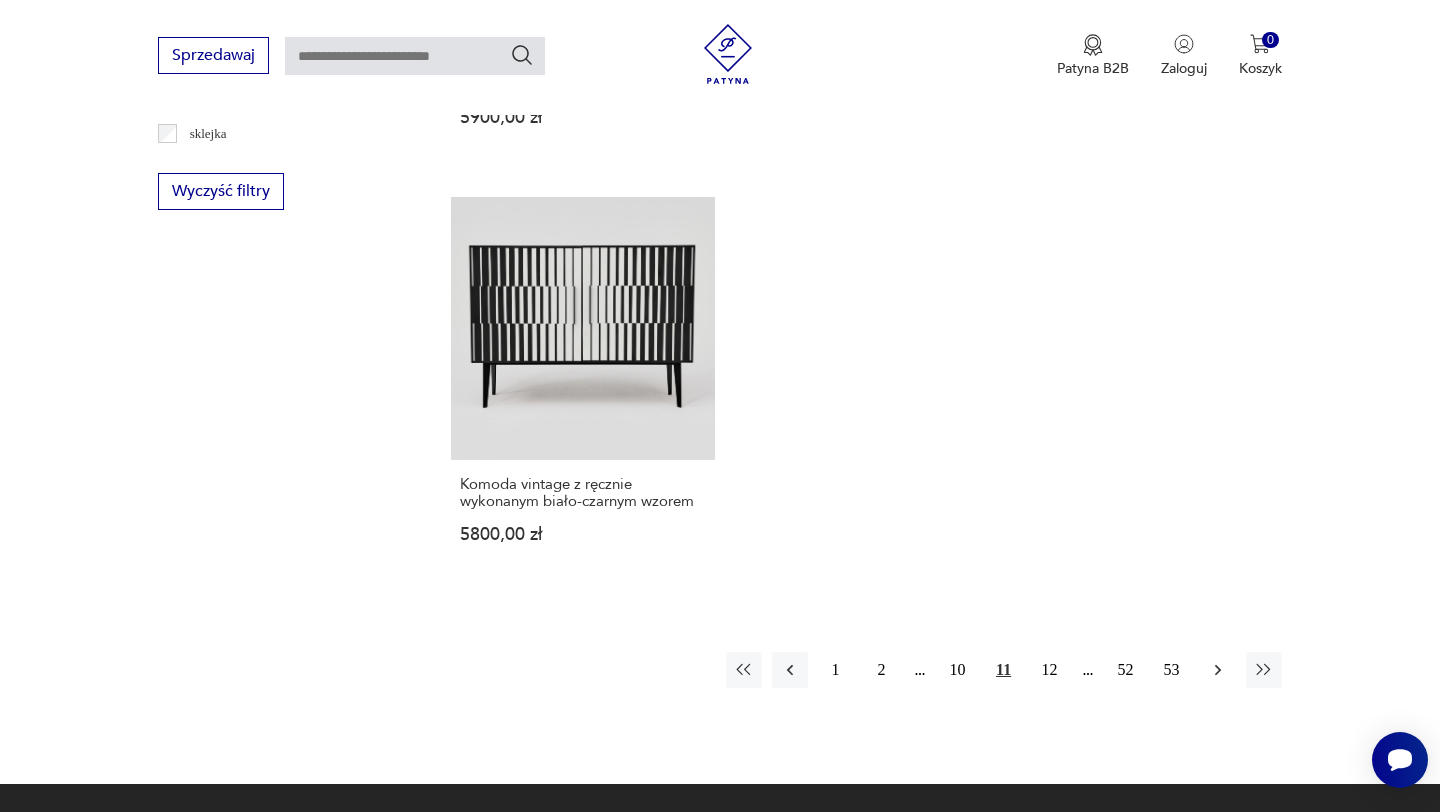 click at bounding box center (1218, 670) 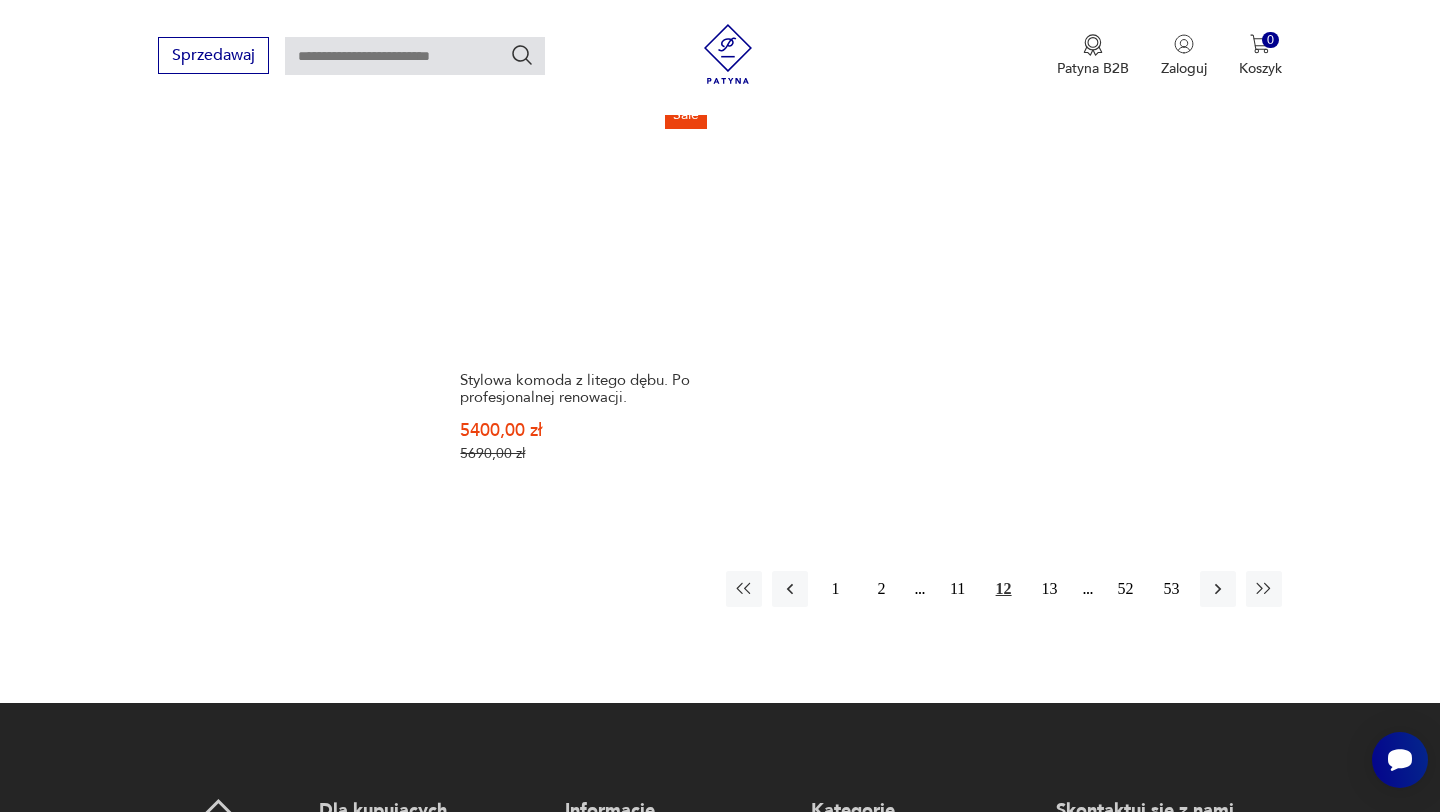 scroll, scrollTop: 3026, scrollLeft: 0, axis: vertical 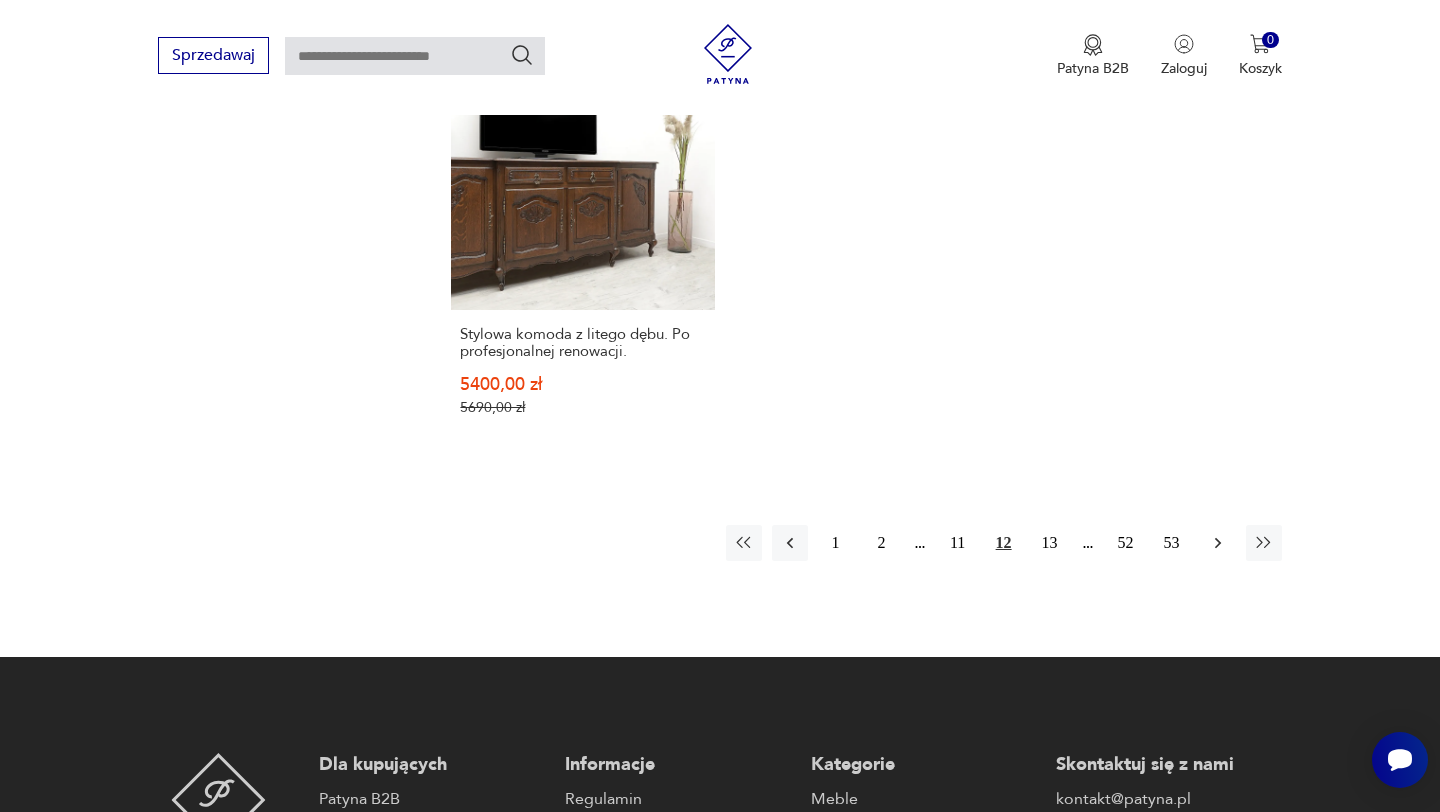 click at bounding box center (1218, 543) 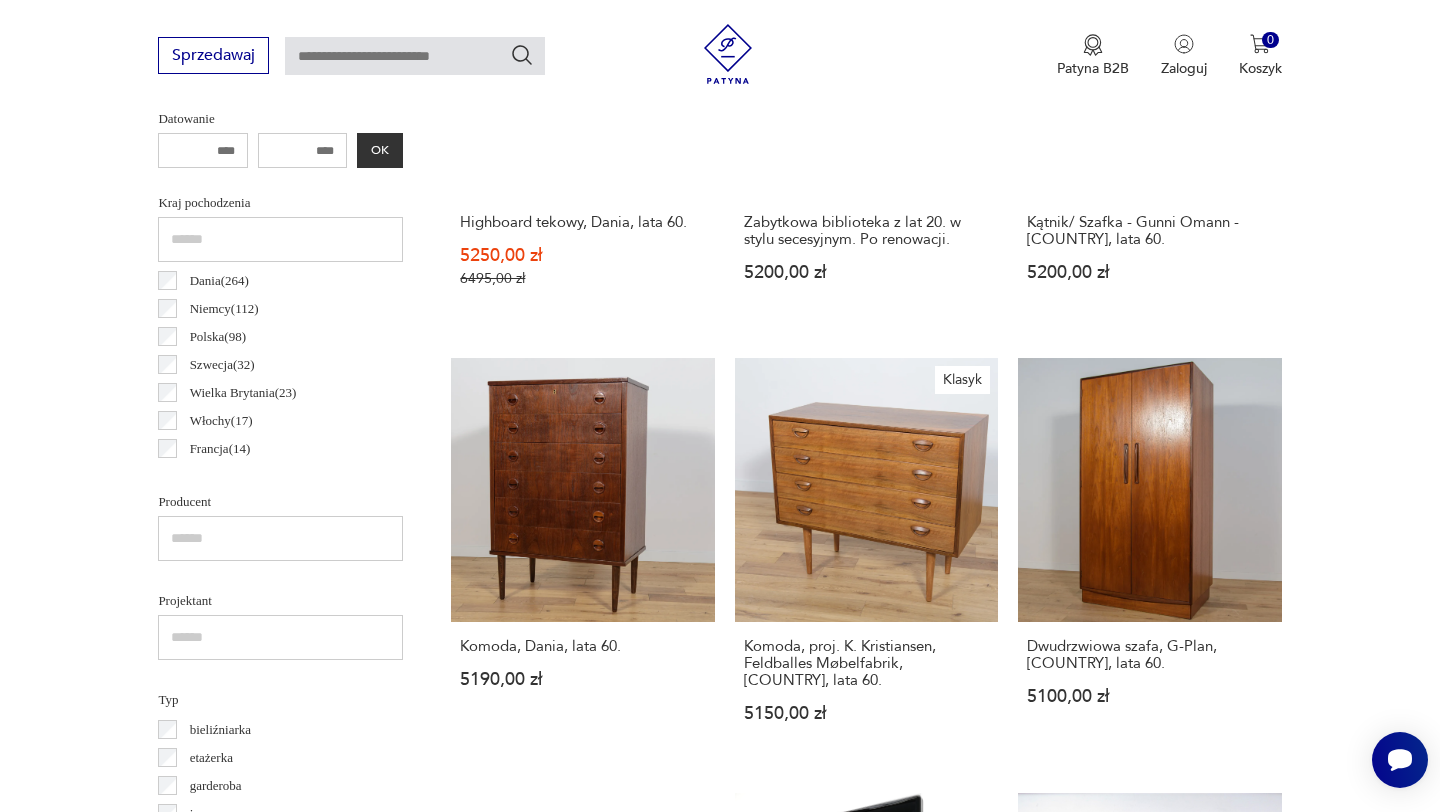 scroll, scrollTop: 973, scrollLeft: 0, axis: vertical 